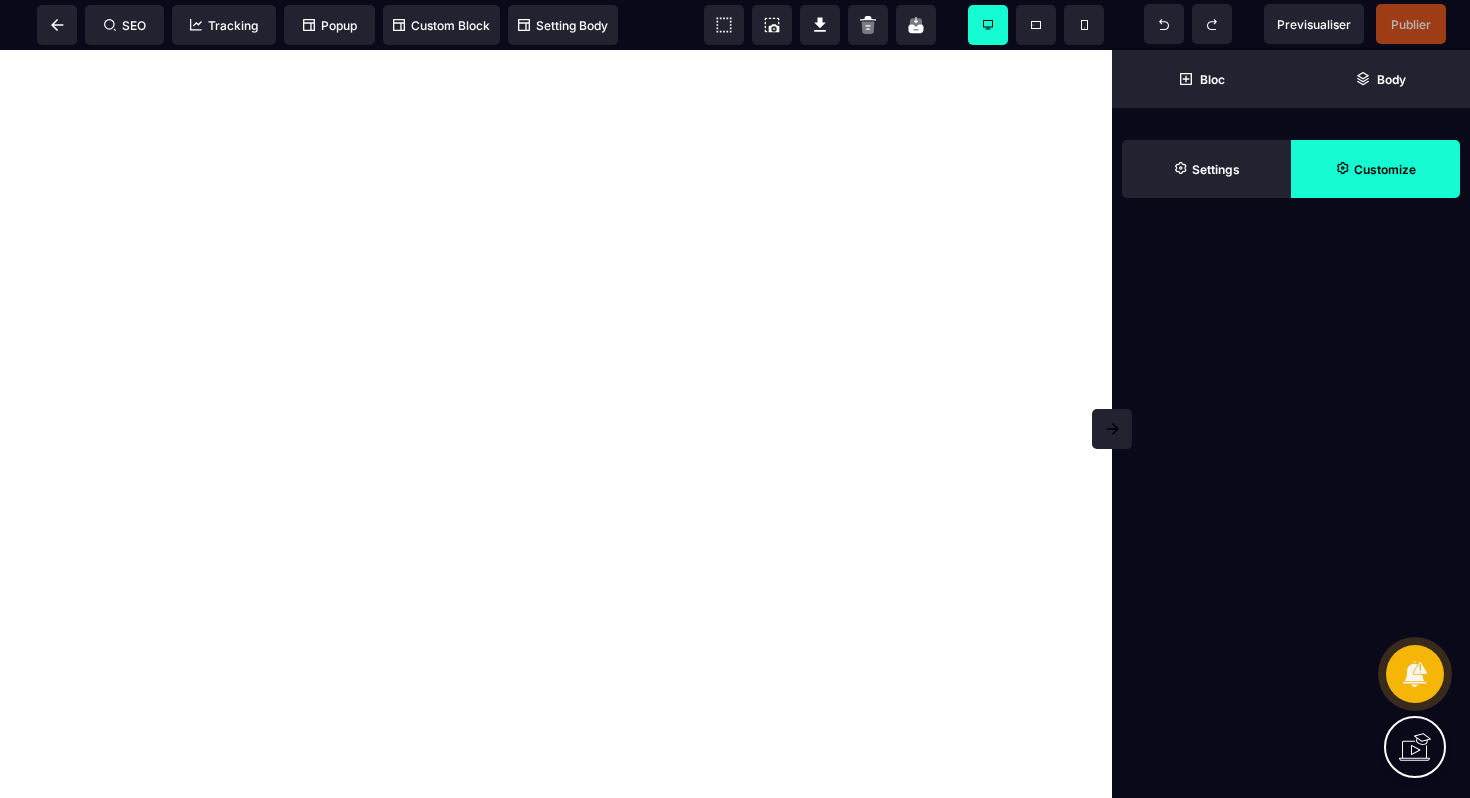 scroll, scrollTop: 0, scrollLeft: 0, axis: both 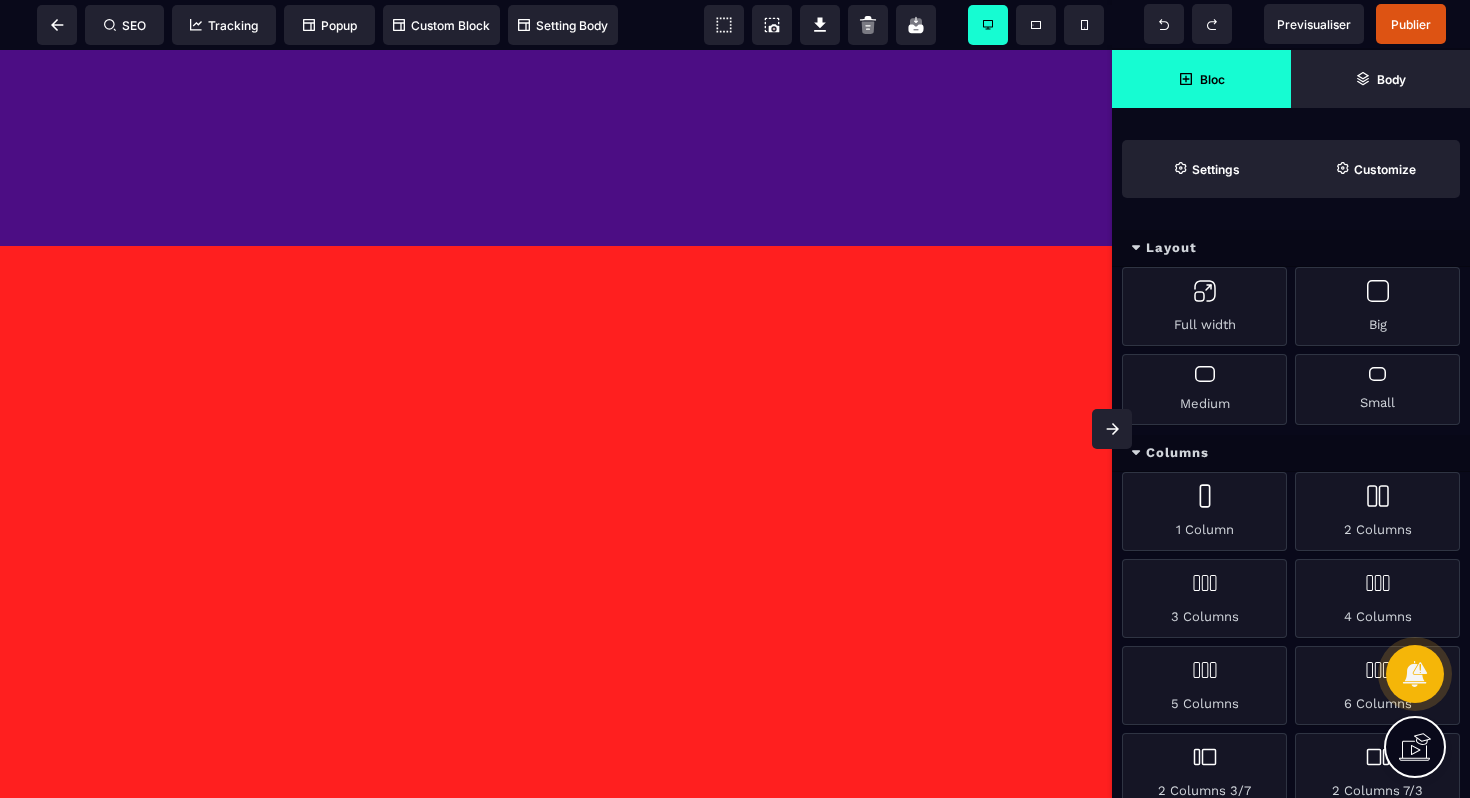click on "Rejoins la formation piercing professionnelle dès maintenant ! ✅ Deviens pierceur/se certifié·e depuis chez toi 🎁 Ton accès à la formation piercing : → Méthode étape par étape pour apprendre à percer   → Approche anatomique, technique et sécurisée   → Accompagnement personnalisé disponible   → Certificat de réussite Prix : 997 € TTC   Lorem ipsum dolor sit amet consectetur. Viverra aenean ut id nulla dolor pulvinar. - Name “[FIRST] [LAST]” Rejoins la formation pour devenir pierceur·se pro Une méthode claire, complète et 100 % en ligne ✔️ Accès immédiat à la plateforme   ✔️ 7 modules – vidéos + PDF téléchargeables   ✔️ Suivi et accompagnement inclus   ✔️ Certificat final CHECKOUT FORM COMPLETE YOUR ORDER PAID AD SUCK! Sub headingLorem ipsum dolor sit amet consectetur. Urna bibendum commodo lorem consectetur at ut  RRR Votre nom Votre prénom Professionnel Votre entreprise Votre email Confirmez votre email Votre numéro de téléphone Votre ville IBAN" at bounding box center [556, -843] 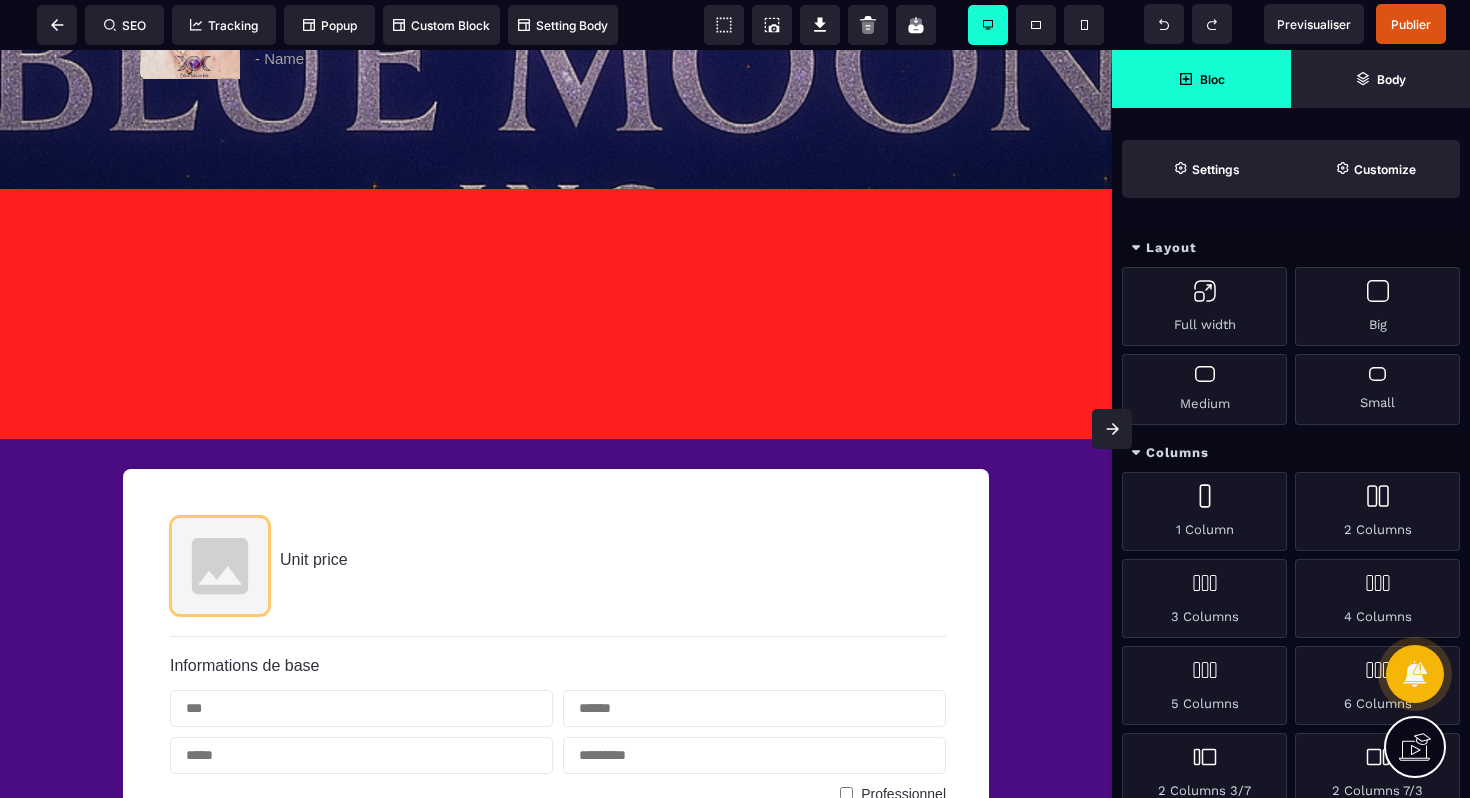 scroll, scrollTop: 767, scrollLeft: 0, axis: vertical 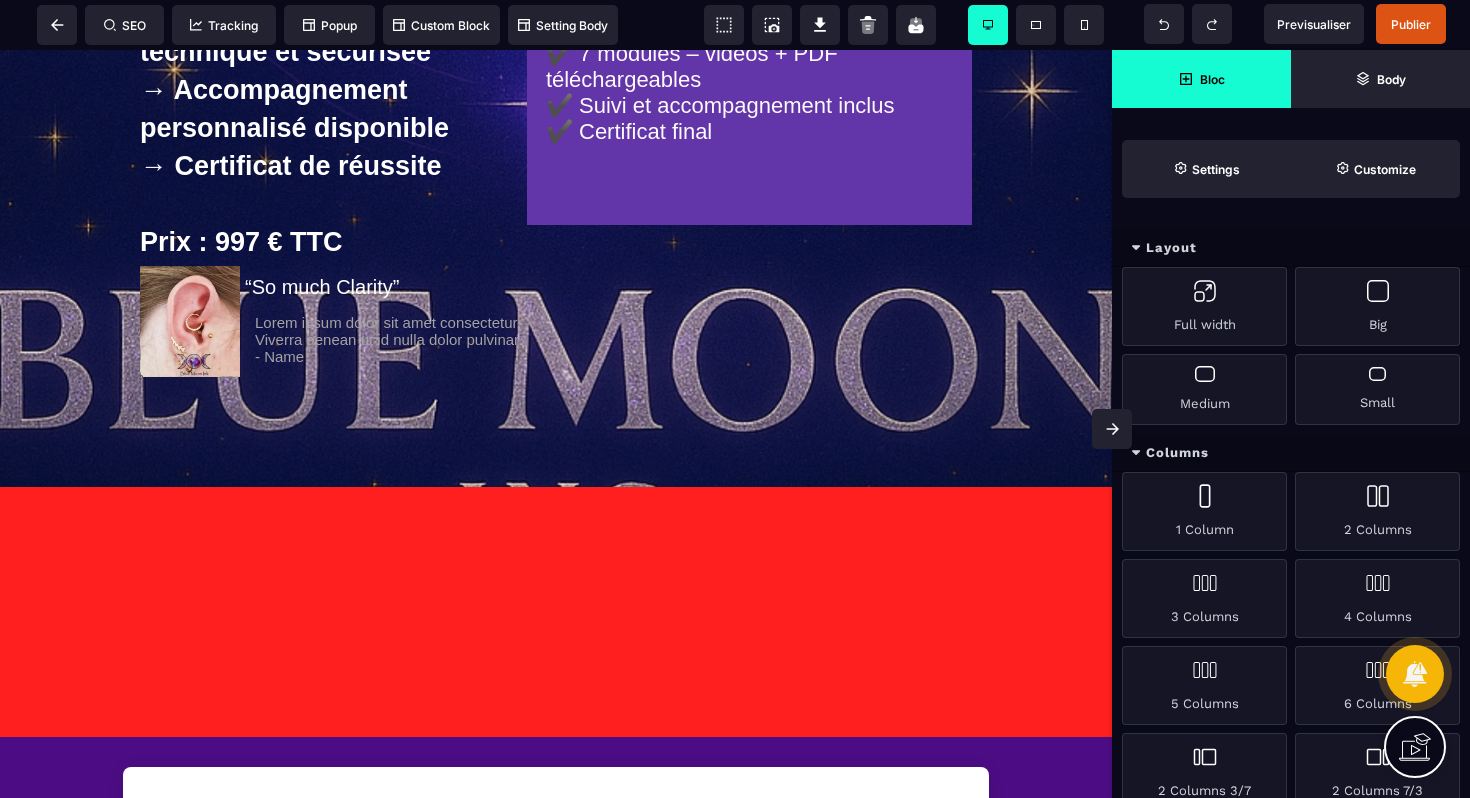 click on "Rejoins la formation piercing professionnelle dès maintenant ! ✅ Deviens pierceur/se certifié·e depuis chez toi 🎁 Ton accès à la formation piercing : → Méthode étape par étape pour apprendre à percer   → Approche anatomique, technique et sécurisée   → Accompagnement personnalisé disponible   → Certificat de réussite Prix : 997 € TTC   Lorem ipsum dolor sit amet consectetur. Viverra aenean ut id nulla dolor pulvinar. - Name “[FIRST] [LAST]” Rejoins la formation pour devenir pierceur·se pro Une méthode claire, complète et 100 % en ligne ✔️ Accès immédiat à la plateforme   ✔️ 7 modules – vidéos + PDF téléchargeables   ✔️ Suivi et accompagnement inclus   ✔️ Certificat final CHECKOUT FORM COMPLETE YOUR ORDER PAID AD SUCK! Sub headingLorem ipsum dolor sit amet consectetur. Urna bibendum commodo lorem consectetur at ut  RRR Votre nom Votre prénom Professionnel Votre entreprise Votre email Confirmez votre email Votre numéro de téléphone Votre ville IBAN" at bounding box center [556, 928] 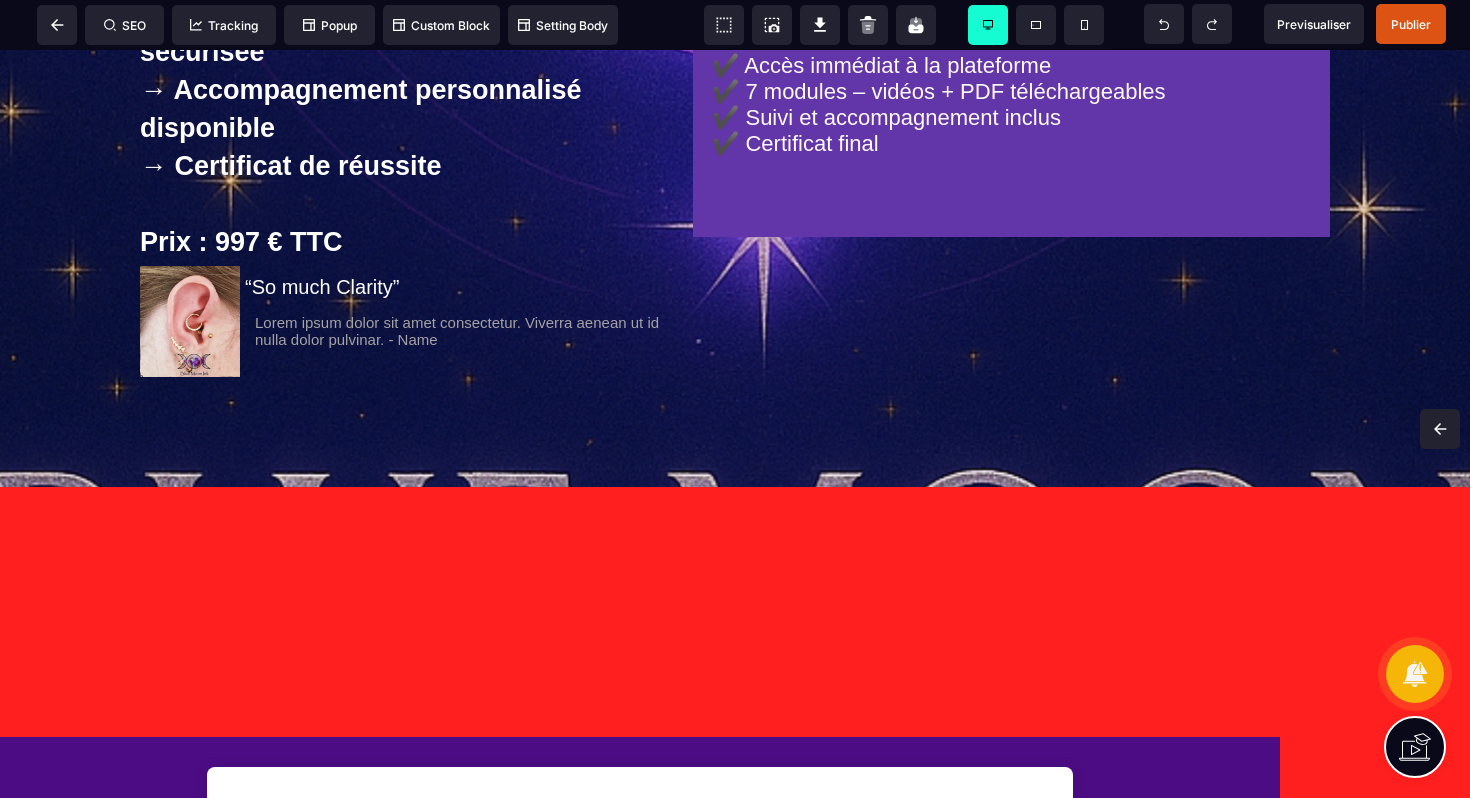 click on "Rejoins la formation piercing professionnelle dès maintenant ! ✅ Deviens pierceur/se certifié·e depuis chez toi 🎁 Ton accès à la formation piercing : → Méthode étape par étape pour apprendre à percer   → Approche anatomique, technique et sécurisée   → Accompagnement personnalisé disponible   → Certificat de réussite Prix : 997 € TTC   Lorem ipsum dolor sit amet consectetur. Viverra aenean ut id nulla dolor pulvinar. - Name “[FIRST] [LAST]” Rejoins la formation pour devenir pierceur·se pro Une méthode claire, complète et 100 % en ligne ✔️ Accès immédiat à la plateforme   ✔️ 7 modules – vidéos + PDF téléchargeables   ✔️ Suivi et accompagnement inclus   ✔️ Certificat final CHECKOUT FORM COMPLETE YOUR ORDER PAID AD SUCK! Sub headingLorem ipsum dolor sit amet consectetur. Urna bibendum commodo lorem consectetur at ut  RRR Votre nom Votre prénom Professionnel Votre entreprise Votre email Confirmez votre email Votre numéro de téléphone Votre ville IBAN" at bounding box center (735, 1069) 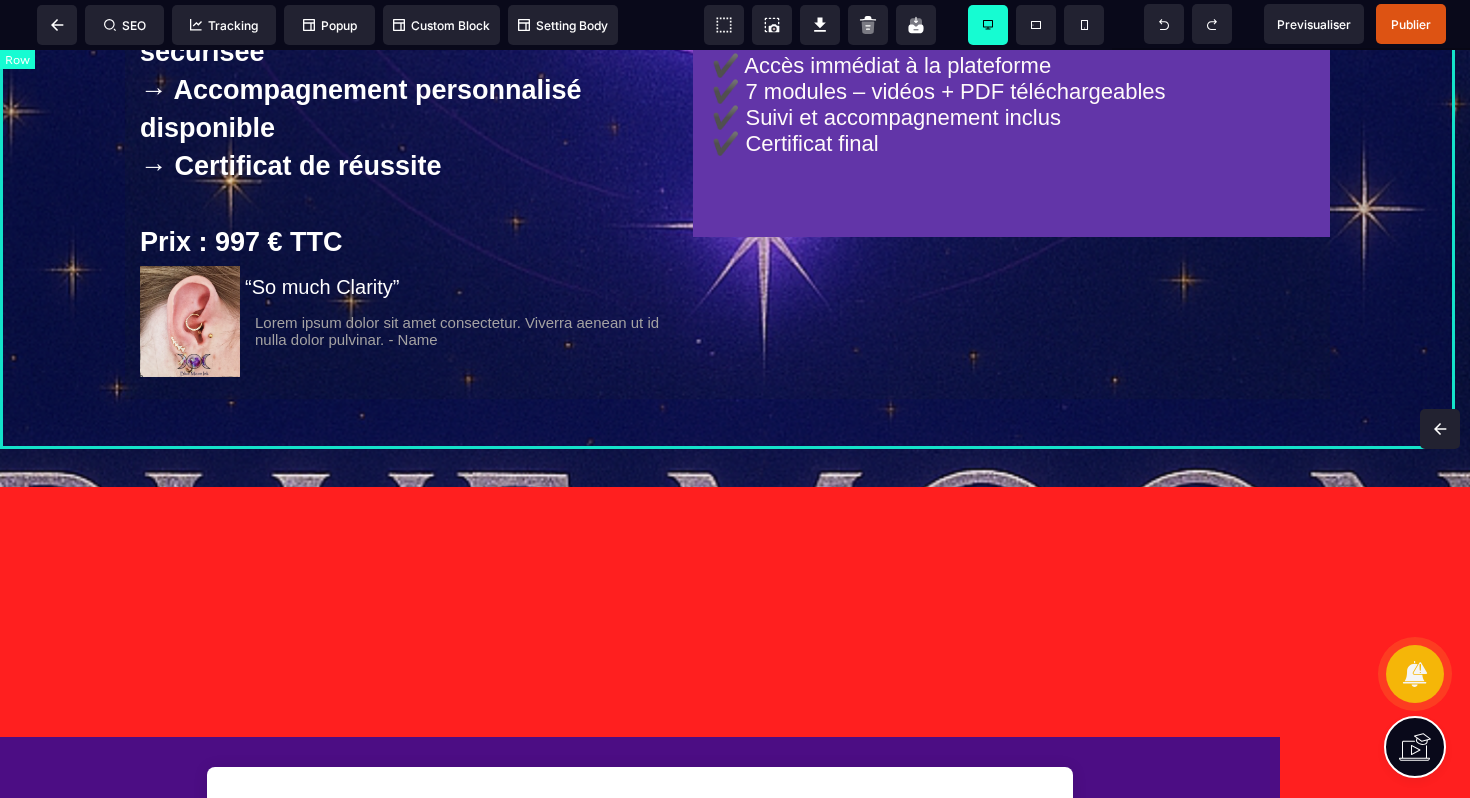 click on "Rejoins la formation piercing professionnelle dès maintenant ! ✅ Deviens pierceur/se certifié·e depuis chez toi 🎁 Ton accès à la formation piercing : → Méthode étape par étape pour apprendre à percer   → Approche anatomique, technique et sécurisée   → Accompagnement personnalisé disponible   → Certificat de réussite Prix : 997 € TTC   Lorem ipsum dolor sit amet consectetur. Viverra aenean ut id nulla dolor pulvinar. - Name “[FIRST] [LAST]” Rejoins la formation pour devenir pierceur·se pro Une méthode claire, complète et 100 % en ligne ✔️ Accès immédiat à la plateforme   ✔️ 7 modules – vidéos + PDF téléchargeables   ✔️ Suivi et accompagnement inclus   ✔️ Certificat final" at bounding box center [735, -64] 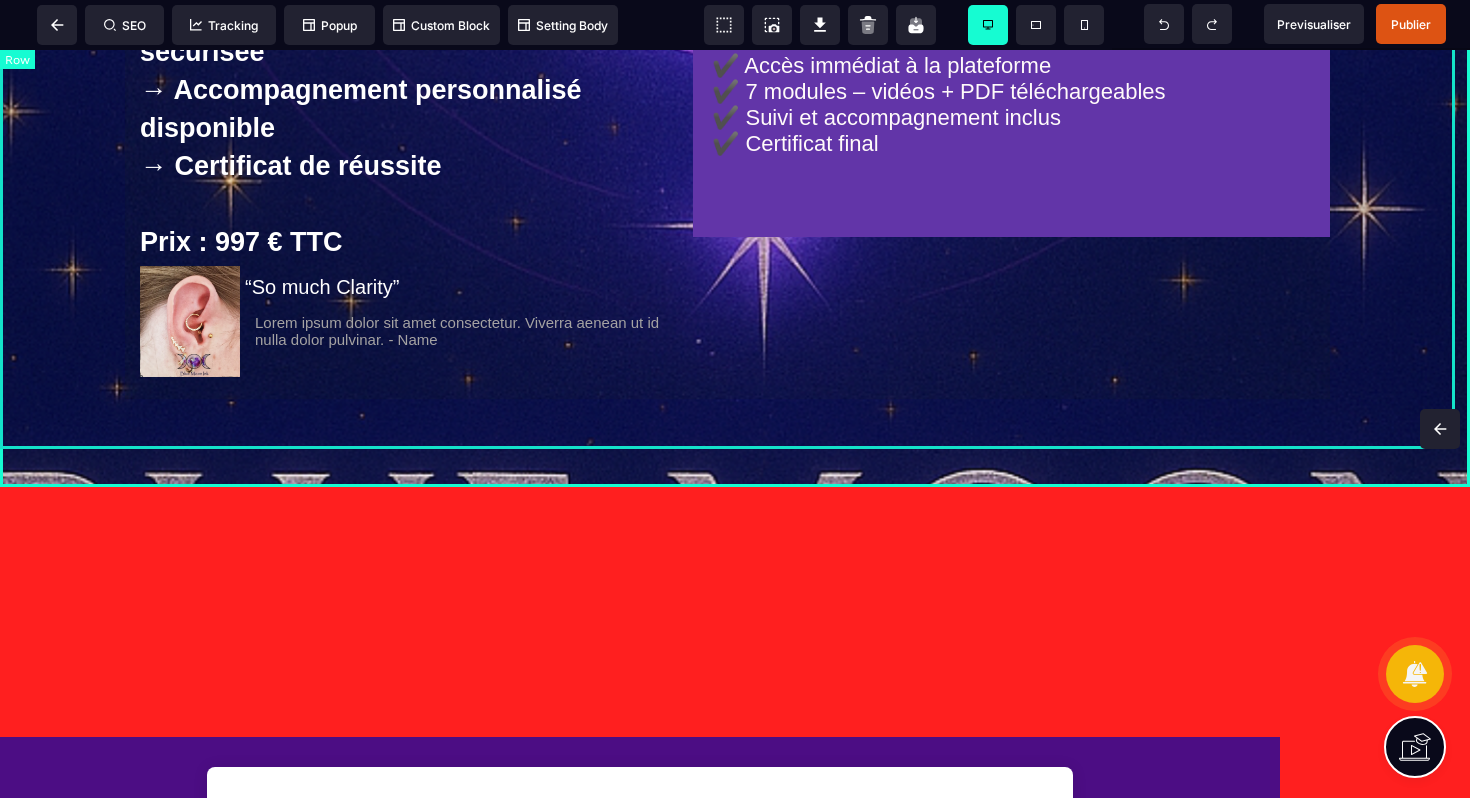 scroll, scrollTop: 767, scrollLeft: 0, axis: vertical 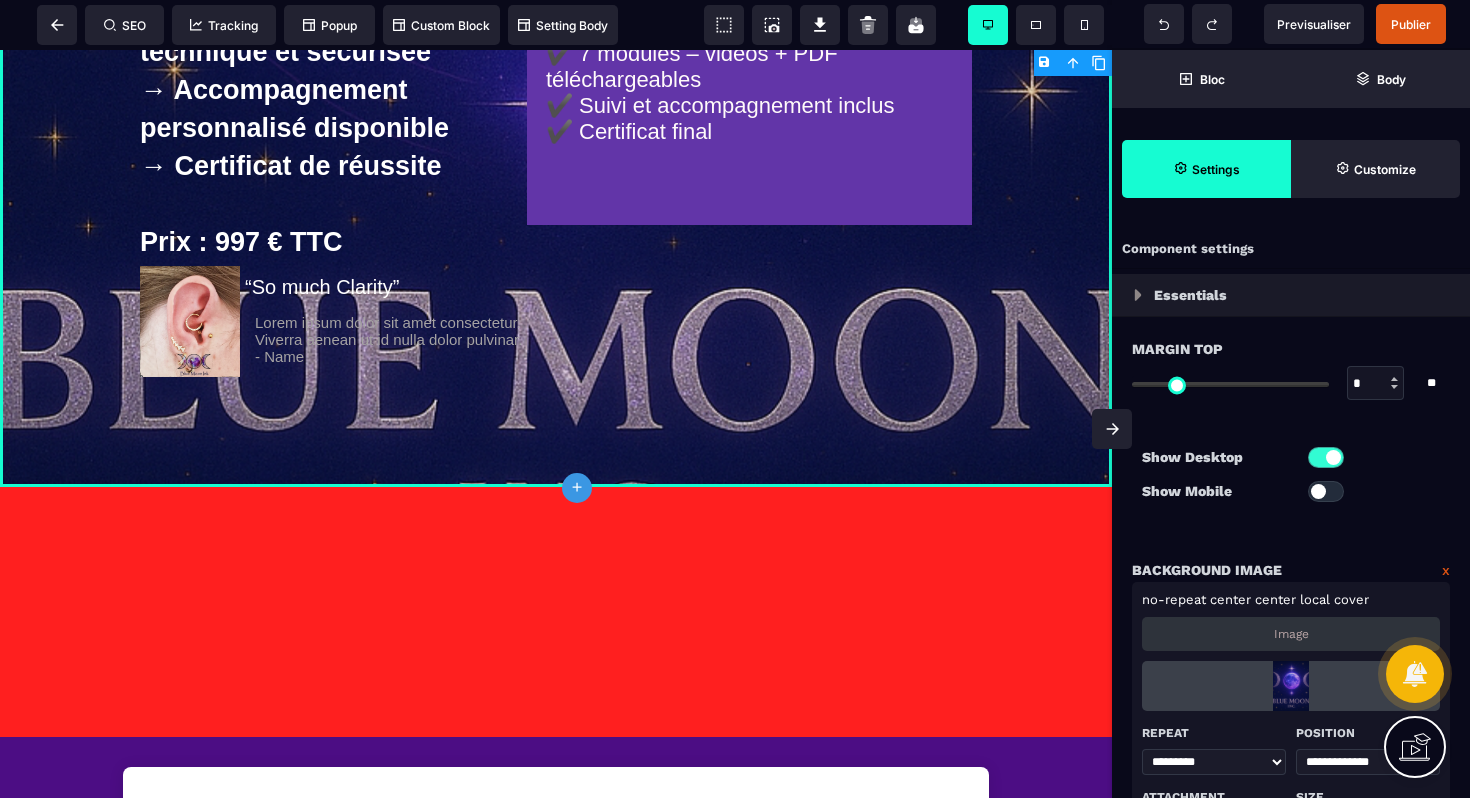 type on "*" 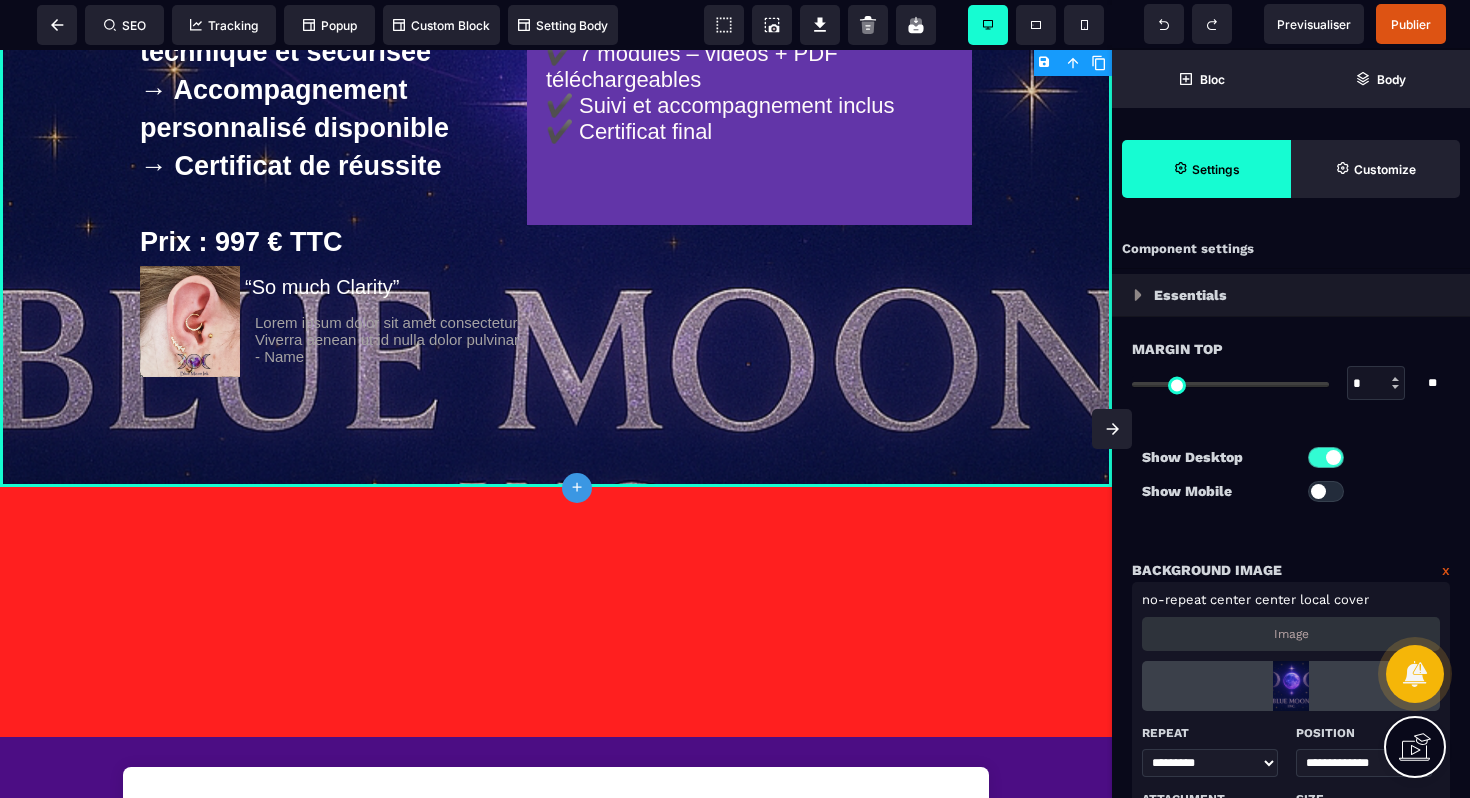 select on "*********" 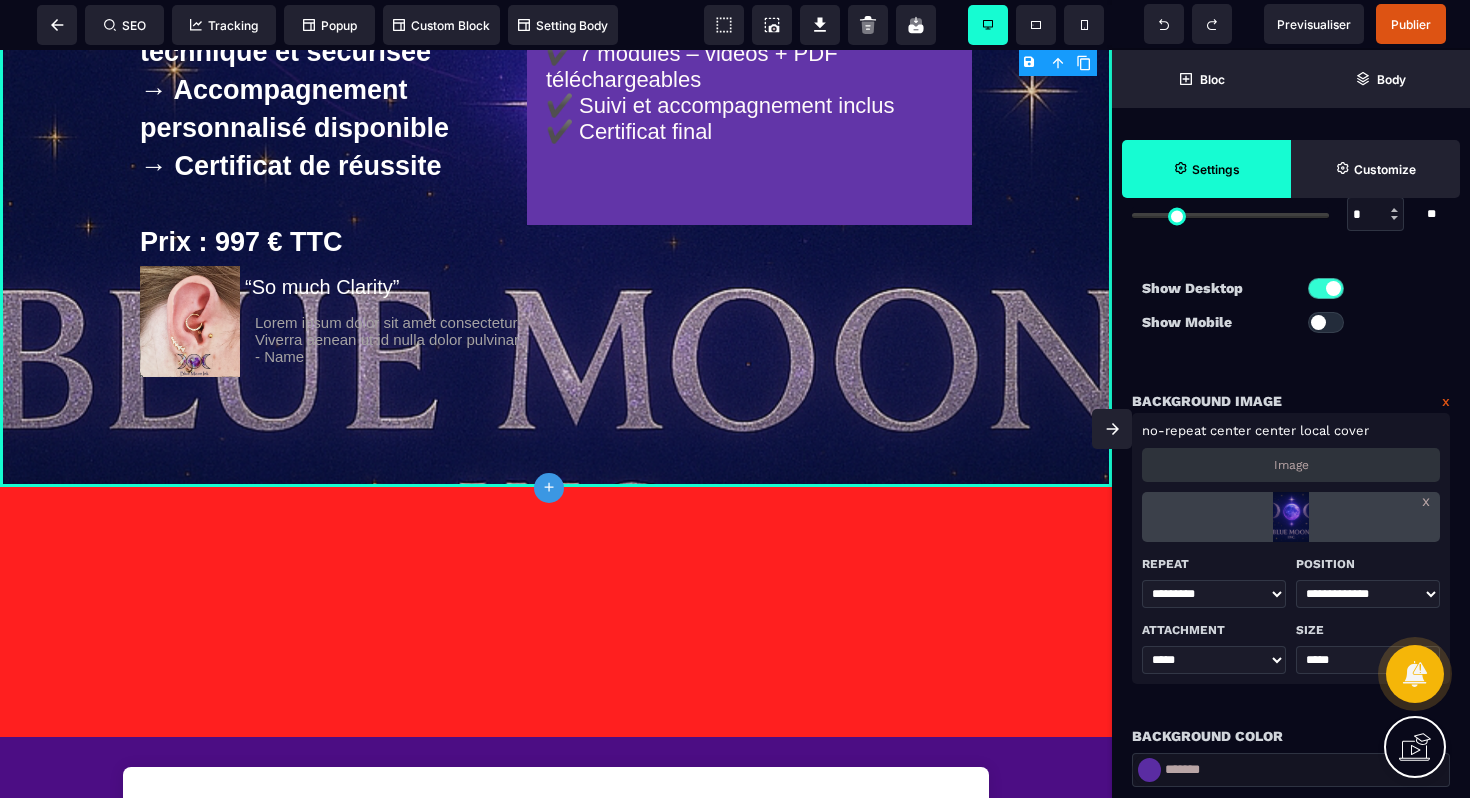 click on "Rejoins la formation piercing professionnelle dès maintenant ! ✅ Deviens pierceur/se certifié·e depuis chez toi 🎁 Ton accès à la formation piercing : → Méthode étape par étape pour apprendre à percer   → Approche anatomique, technique et sécurisée   → Accompagnement personnalisé disponible   → Certificat de réussite Prix : 997 € TTC   Lorem ipsum dolor sit amet consectetur. Viverra aenean ut id nulla dolor pulvinar. - Name “[FIRST] [LAST]” Rejoins la formation pour devenir pierceur·se pro Une méthode claire, complète et 100 % en ligne ✔️ Accès immédiat à la plateforme   ✔️ 7 modules – vidéos + PDF téléchargeables   ✔️ Suivi et accompagnement inclus   ✔️ Certificat final CHECKOUT FORM COMPLETE YOUR ORDER PAID AD SUCK! Sub headingLorem ipsum dolor sit amet consectetur. Urna bibendum commodo lorem consectetur at ut  RRR Votre nom Votre prénom Professionnel Votre entreprise Votre email Confirmez votre email Votre numéro de téléphone Votre ville IBAN" at bounding box center (556, 928) 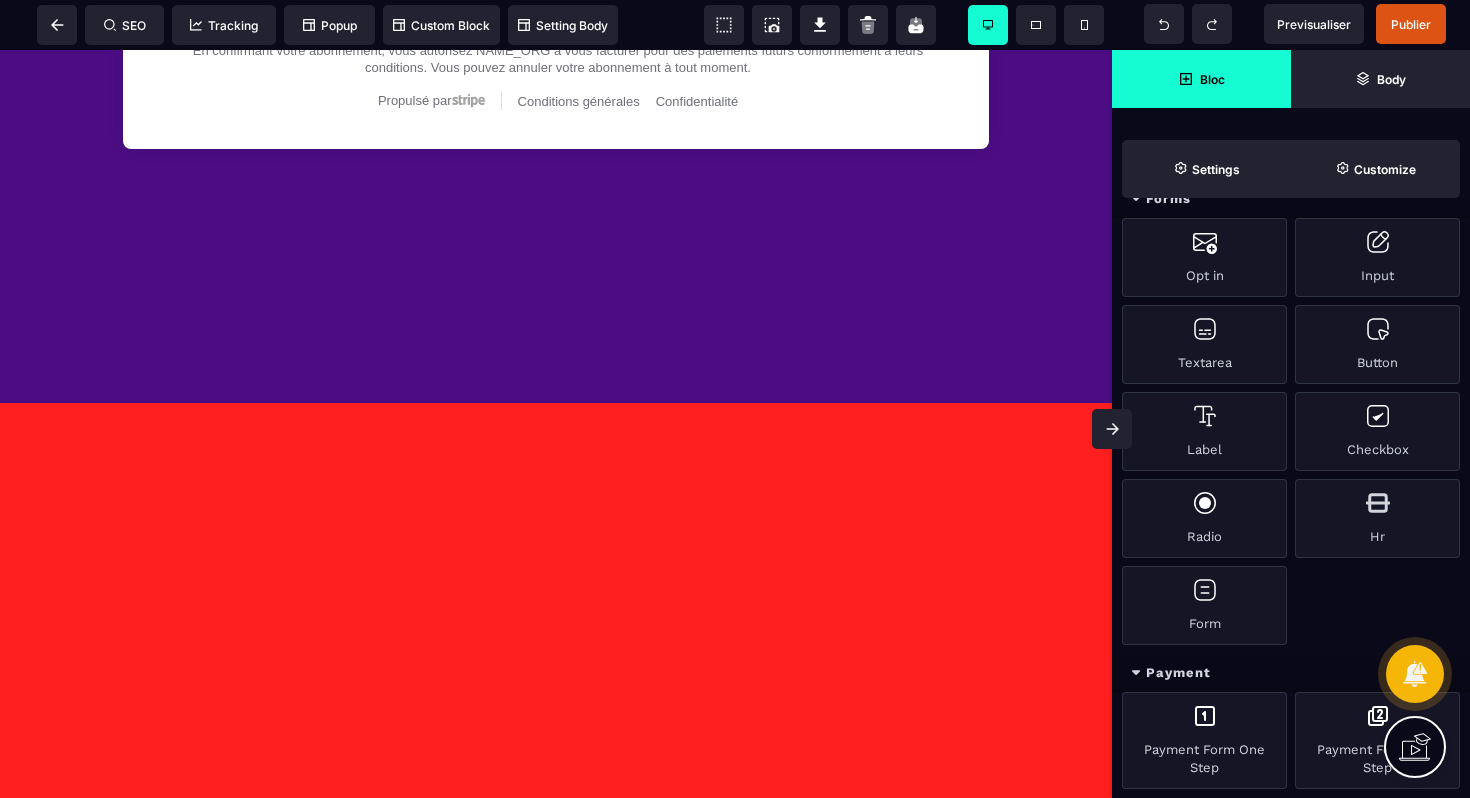 scroll, scrollTop: 2538, scrollLeft: 0, axis: vertical 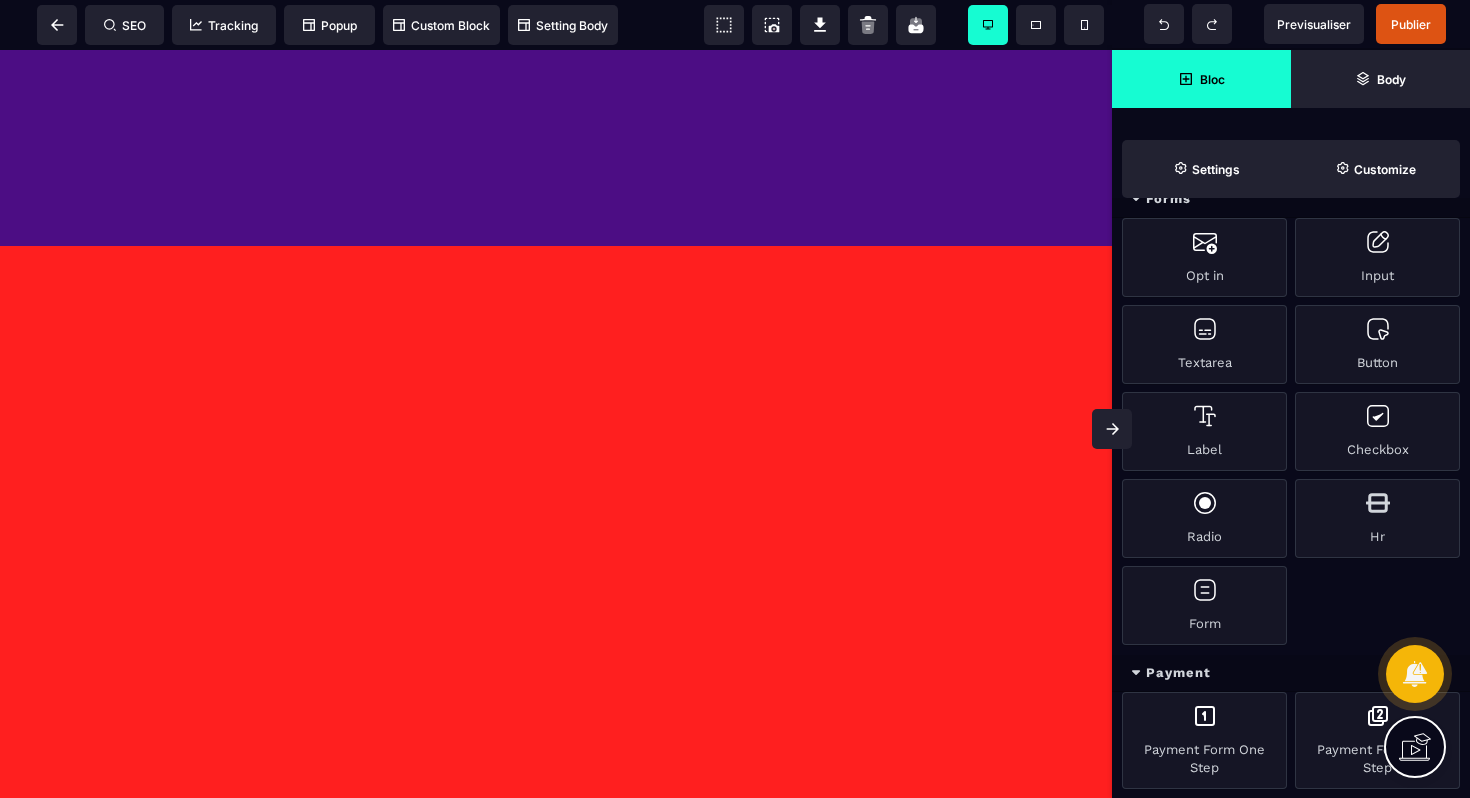 click on "Rejoins la formation piercing professionnelle dès maintenant ! ✅ Deviens pierceur/se certifié·e depuis chez toi 🎁 Ton accès à la formation piercing : → Méthode étape par étape pour apprendre à percer   → Approche anatomique, technique et sécurisée   → Accompagnement personnalisé disponible   → Certificat de réussite Prix : 997 € TTC   Lorem ipsum dolor sit amet consectetur. Viverra aenean ut id nulla dolor pulvinar. - Name “[FIRST] [LAST]” Rejoins la formation pour devenir pierceur·se pro Une méthode claire, complète et 100 % en ligne ✔️ Accès immédiat à la plateforme   ✔️ 7 modules – vidéos + PDF téléchargeables   ✔️ Suivi et accompagnement inclus   ✔️ Certificat final CHECKOUT FORM COMPLETE YOUR ORDER PAID AD SUCK! Sub headingLorem ipsum dolor sit amet consectetur. Urna bibendum commodo lorem consectetur at ut  RRR Votre nom Votre prénom Professionnel Votre entreprise Votre email Confirmez votre email Votre numéro de téléphone Votre ville IBAN" at bounding box center [556, -843] 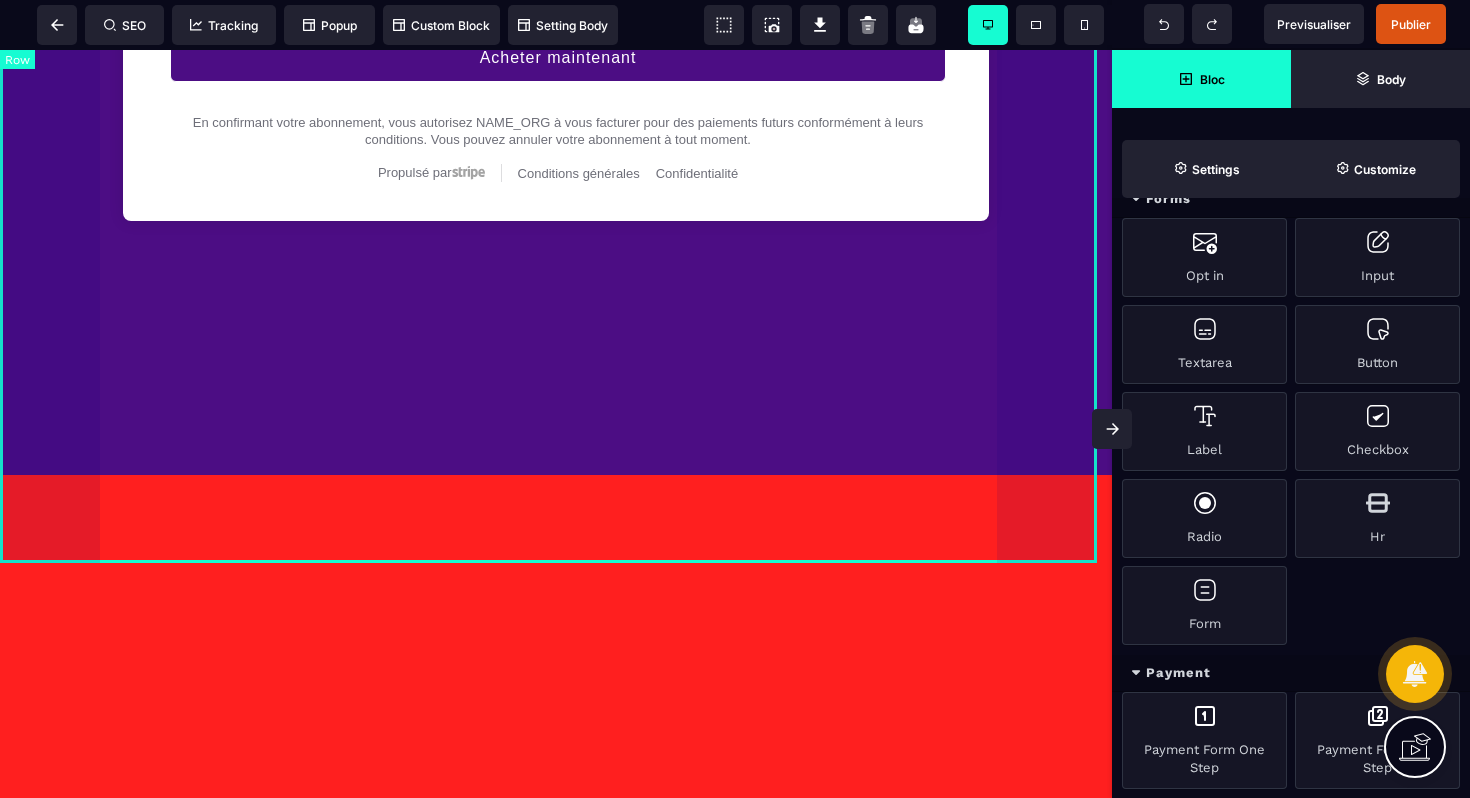 scroll, scrollTop: 2212, scrollLeft: 0, axis: vertical 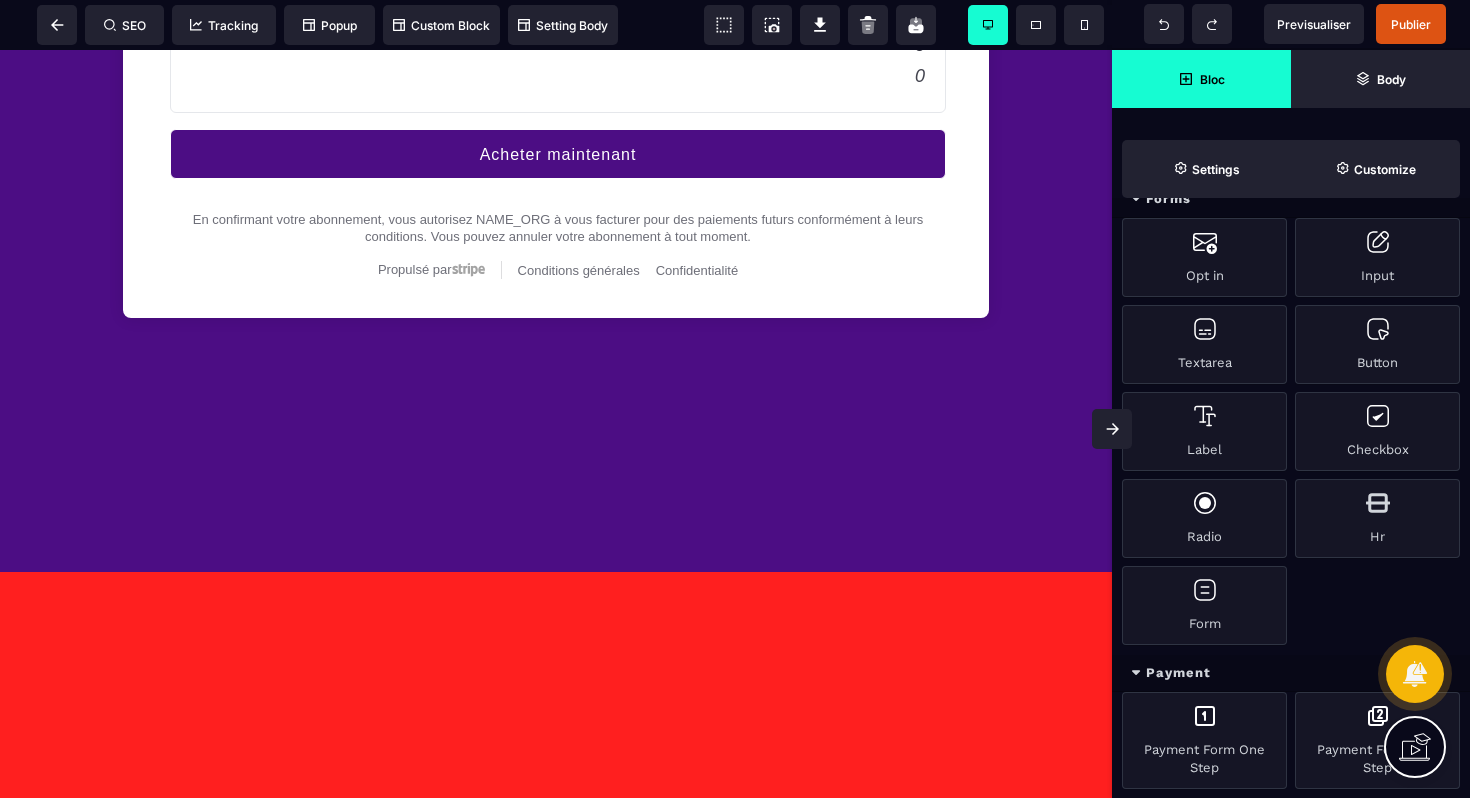 click on "Rejoins la formation piercing professionnelle dès maintenant ! ✅ Deviens pierceur/se certifié·e depuis chez toi 🎁 Ton accès à la formation piercing : → Méthode étape par étape pour apprendre à percer   → Approche anatomique, technique et sécurisée   → Accompagnement personnalisé disponible   → Certificat de réussite Prix : 997 € TTC   Lorem ipsum dolor sit amet consectetur. Viverra aenean ut id nulla dolor pulvinar. - Name “[FIRST] [LAST]” Rejoins la formation pour devenir pierceur·se pro Une méthode claire, complète et 100 % en ligne ✔️ Accès immédiat à la plateforme   ✔️ 7 modules – vidéos + PDF téléchargeables   ✔️ Suivi et accompagnement inclus   ✔️ Certificat final CHECKOUT FORM COMPLETE YOUR ORDER PAID AD SUCK! Sub headingLorem ipsum dolor sit amet consectetur. Urna bibendum commodo lorem consectetur at ut  RRR Votre nom Votre prénom Professionnel Votre entreprise Votre email Confirmez votre email Votre numéro de téléphone Votre ville IBAN" at bounding box center [556, -517] 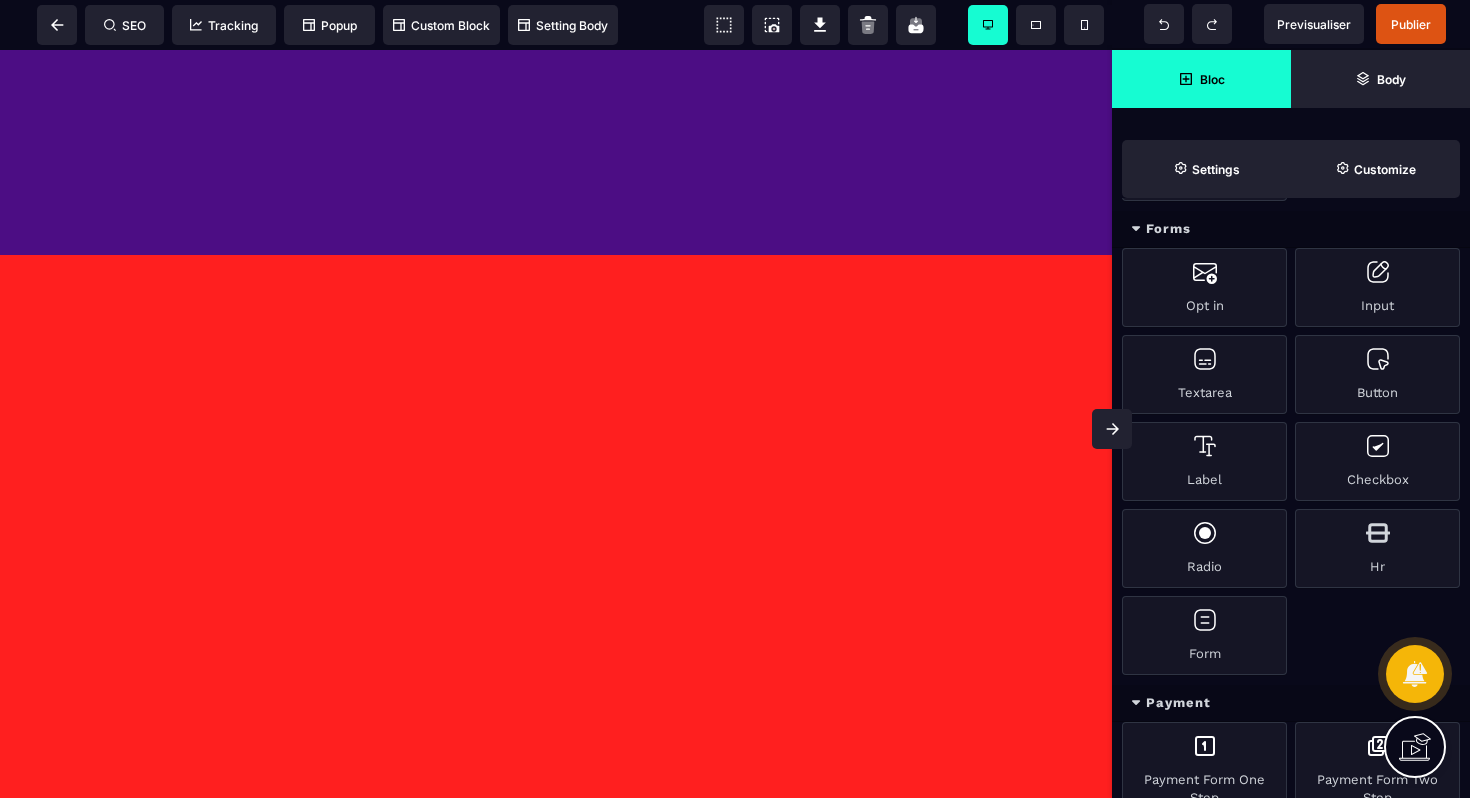 scroll, scrollTop: 2538, scrollLeft: 0, axis: vertical 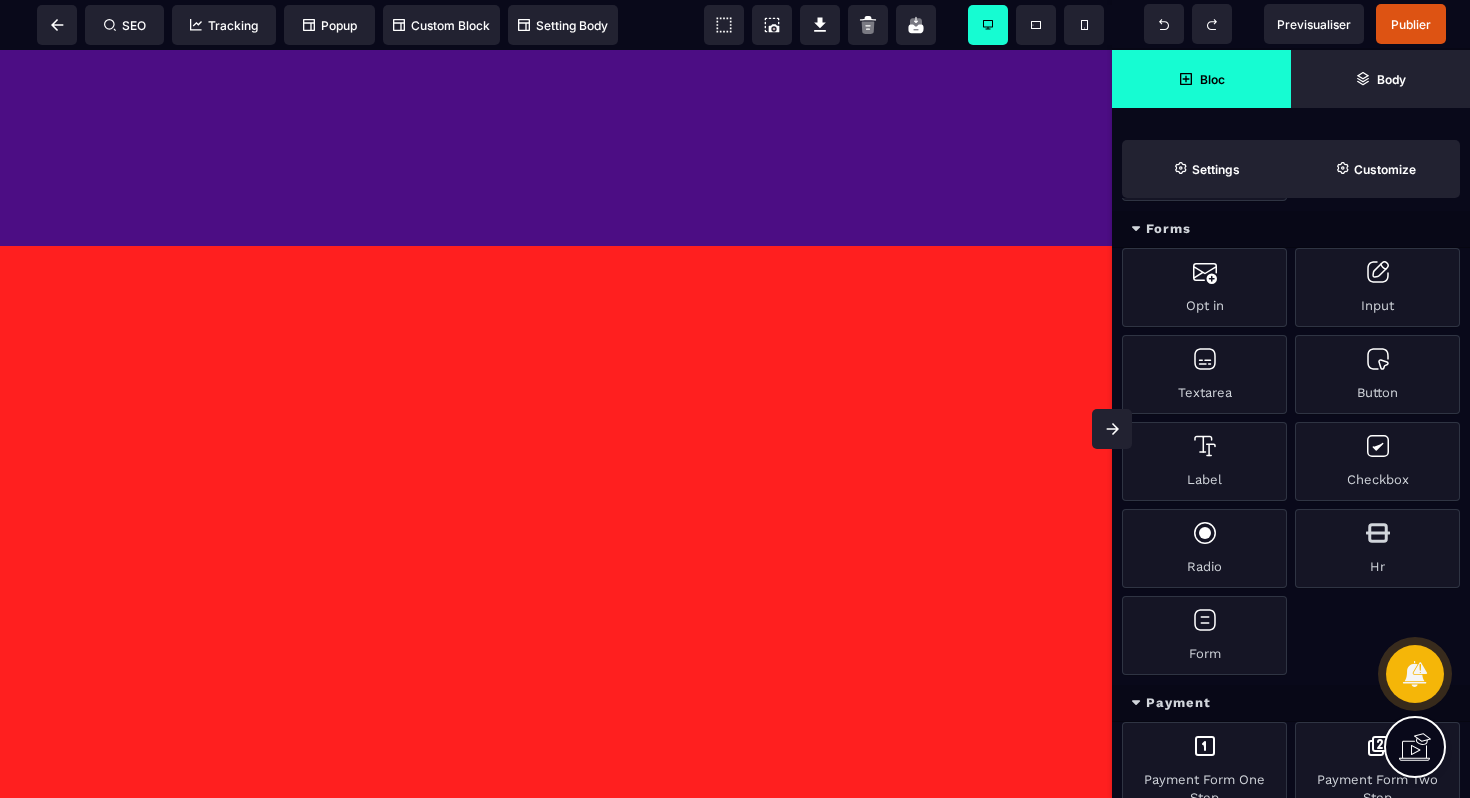 click on "Rejoins la formation piercing professionnelle dès maintenant ! ✅ Deviens pierceur/se certifié·e depuis chez toi 🎁 Ton accès à la formation piercing : → Méthode étape par étape pour apprendre à percer   → Approche anatomique, technique et sécurisée   → Accompagnement personnalisé disponible   → Certificat de réussite Prix : 997 € TTC   Lorem ipsum dolor sit amet consectetur. Viverra aenean ut id nulla dolor pulvinar. - Name “[FIRST] [LAST]” Rejoins la formation pour devenir pierceur·se pro Une méthode claire, complète et 100 % en ligne ✔️ Accès immédiat à la plateforme   ✔️ 7 modules – vidéos + PDF téléchargeables   ✔️ Suivi et accompagnement inclus   ✔️ Certificat final CHECKOUT FORM COMPLETE YOUR ORDER PAID AD SUCK! Sub headingLorem ipsum dolor sit amet consectetur. Urna bibendum commodo lorem consectetur at ut  RRR Votre nom Votre prénom Professionnel Votre entreprise Votre email Confirmez votre email Votre numéro de téléphone Votre ville IBAN" at bounding box center [556, -843] 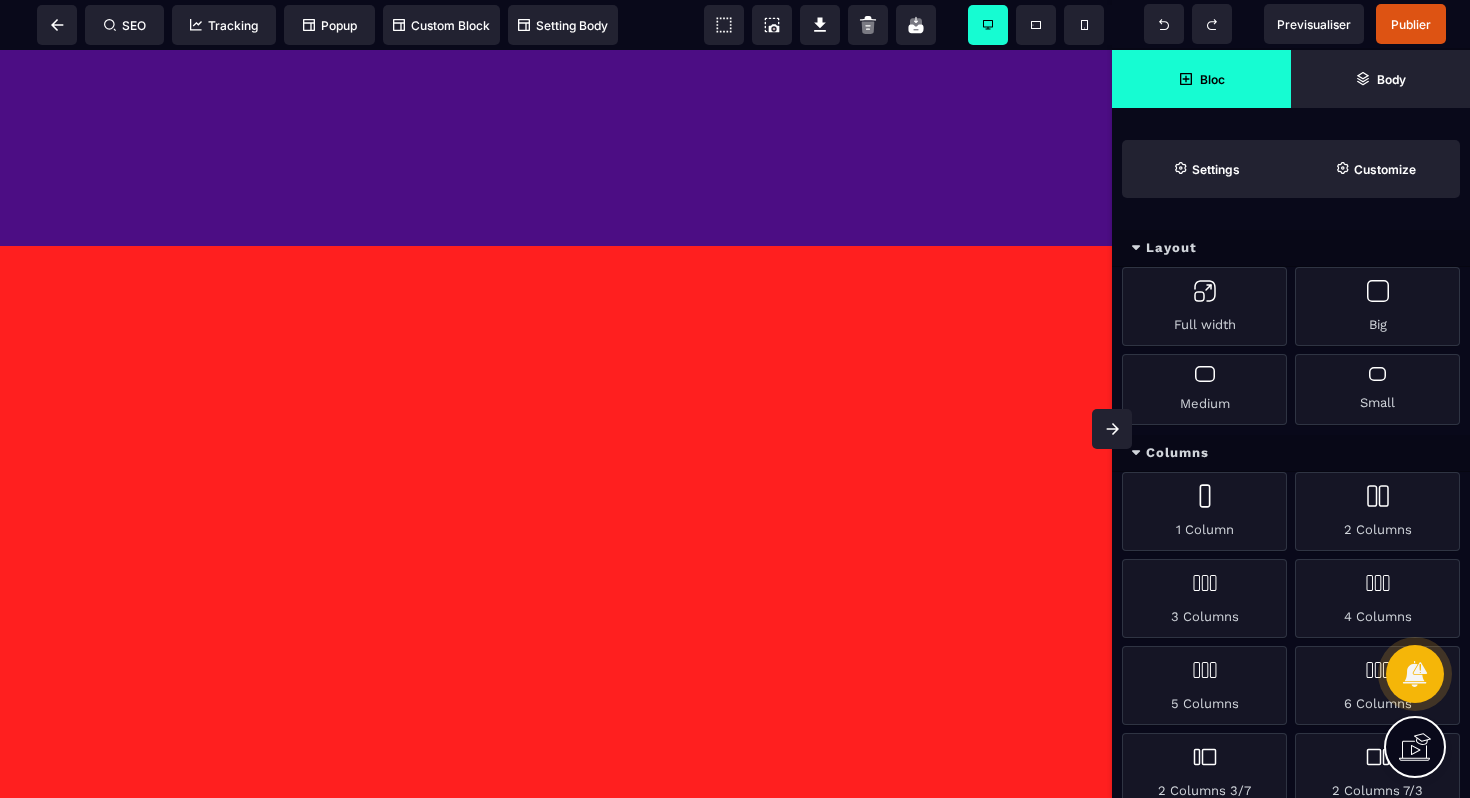 scroll, scrollTop: 2393, scrollLeft: 0, axis: vertical 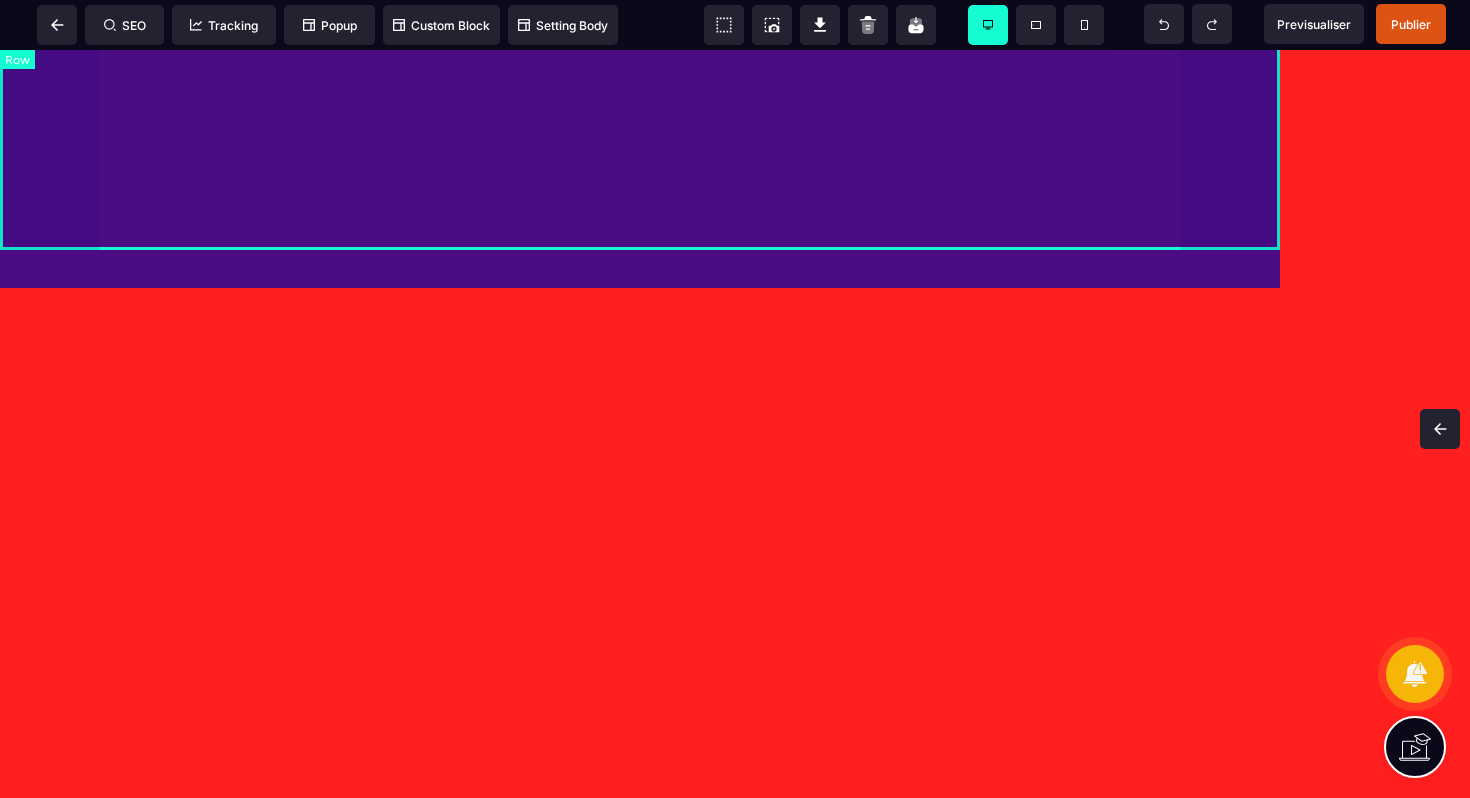 click on "Unit price Informations de base Professionnel Informations paiement Une fois Abonnement Paiement en plusieurs fois Abonnement Paiement en plusieurs fois Appliquer Promotion 0 Sous-total 0 Taxe 0 Montant total dû 0 0 Acheter maintenant En confirmant votre abonnement, vous autorisez NAME_ORG à vous facturer pour des paiements futurs conformément à leurs conditions. Vous pouvez annuler votre abonnement à tout moment. Propulsé par
Stripe
Conditions générales Confidentialité" at bounding box center (640, -352) 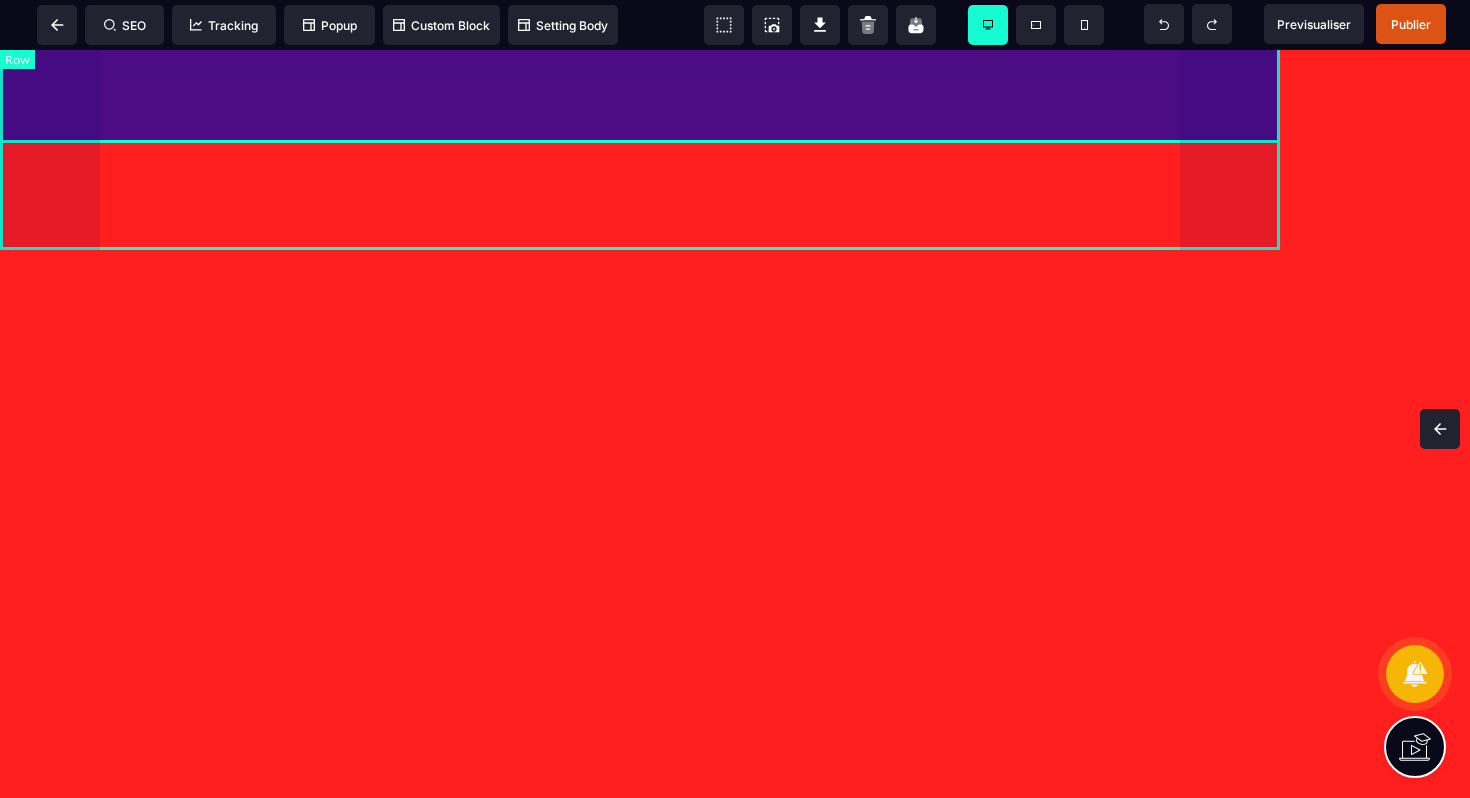select on "**" 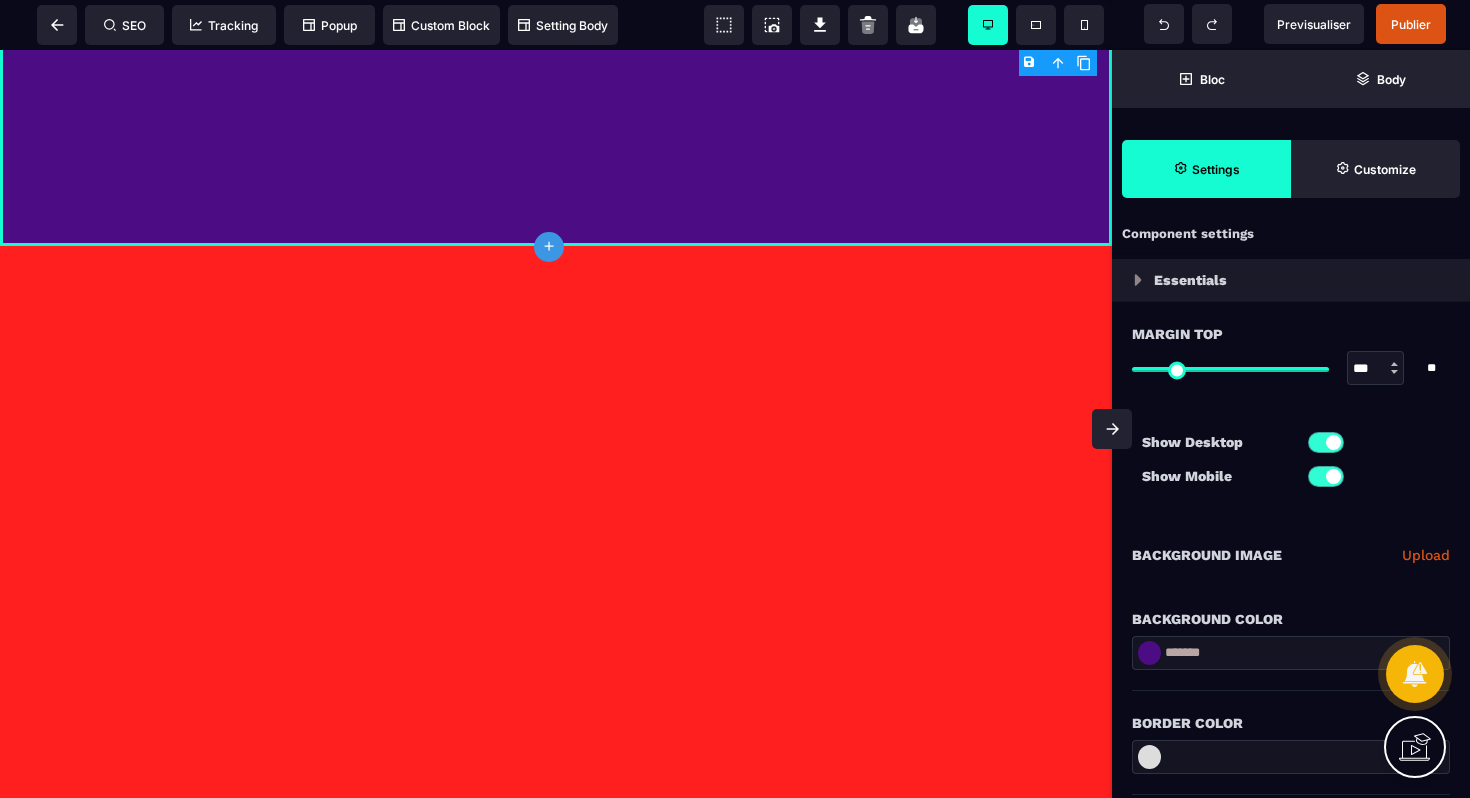 scroll, scrollTop: 38, scrollLeft: 0, axis: vertical 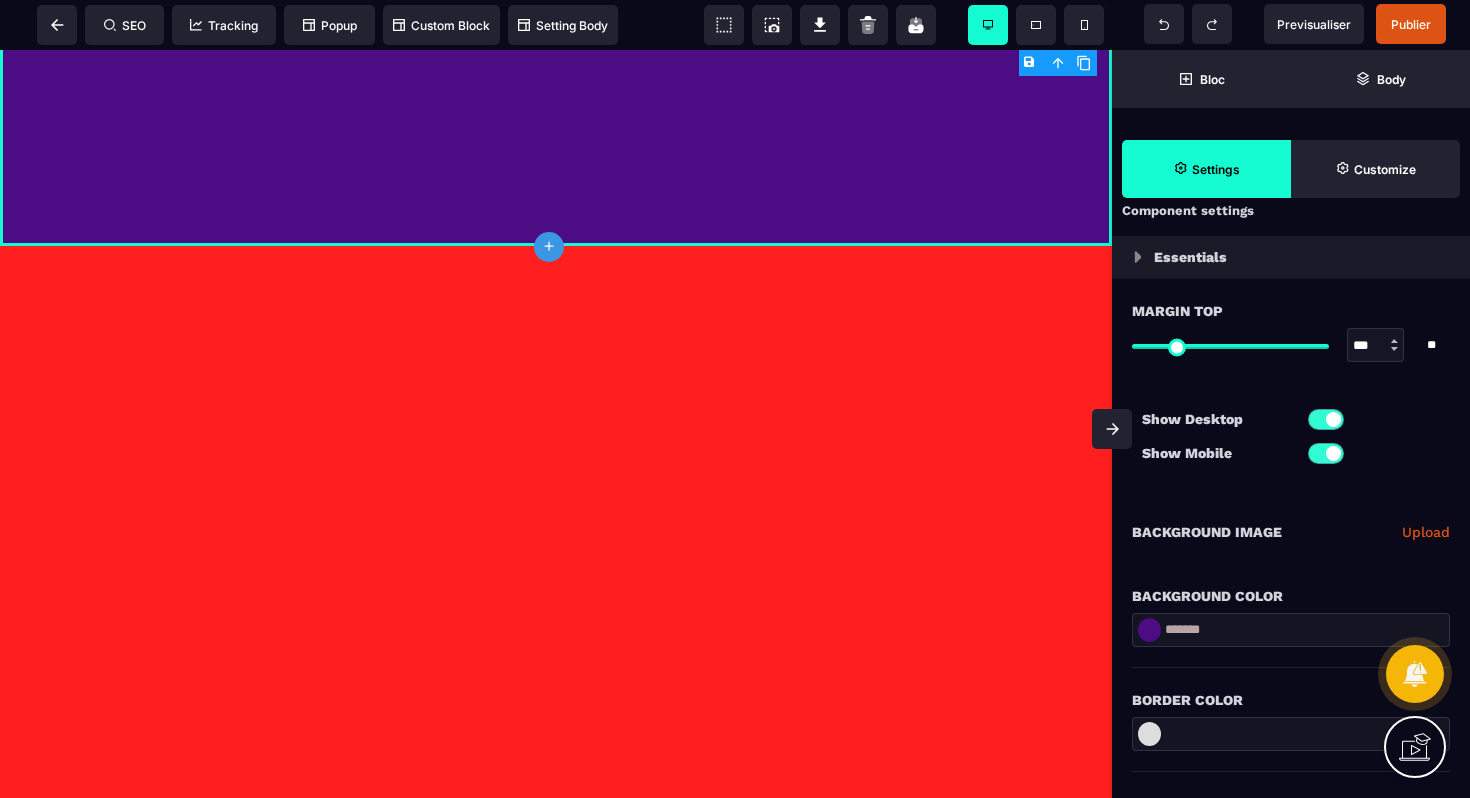 type on "*" 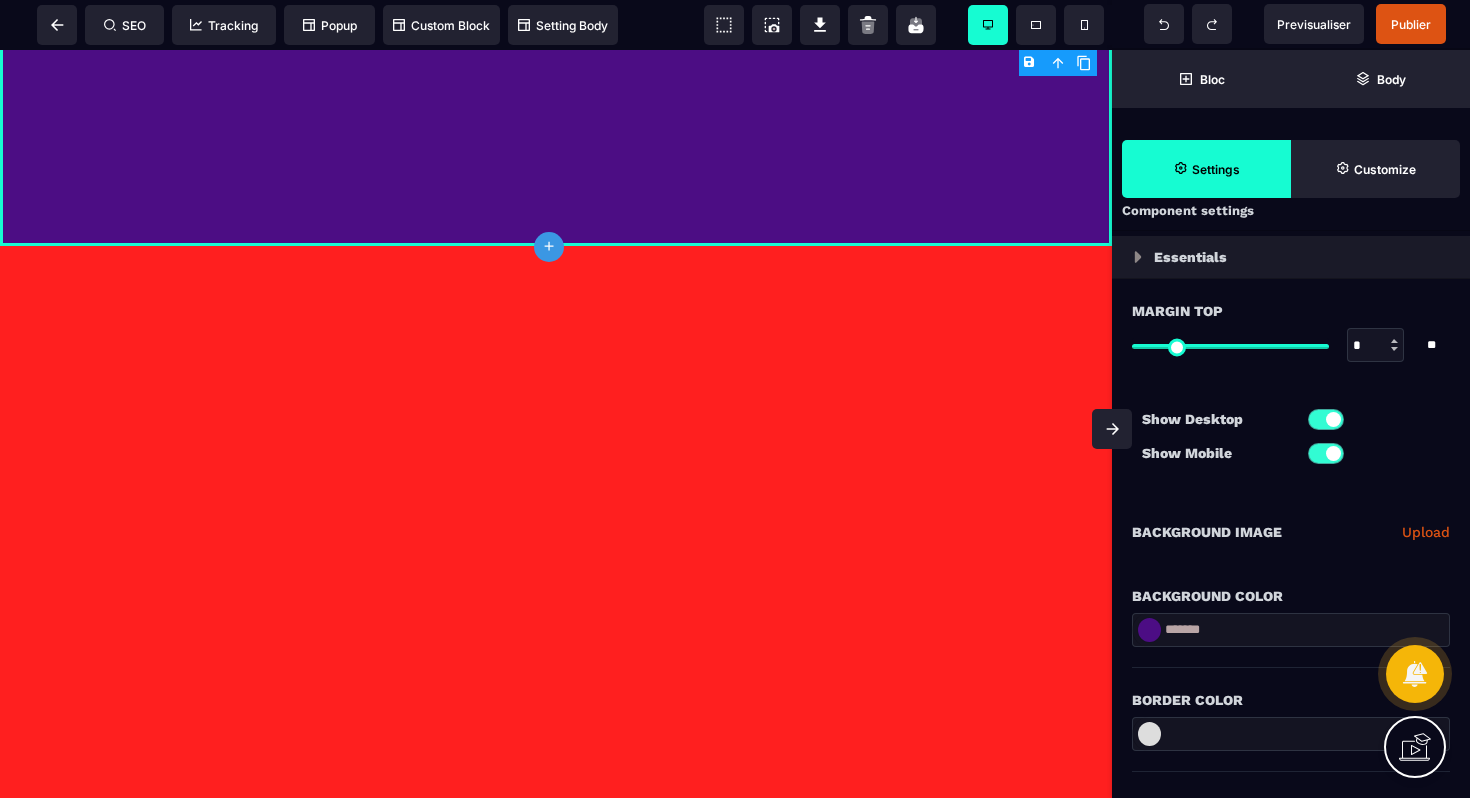 type on "*" 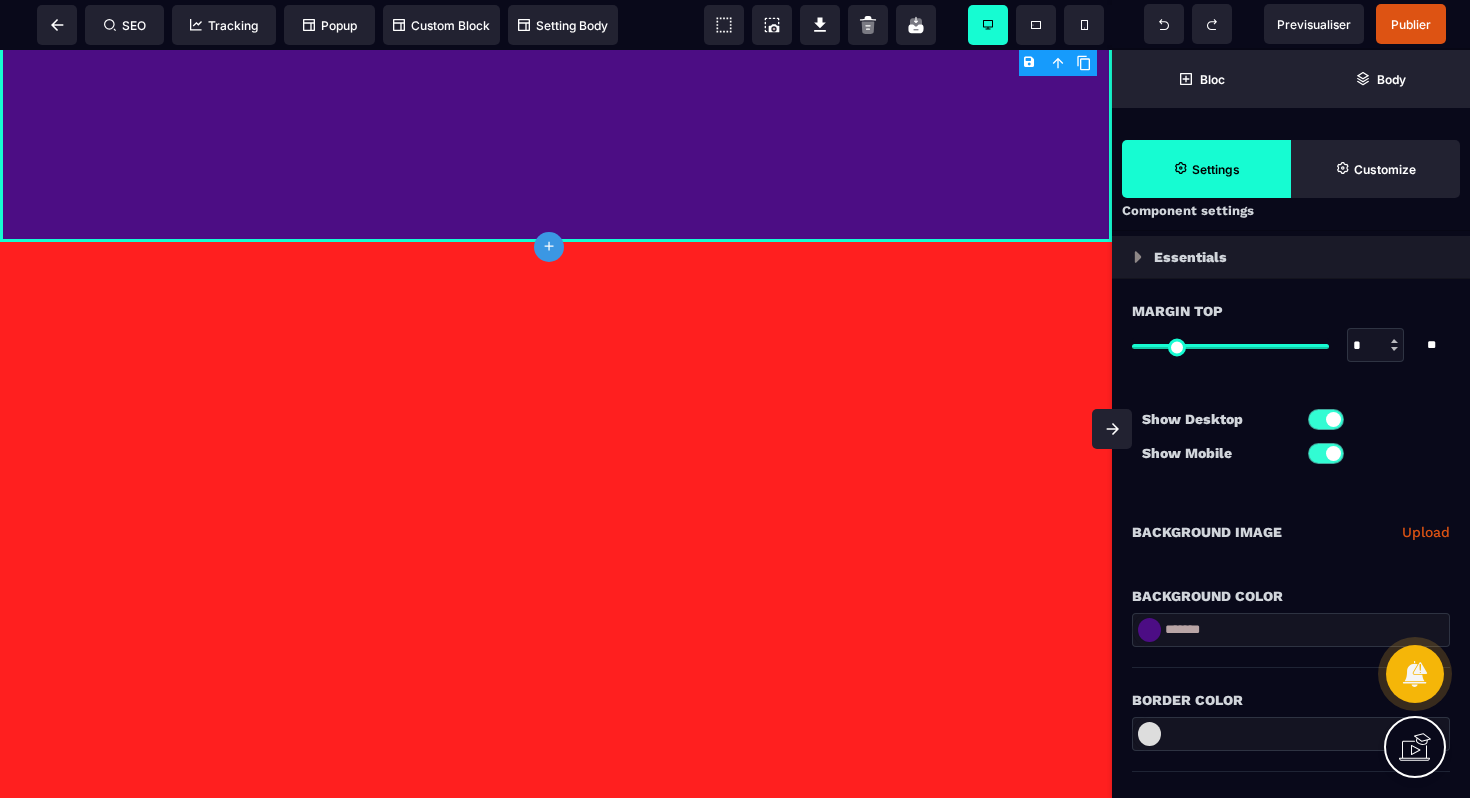 scroll, scrollTop: 2288, scrollLeft: 0, axis: vertical 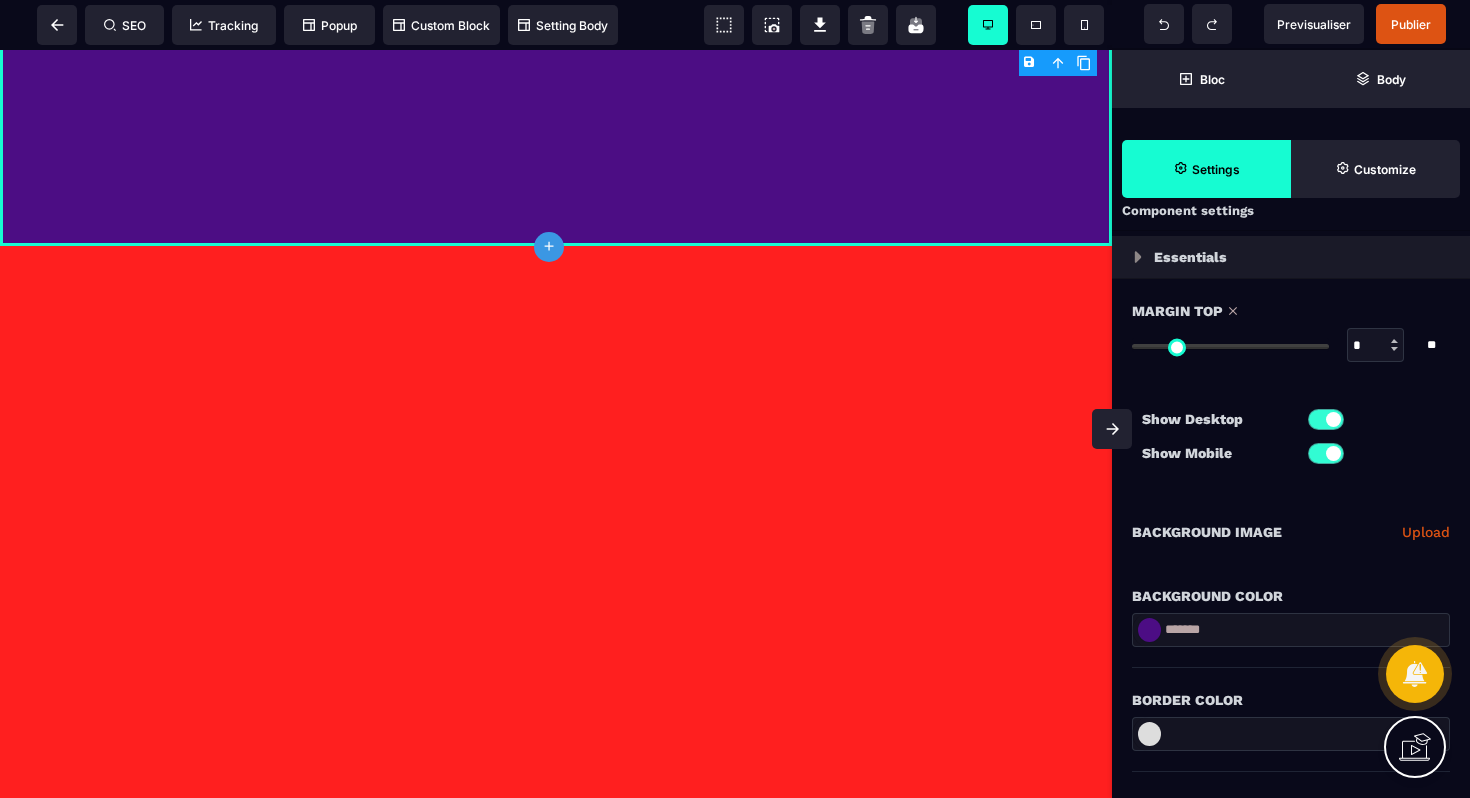 type on "**" 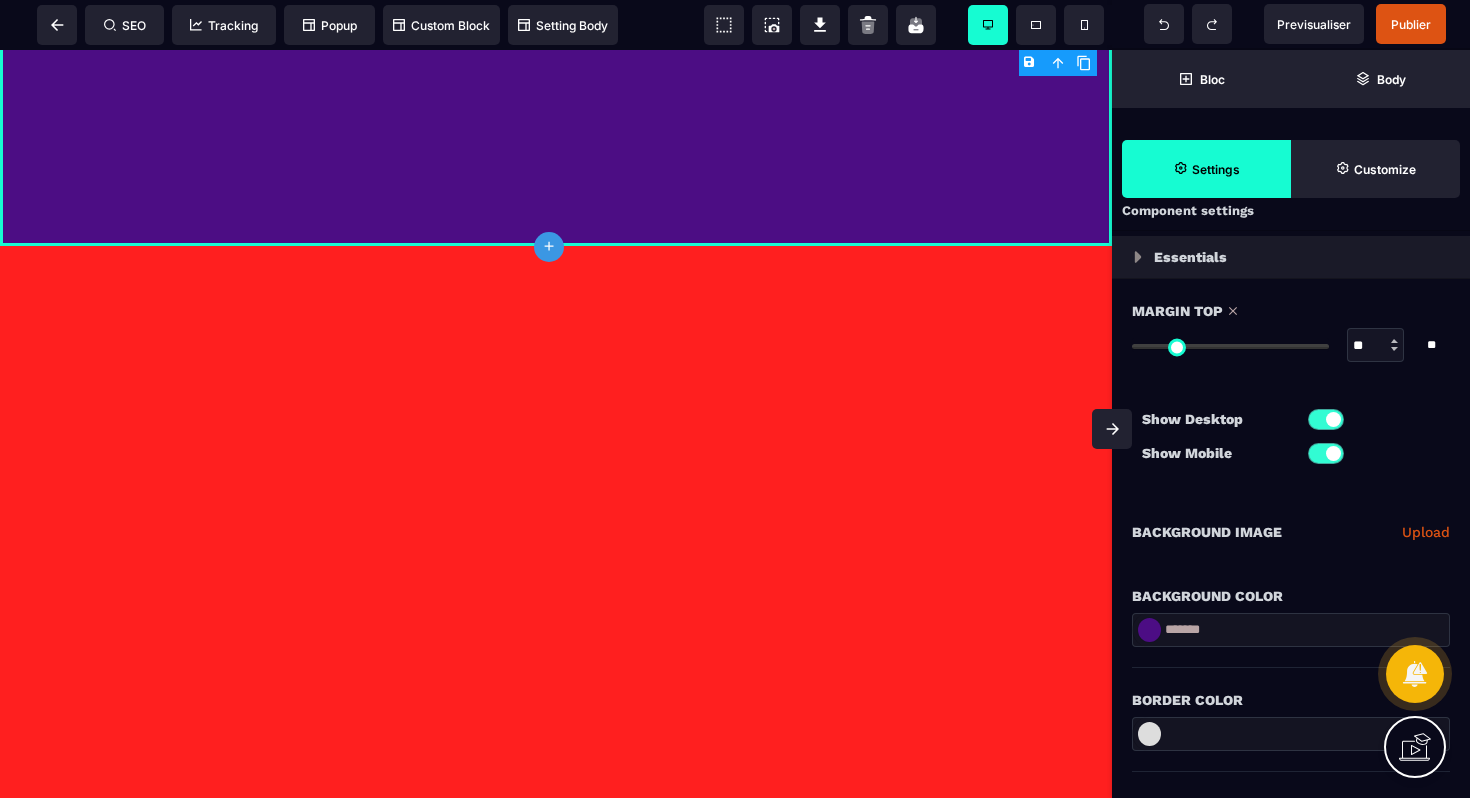 type on "***" 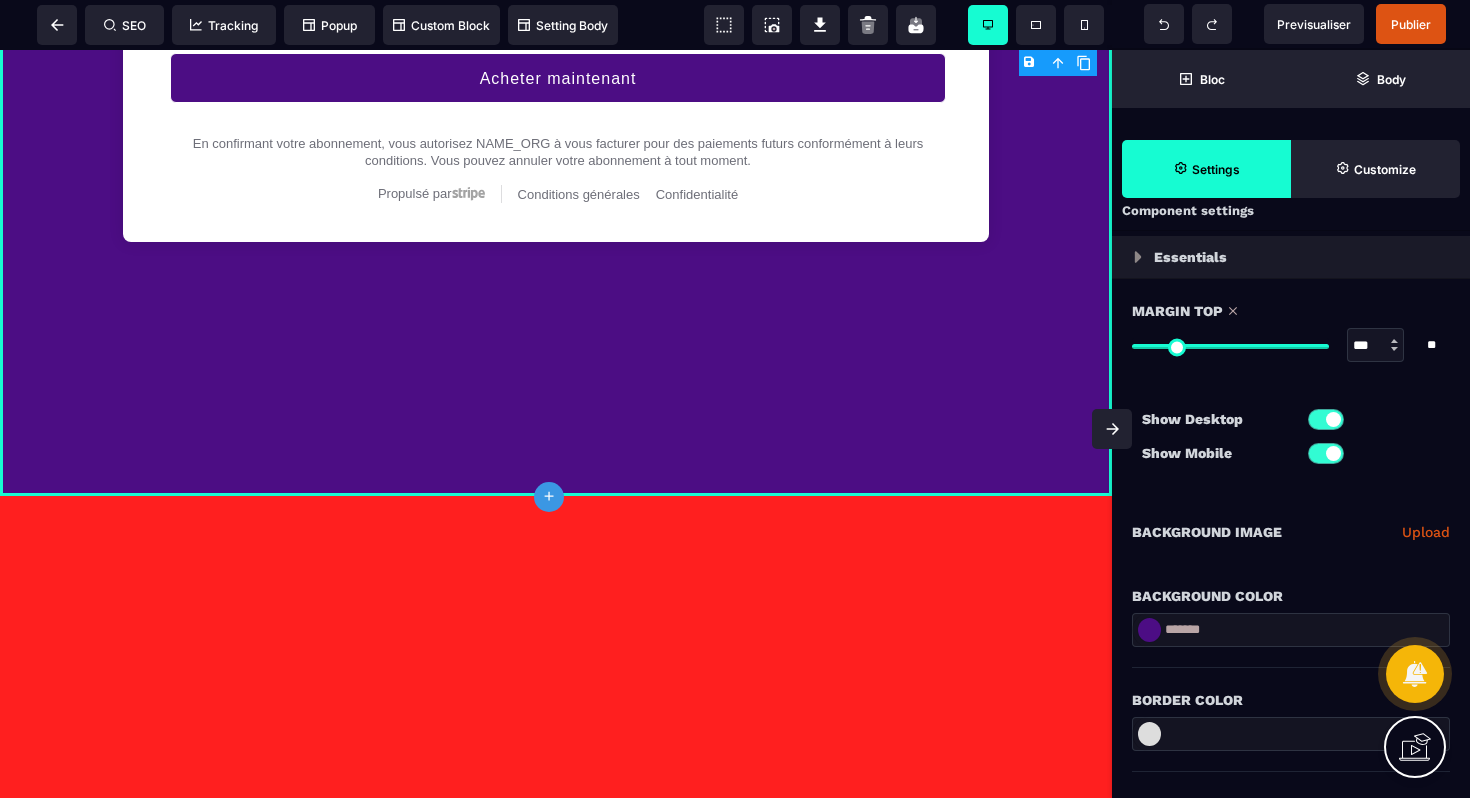 drag, startPoint x: 1320, startPoint y: 352, endPoint x: 1372, endPoint y: 353, distance: 52.009613 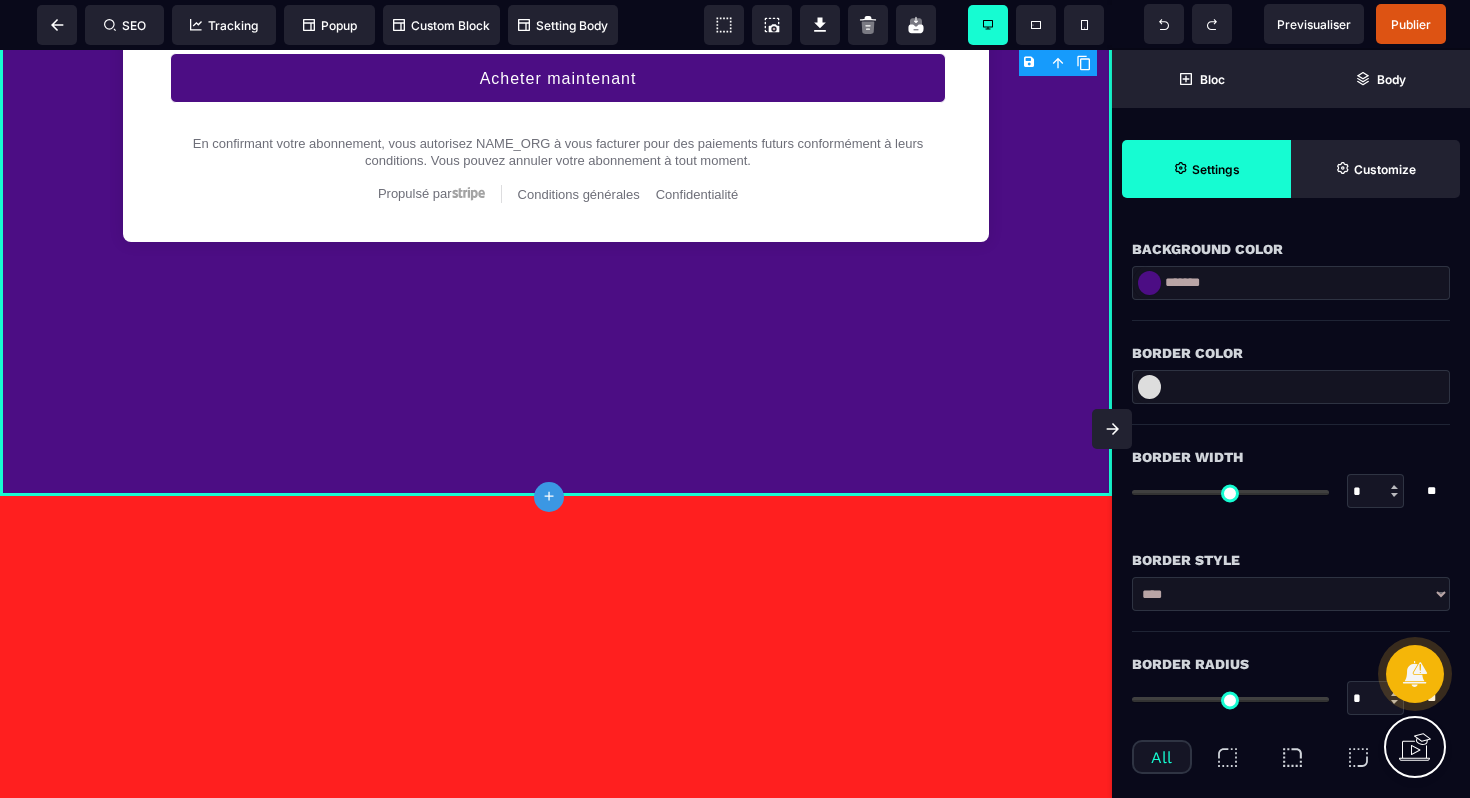 scroll, scrollTop: 426, scrollLeft: 0, axis: vertical 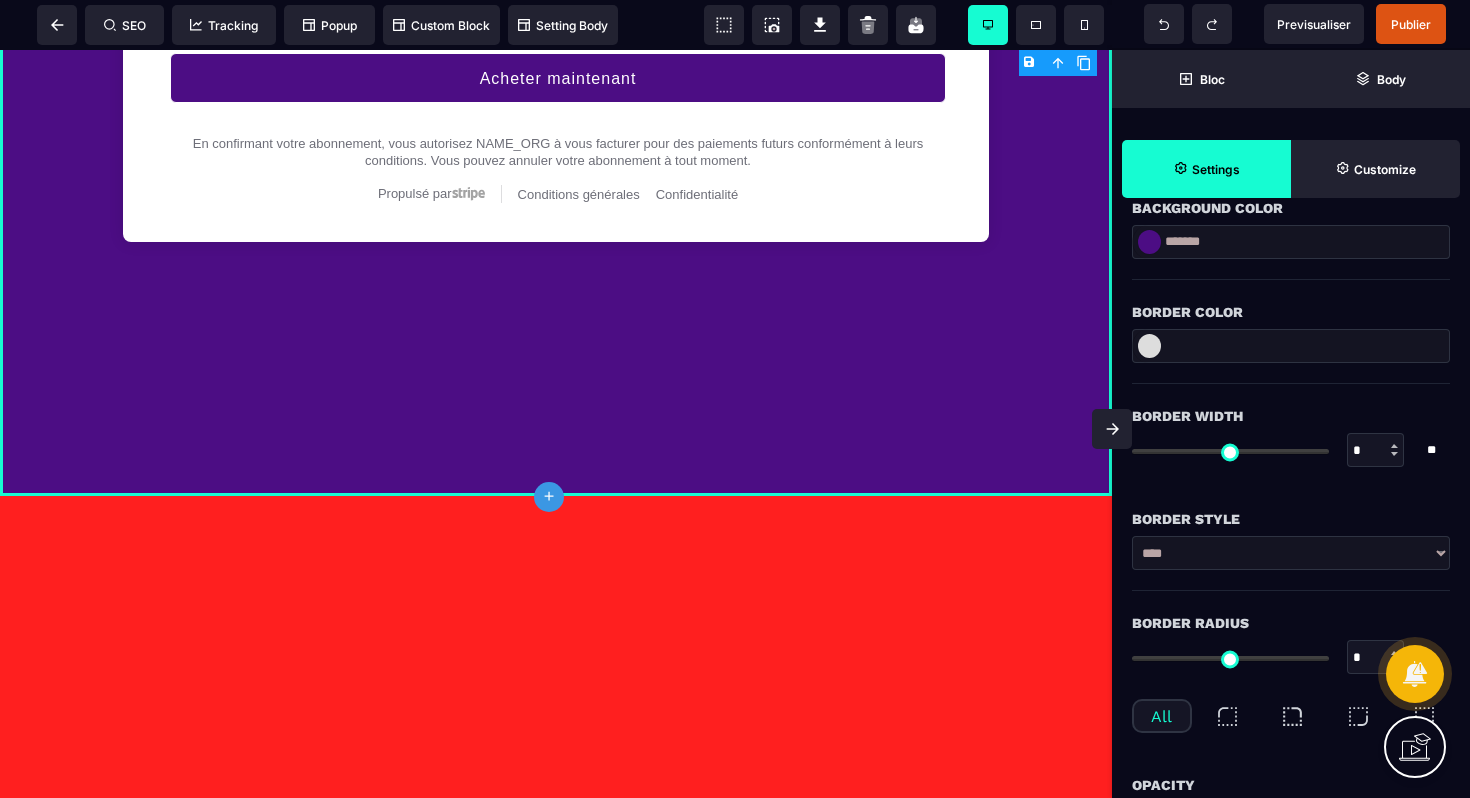 type on "**" 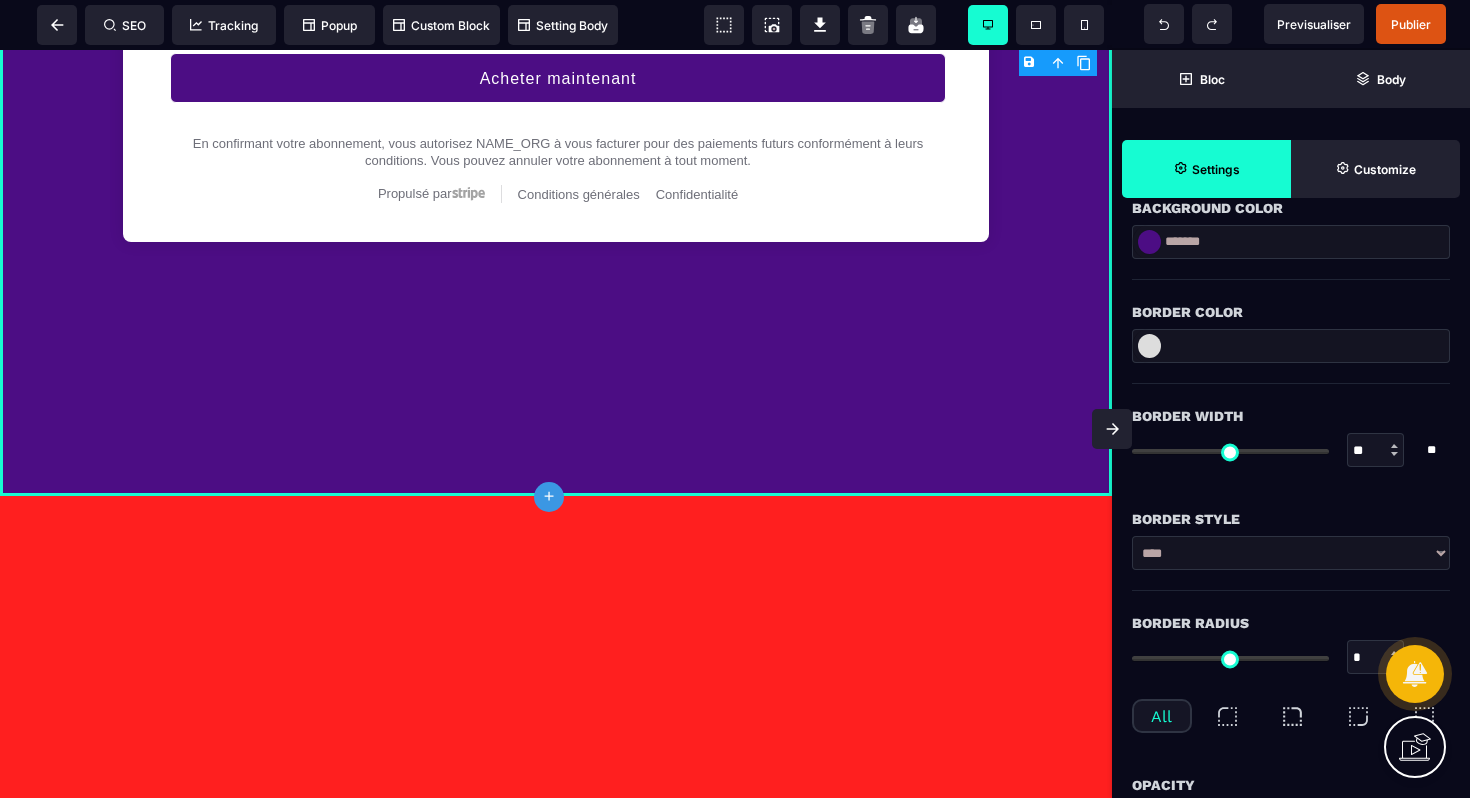 type on "**" 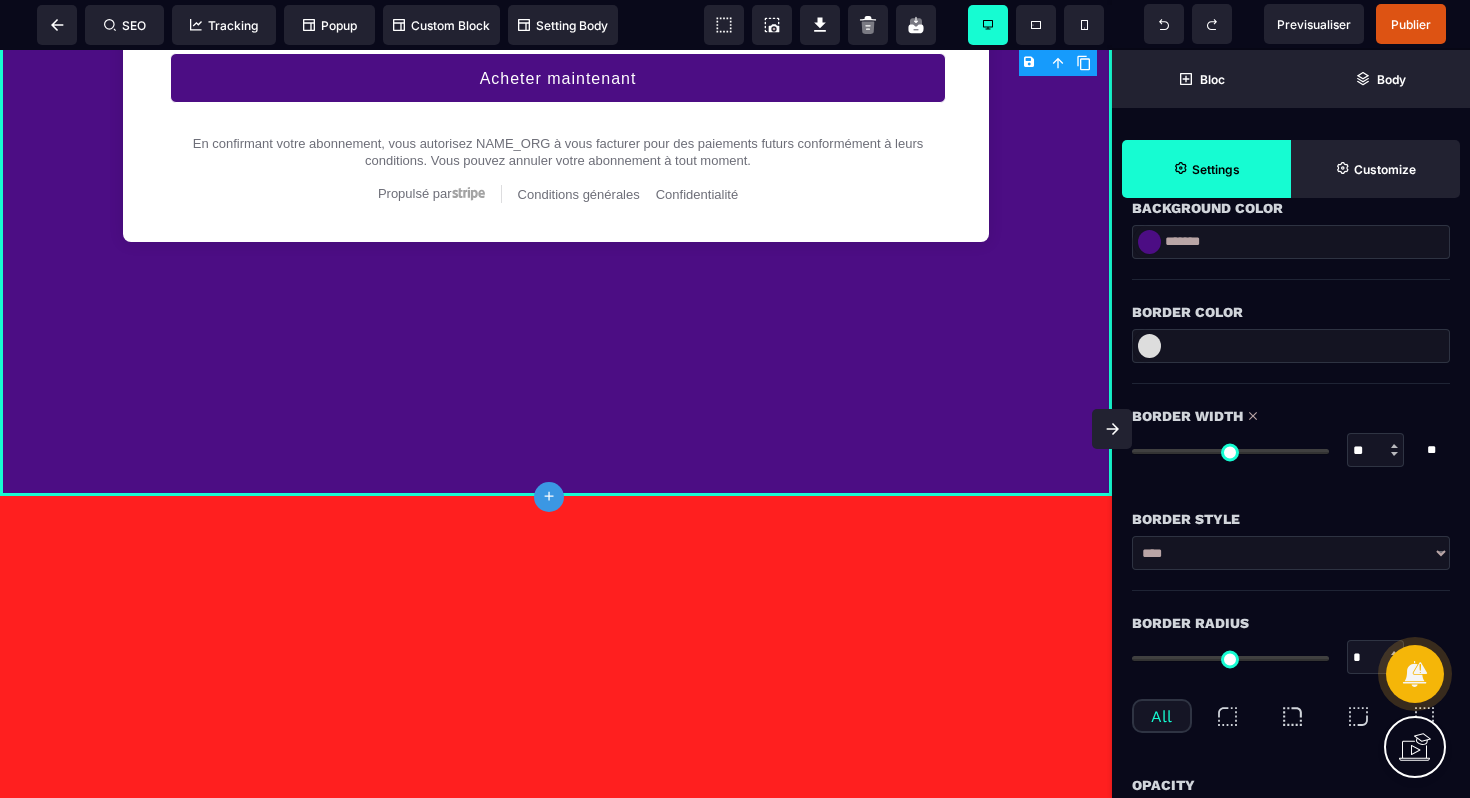 type on "**" 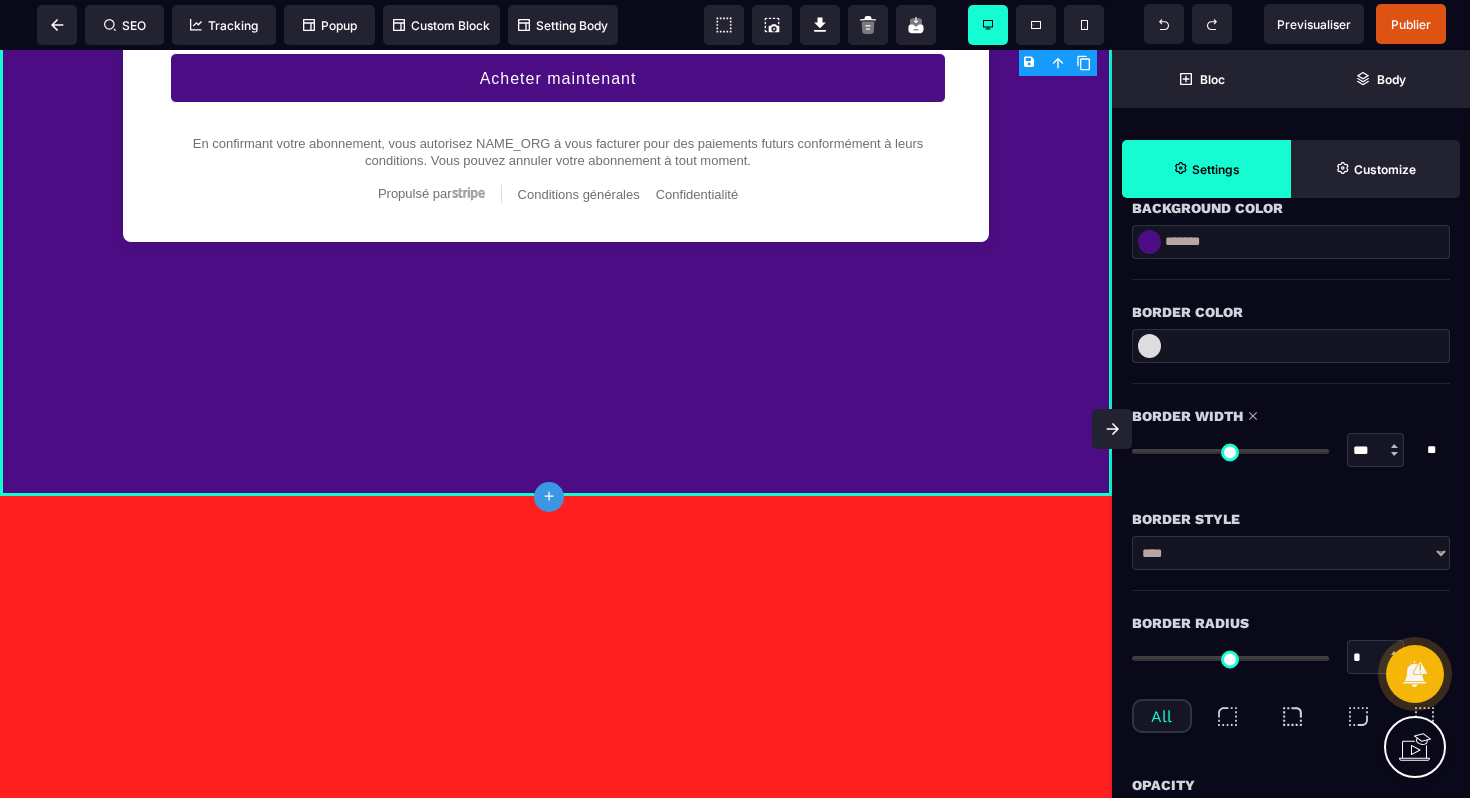 drag, startPoint x: 1141, startPoint y: 454, endPoint x: 1366, endPoint y: 470, distance: 225.56818 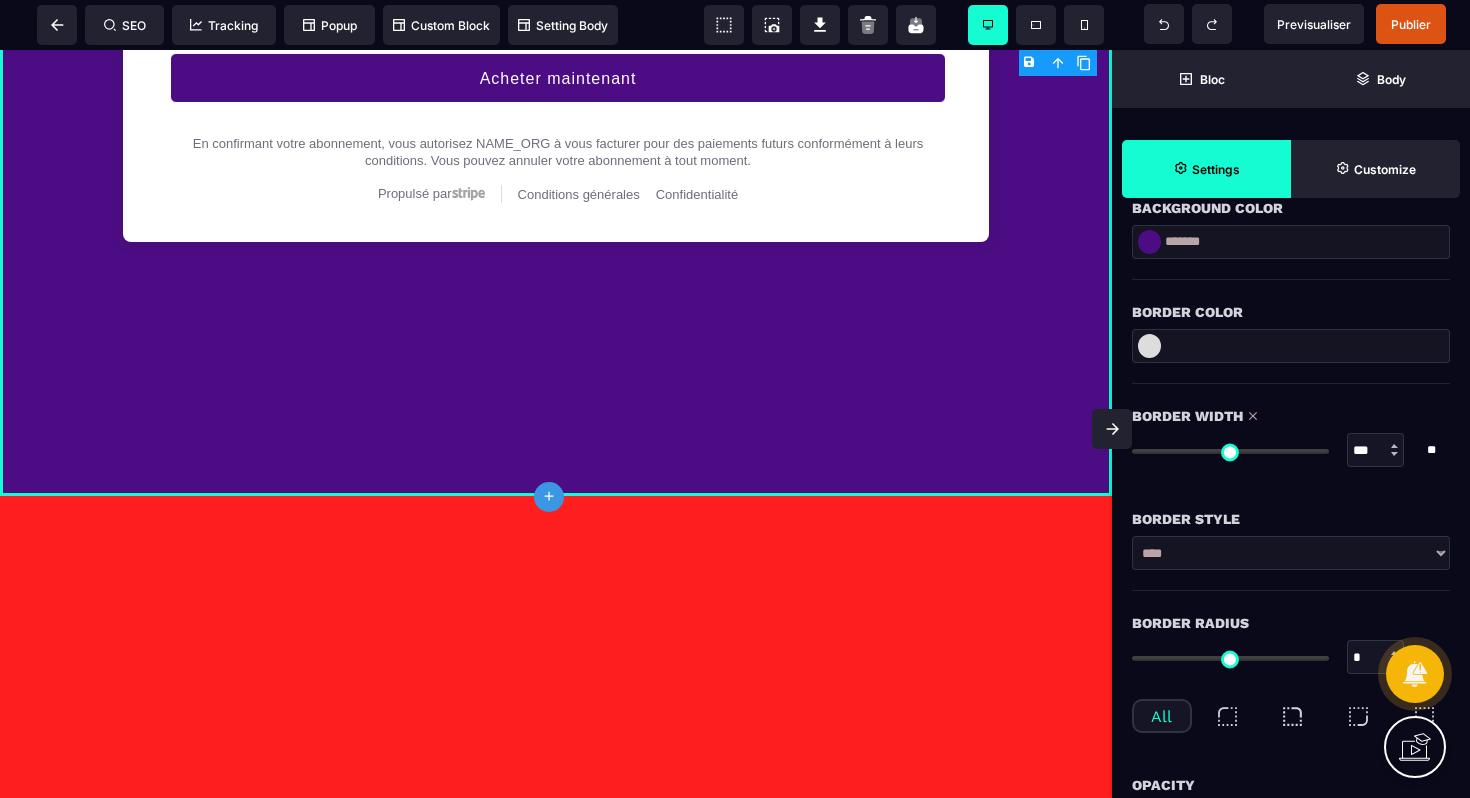 click at bounding box center [1230, 451] 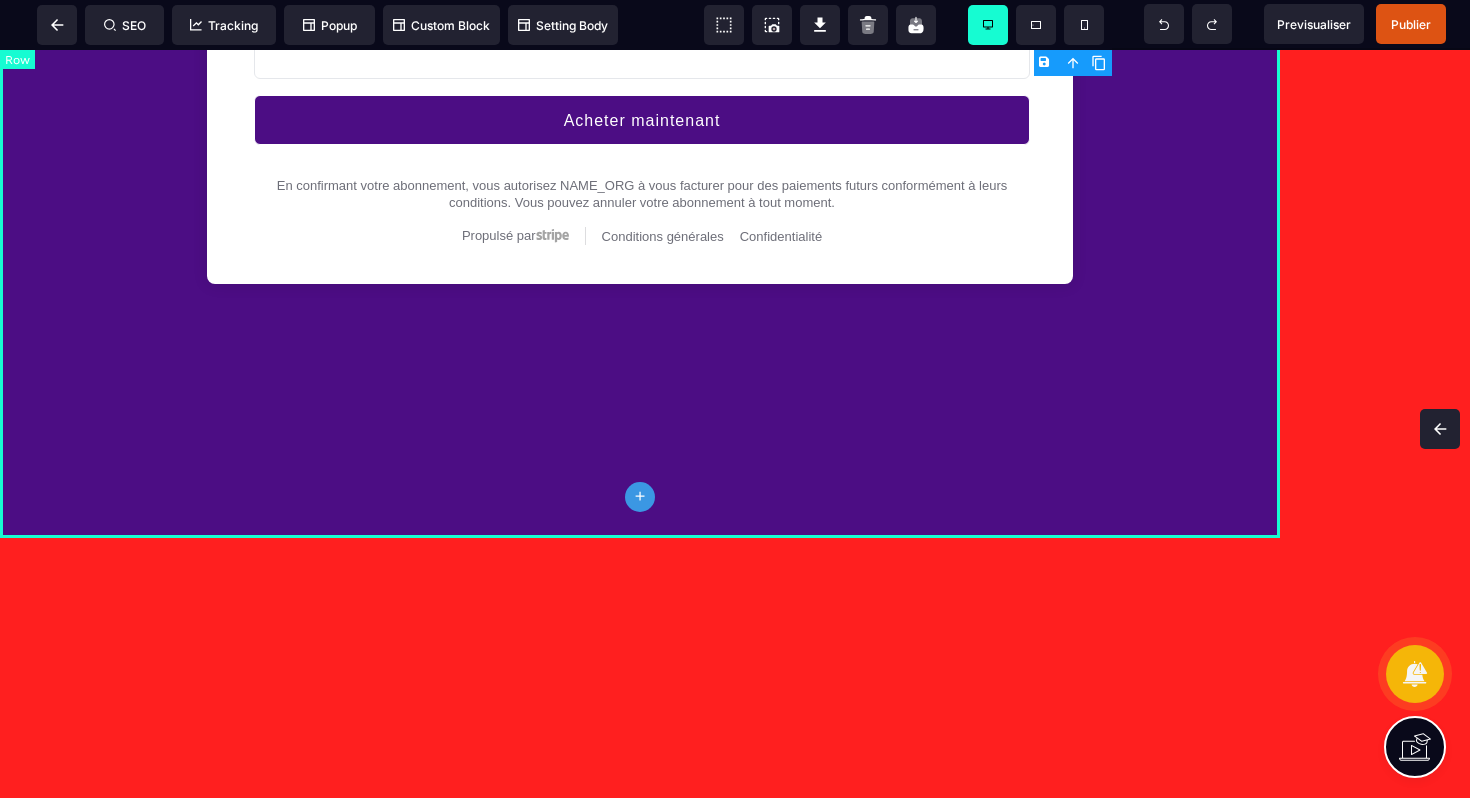 scroll, scrollTop: 0, scrollLeft: 0, axis: both 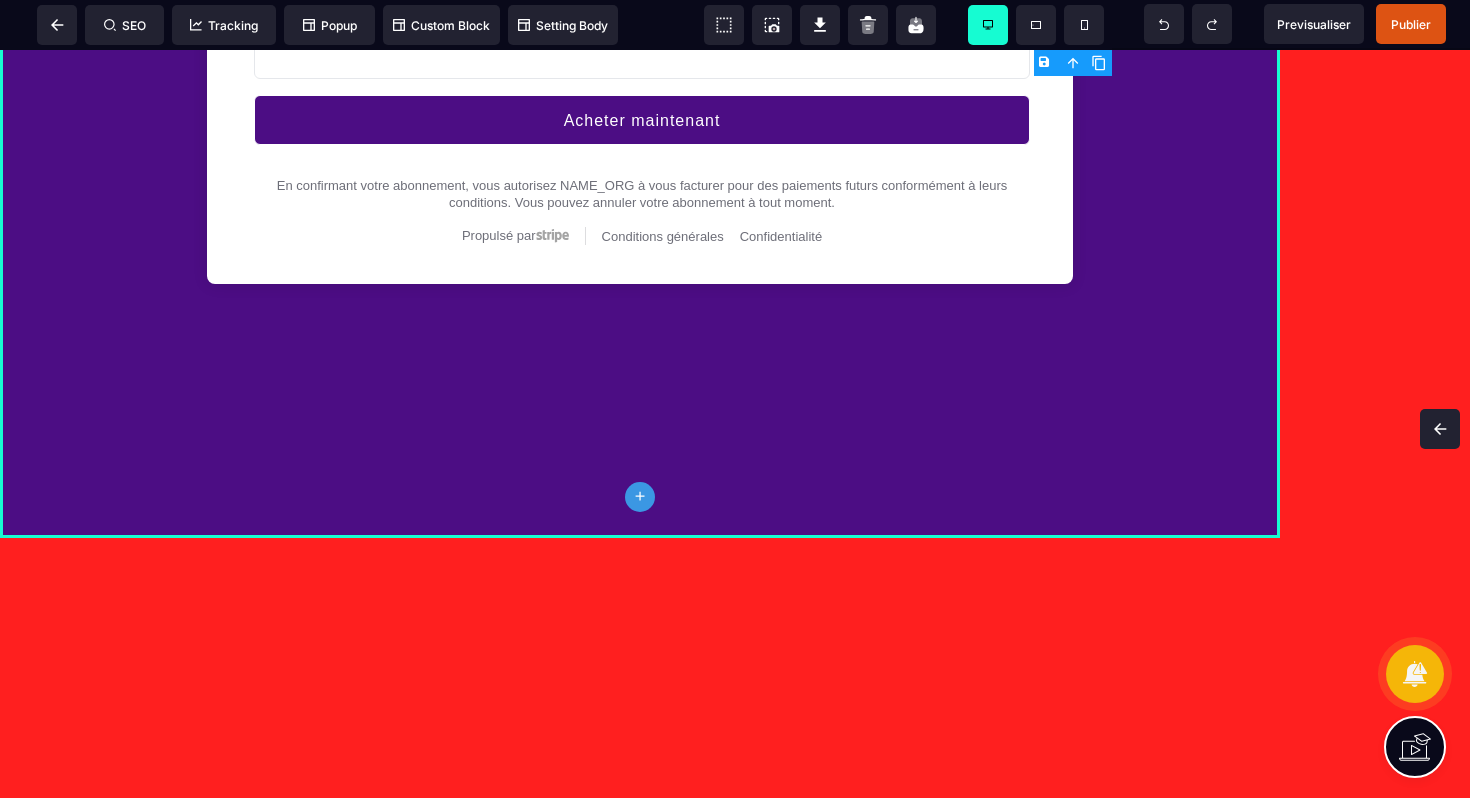 click 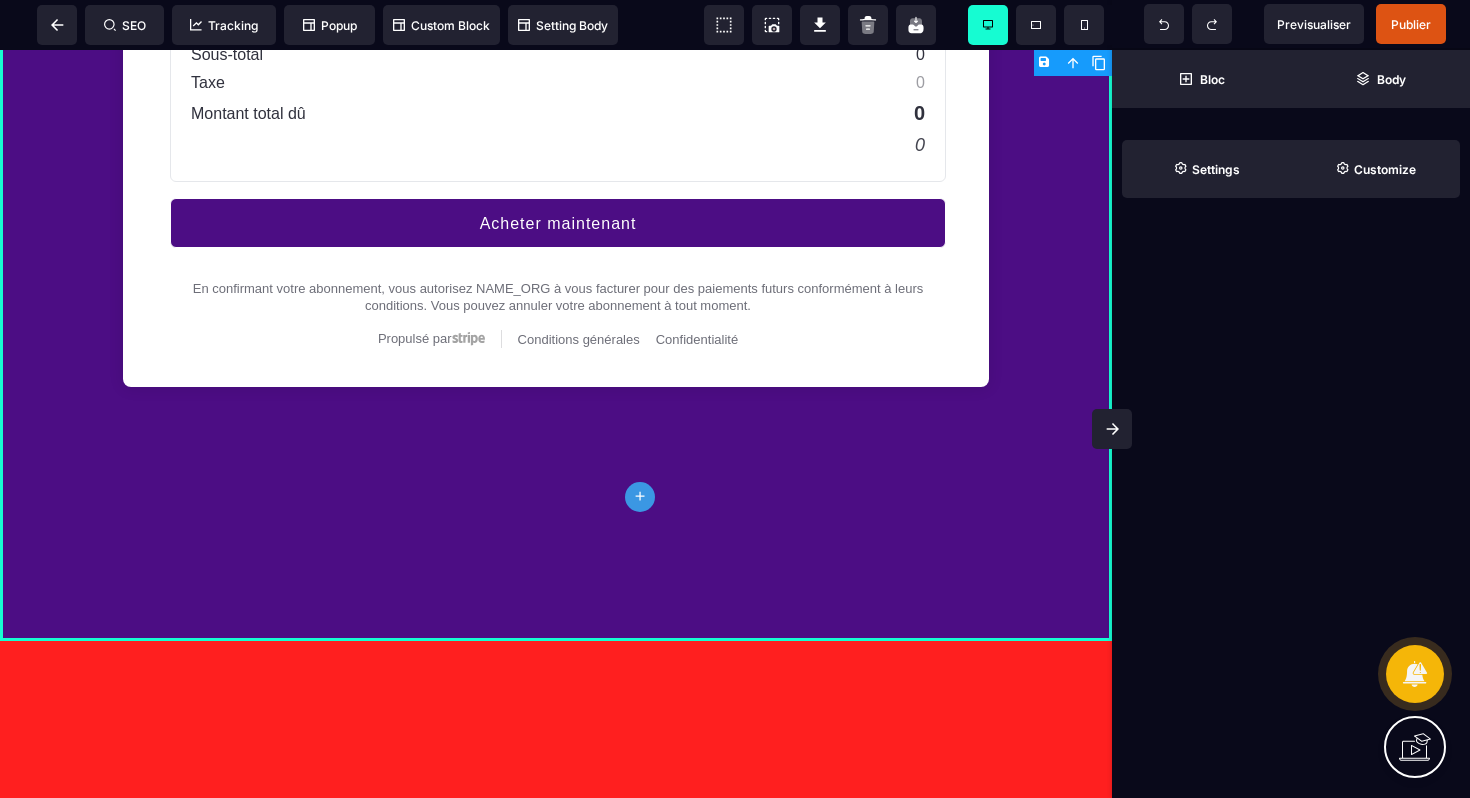 scroll, scrollTop: 2288, scrollLeft: 0, axis: vertical 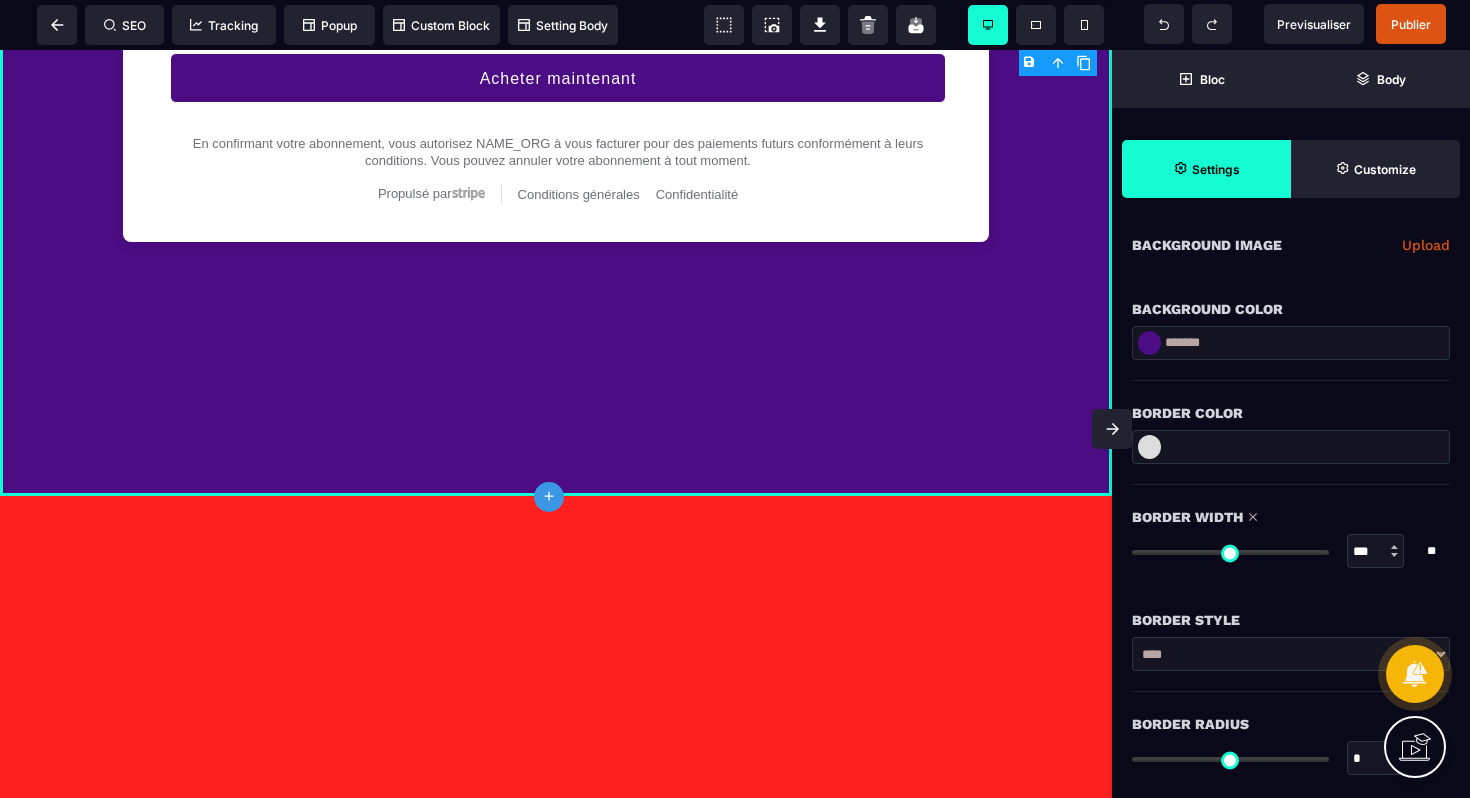 type on "**" 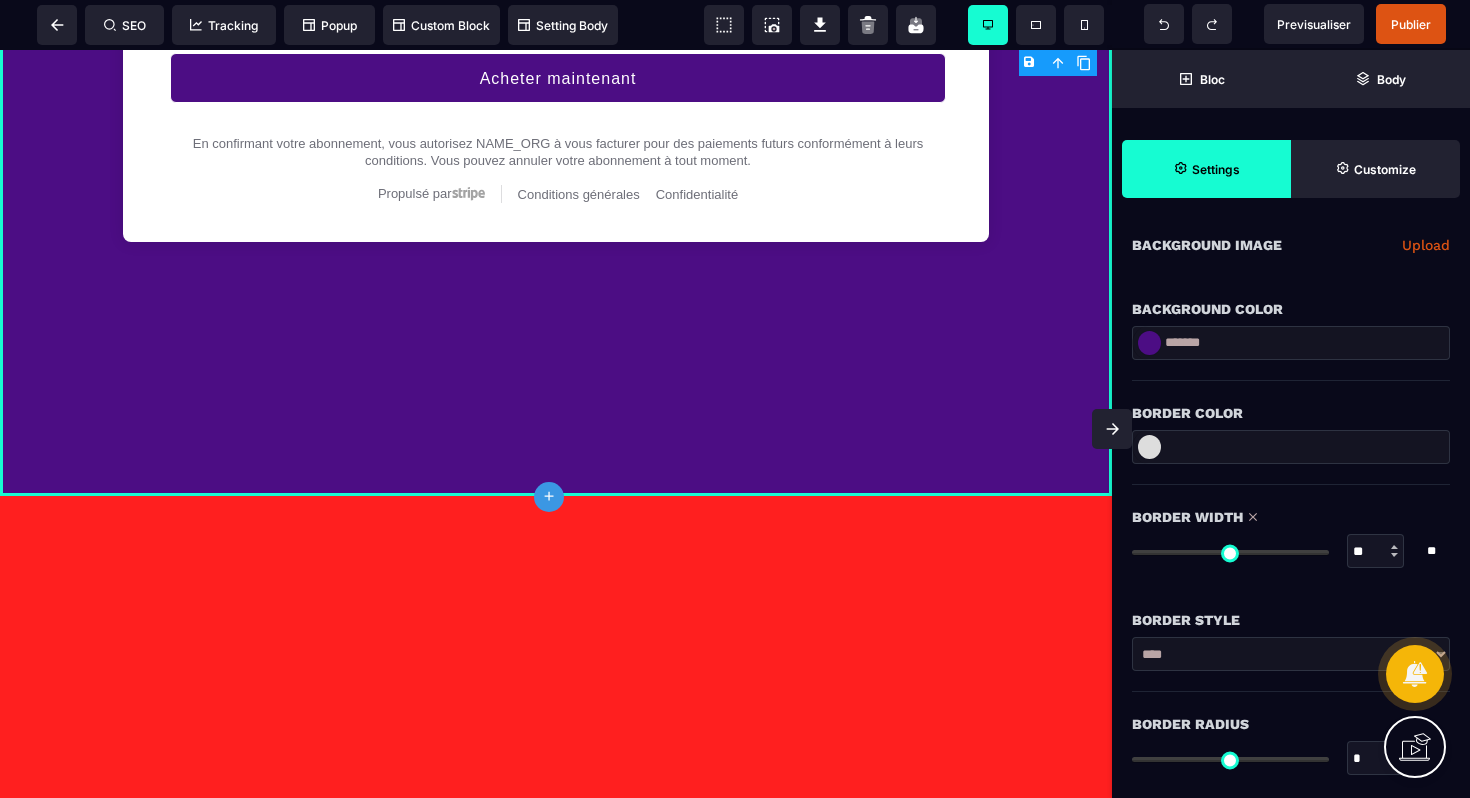 type on "**" 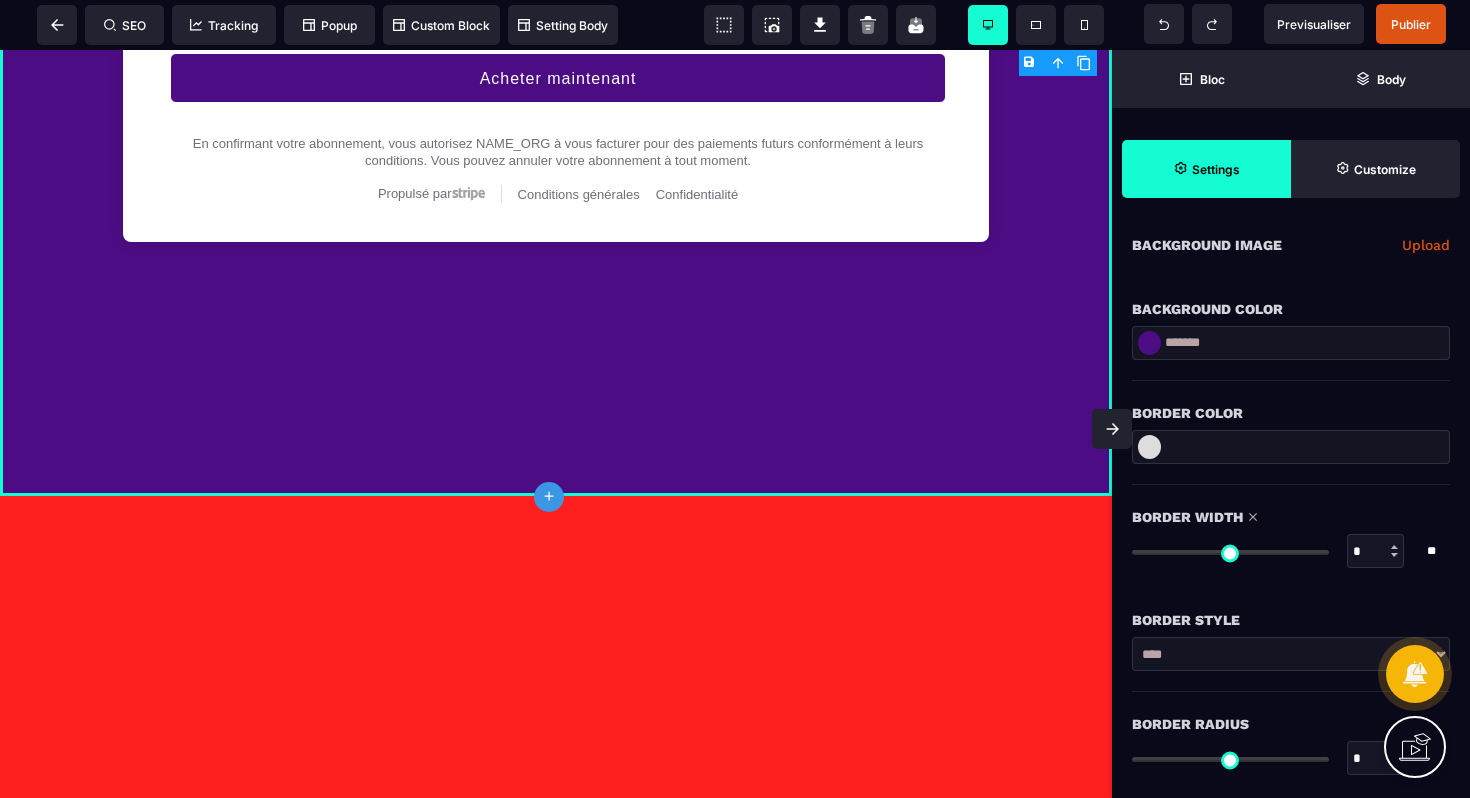 type on "*" 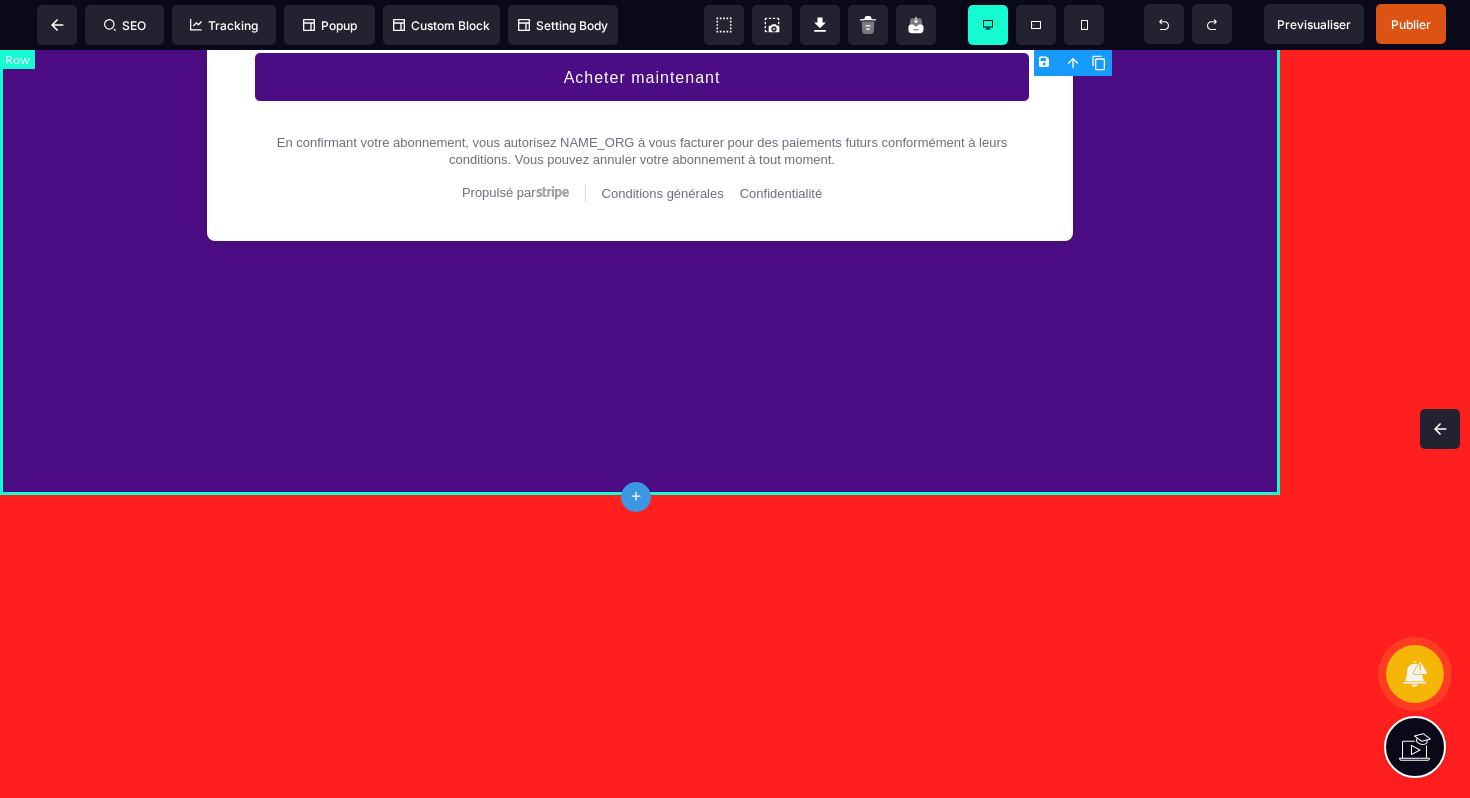 scroll, scrollTop: 0, scrollLeft: 0, axis: both 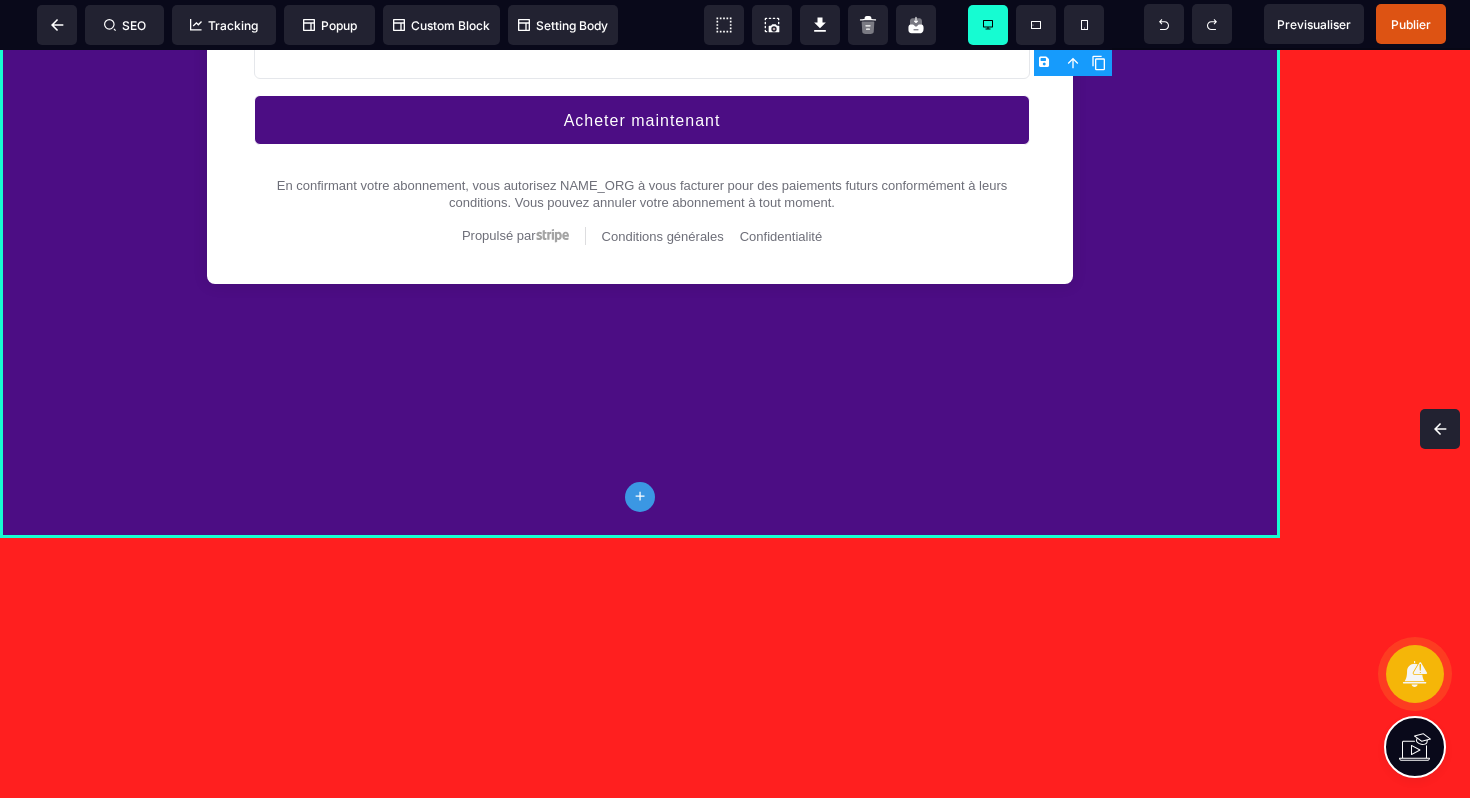 click at bounding box center (1440, 429) 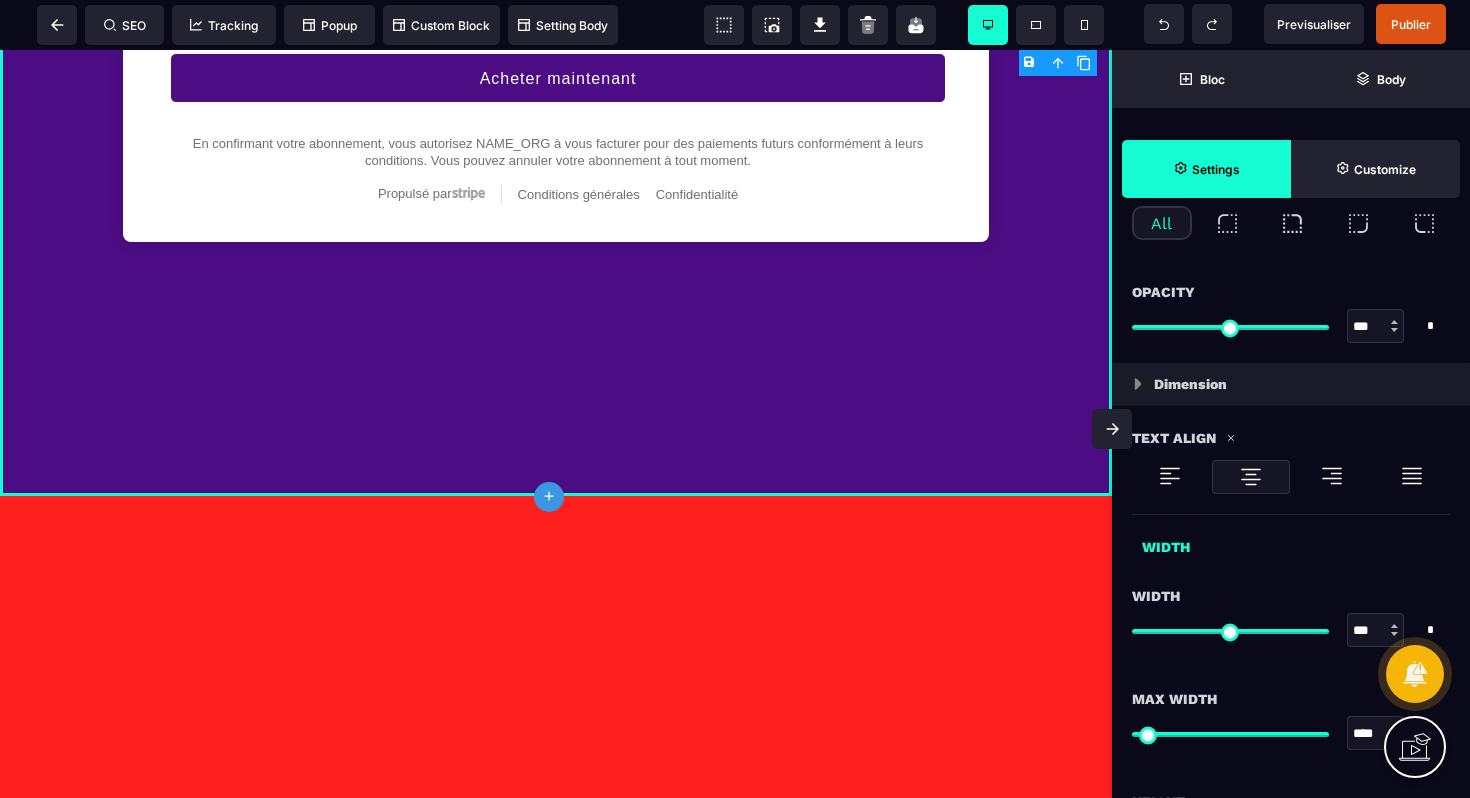 scroll, scrollTop: 1258, scrollLeft: 0, axis: vertical 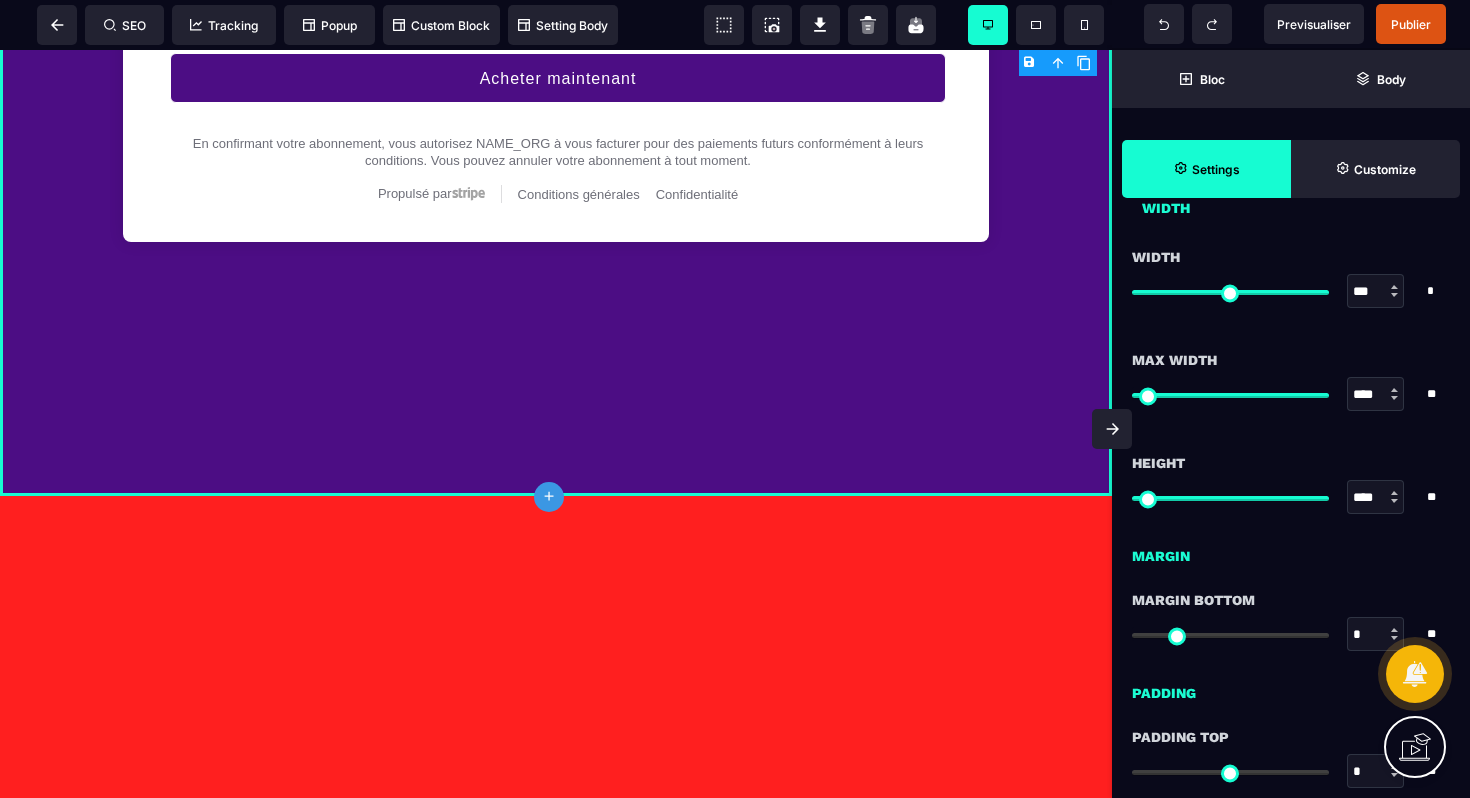 type on "**" 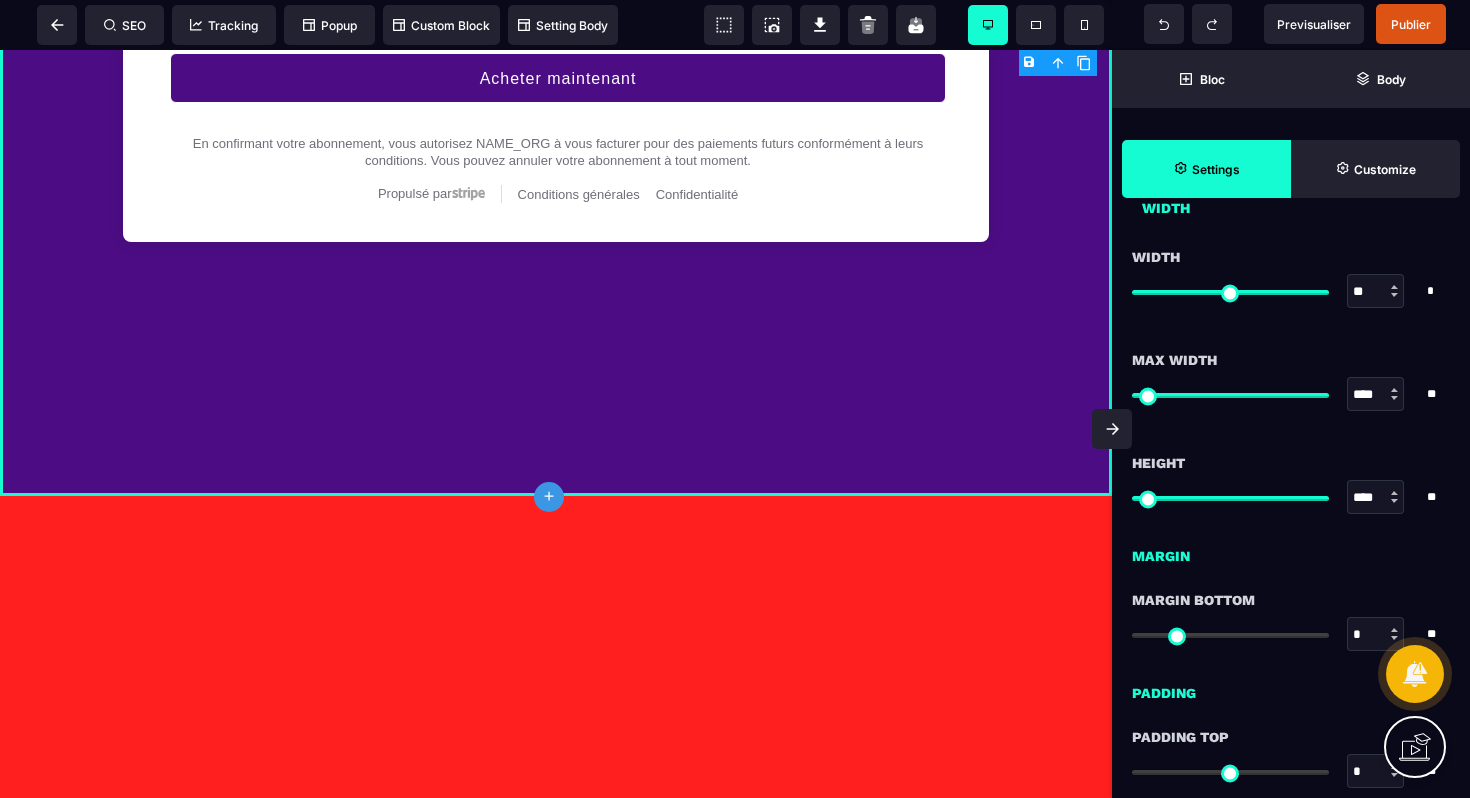 type on "**" 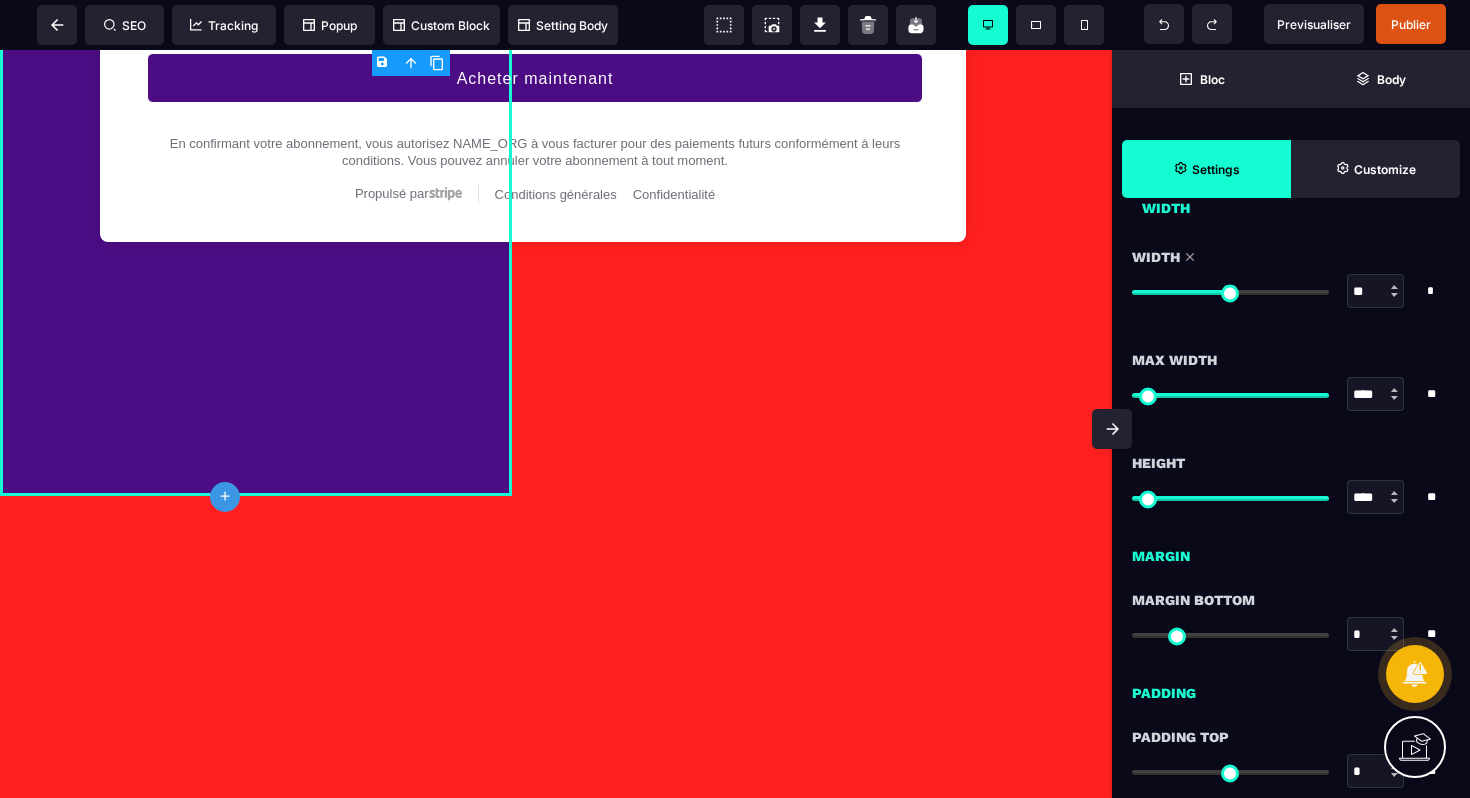 type on "**" 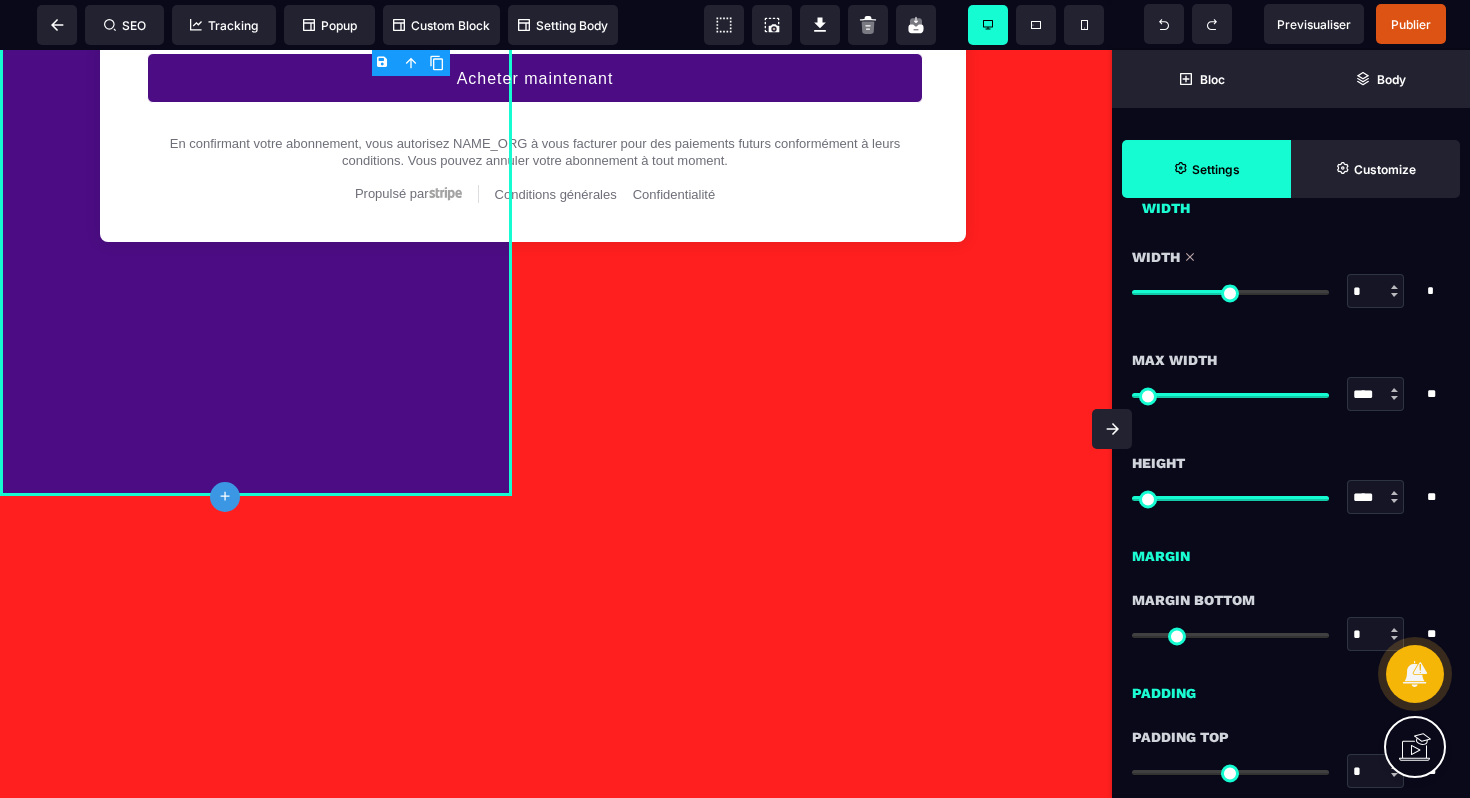 type on "*" 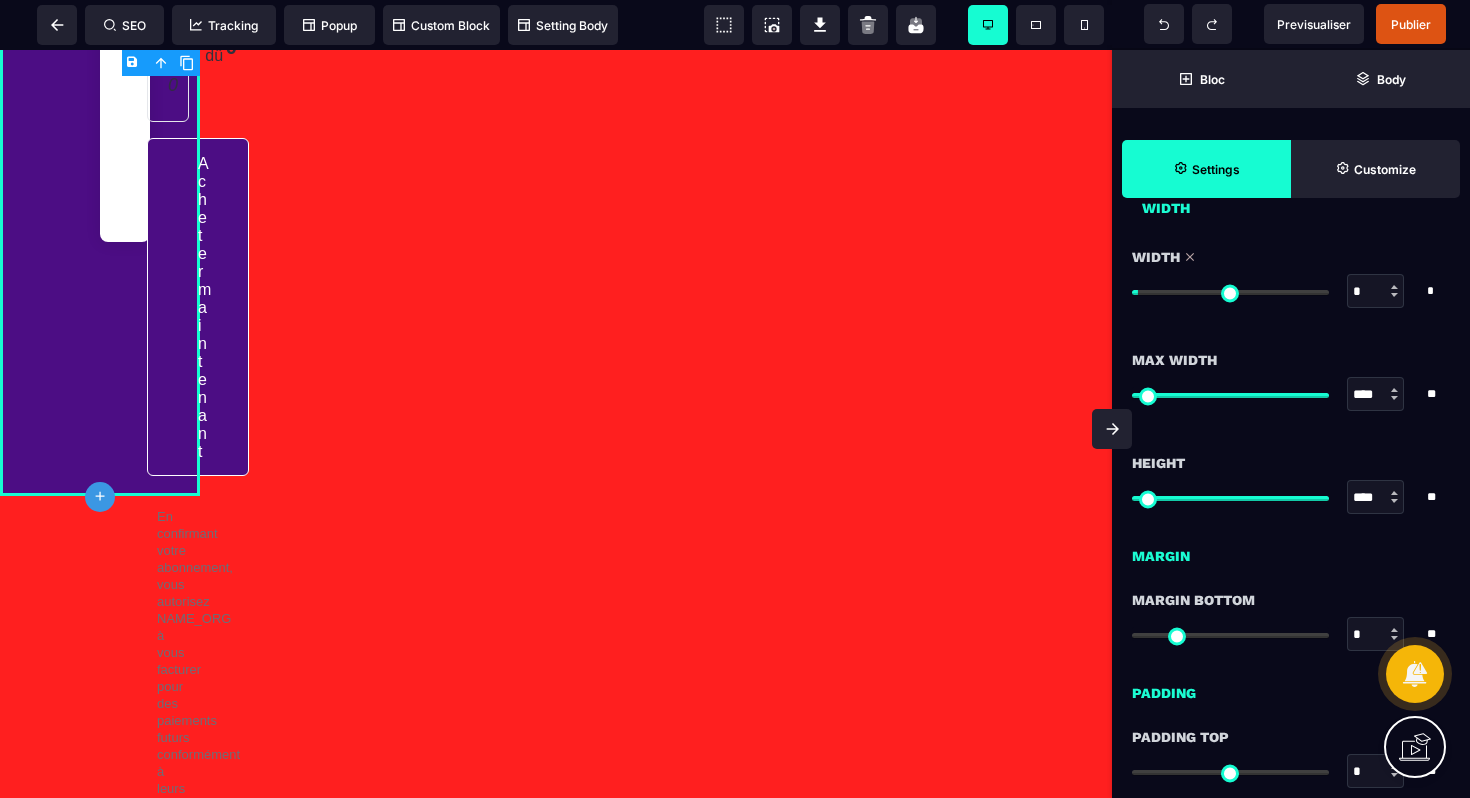 type on "**" 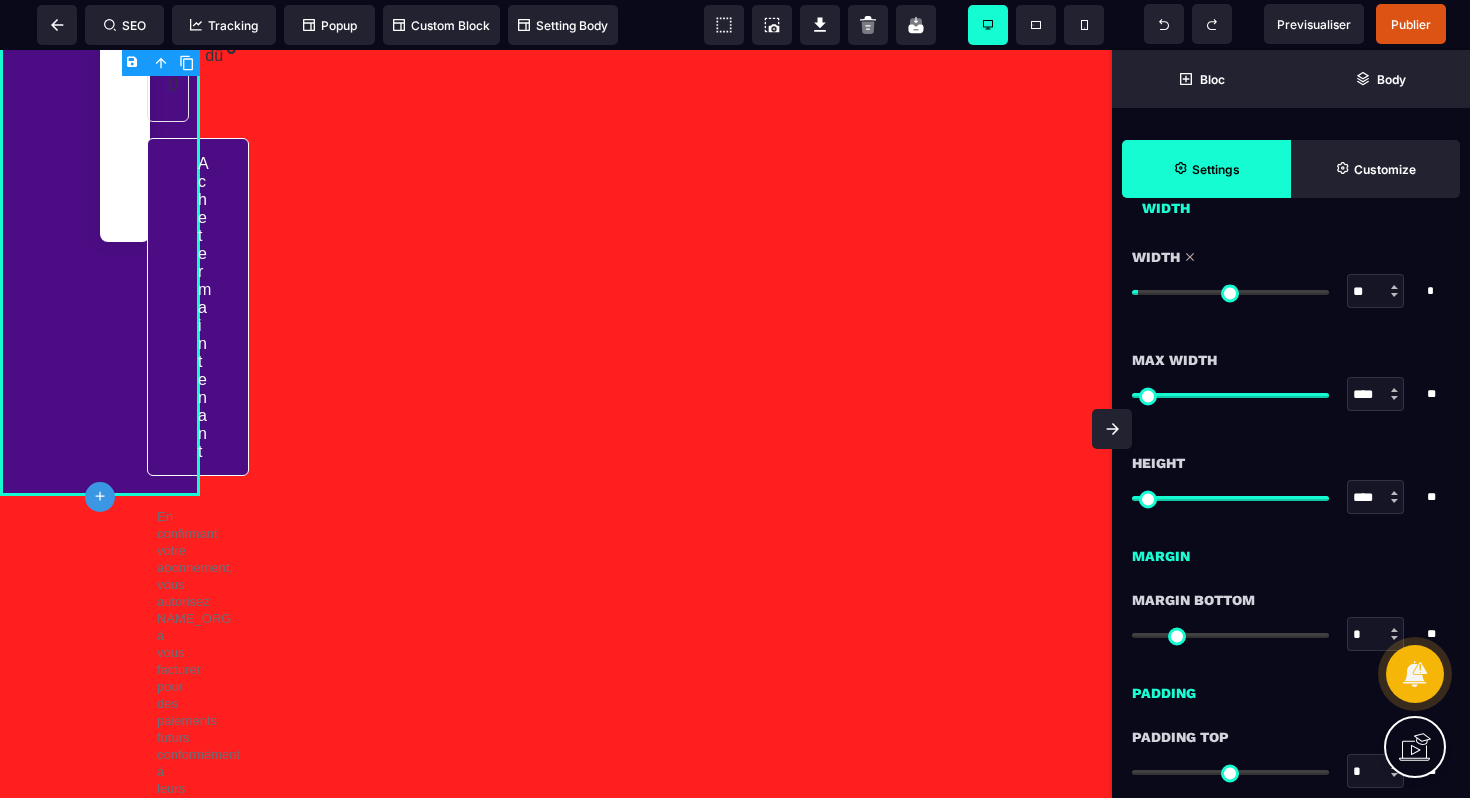 type on "**" 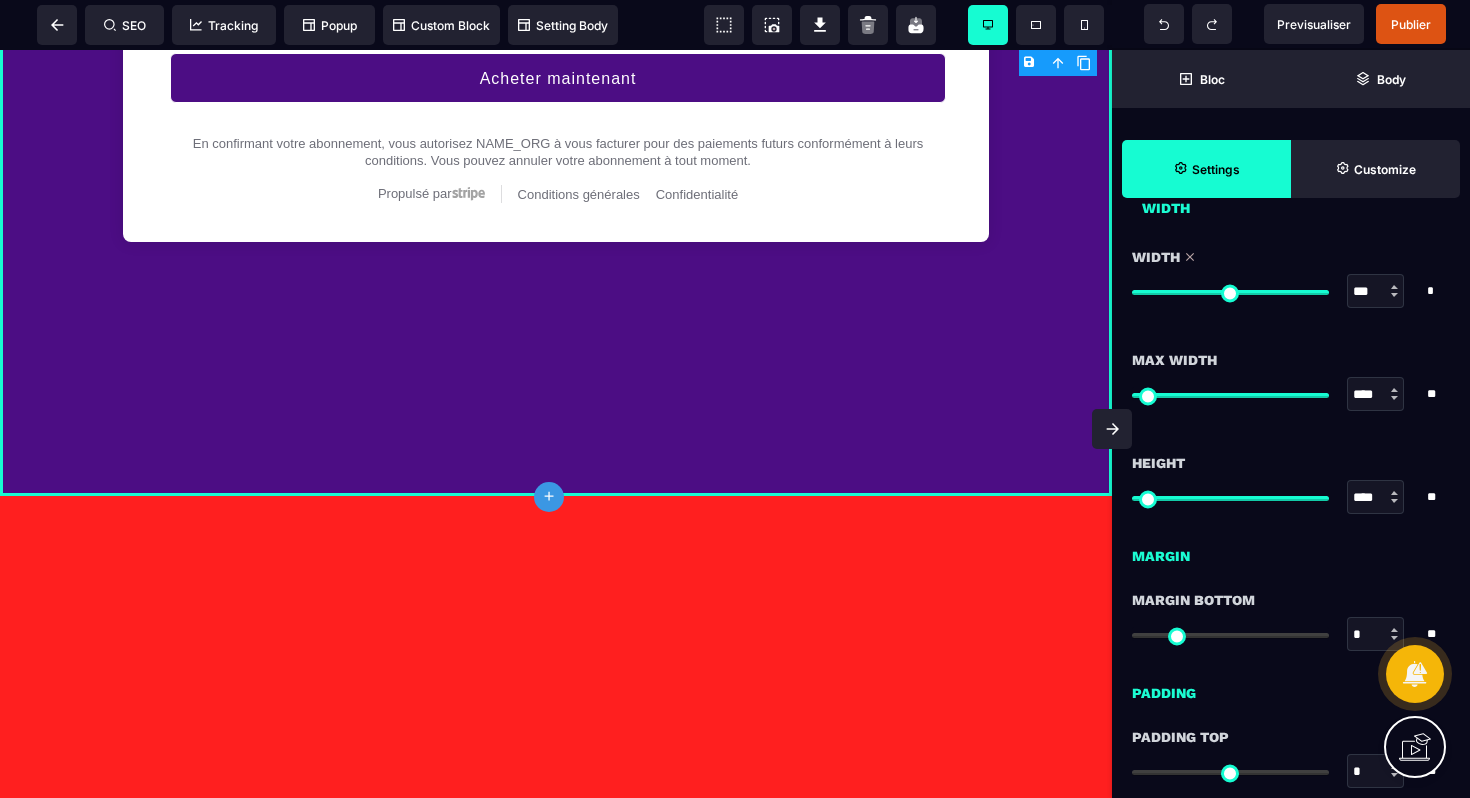 drag, startPoint x: 1317, startPoint y: 290, endPoint x: 1469, endPoint y: 294, distance: 152.05263 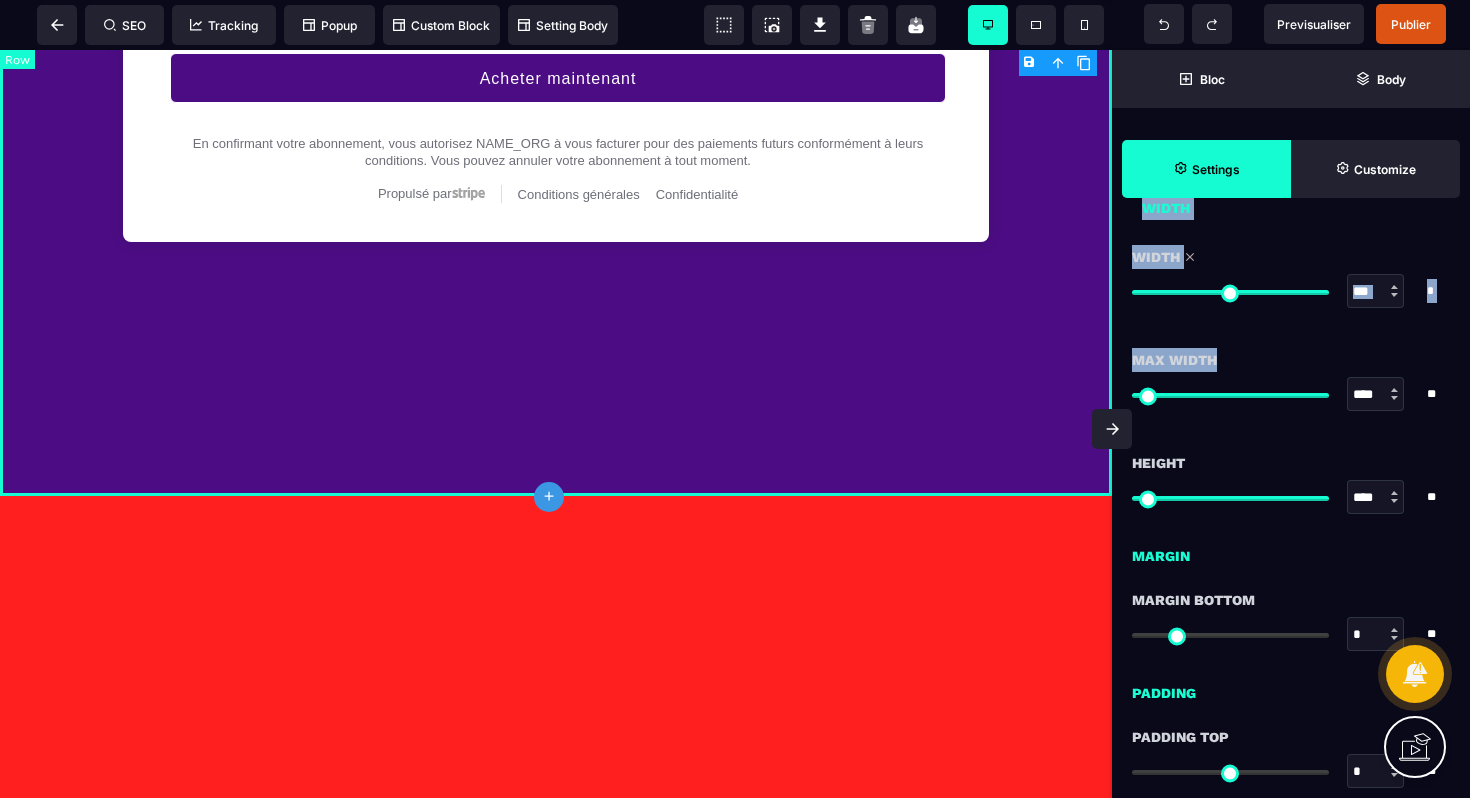 drag, startPoint x: 1319, startPoint y: 455, endPoint x: 1080, endPoint y: 409, distance: 243.38652 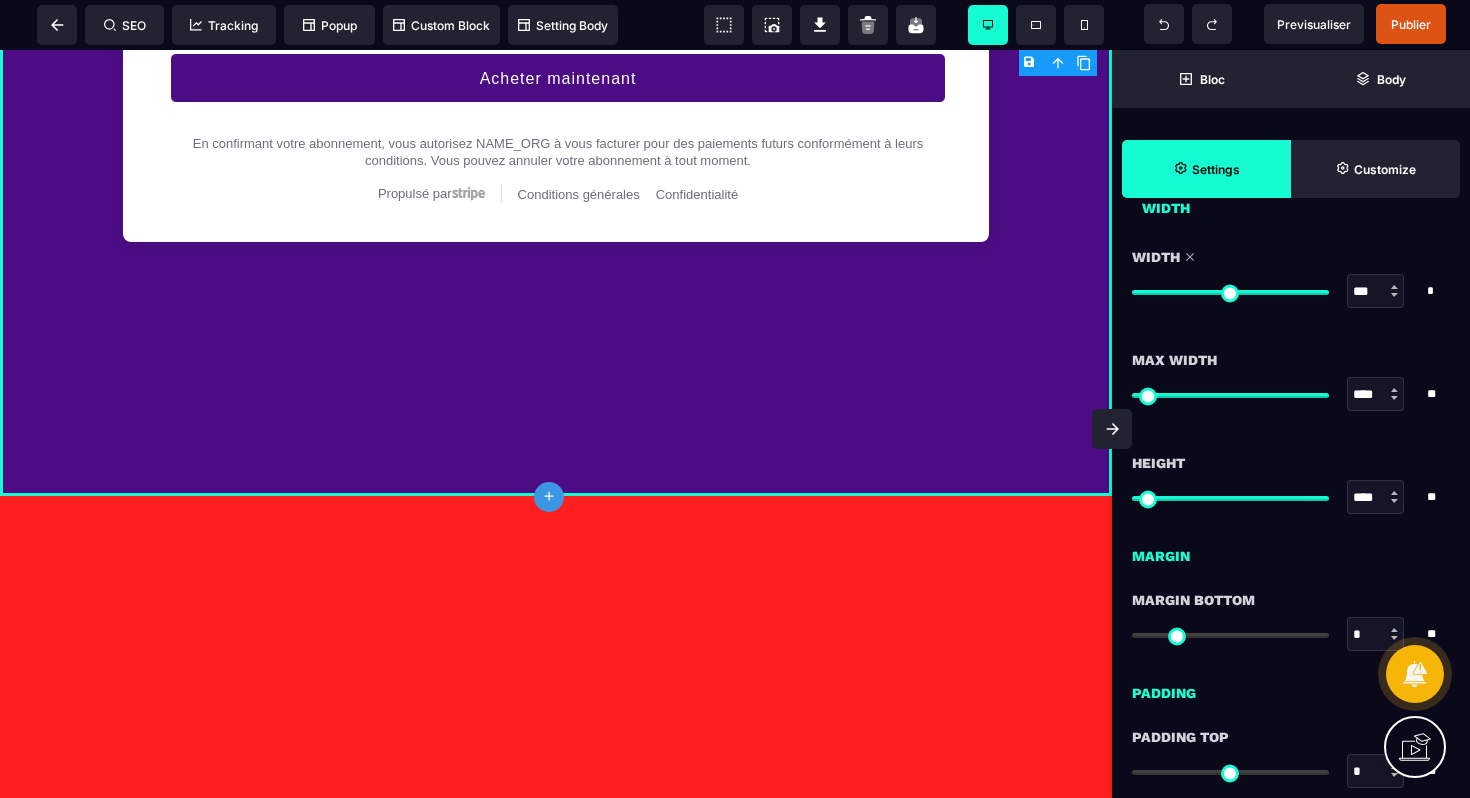 click at bounding box center (1112, 429) 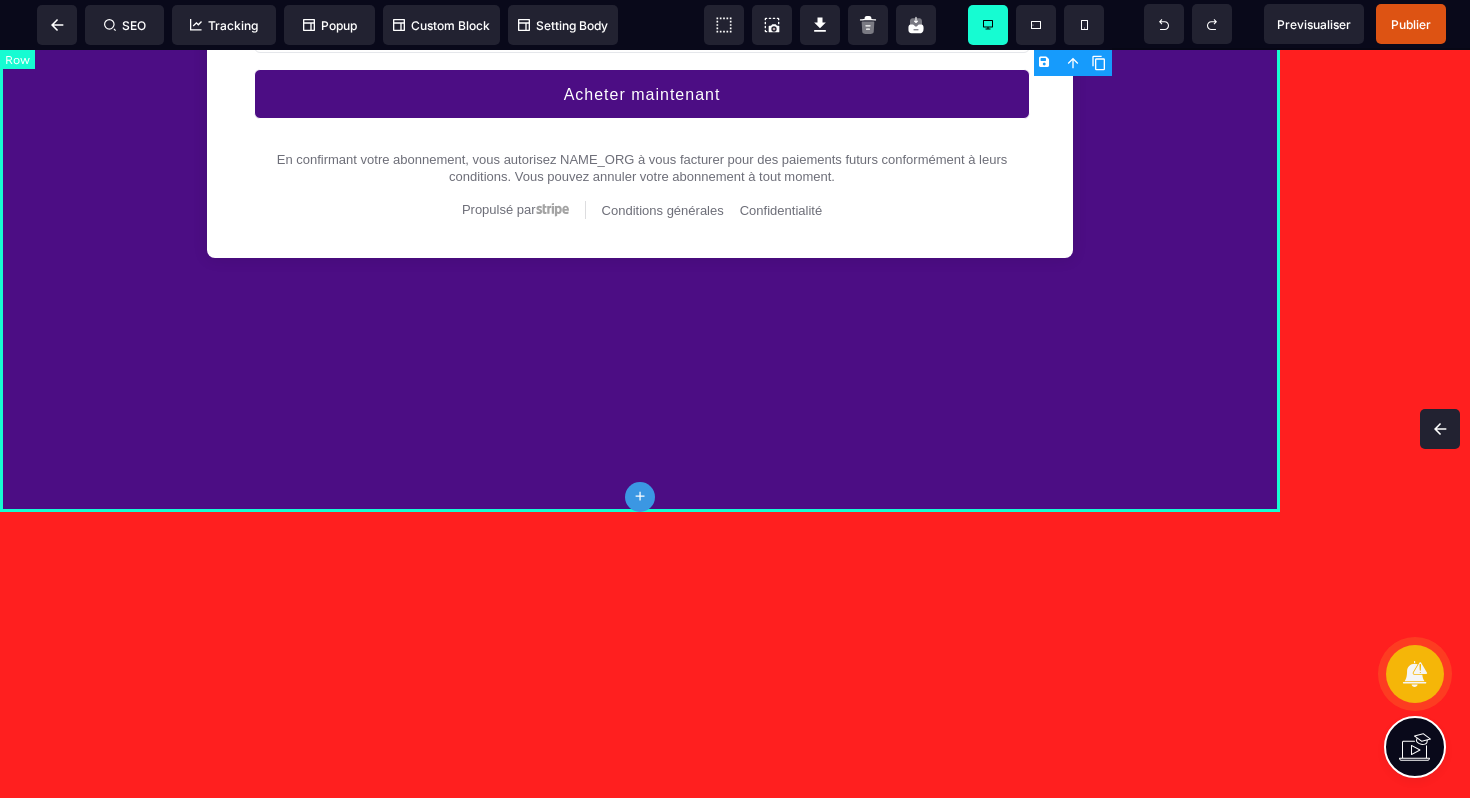 scroll, scrollTop: 0, scrollLeft: 0, axis: both 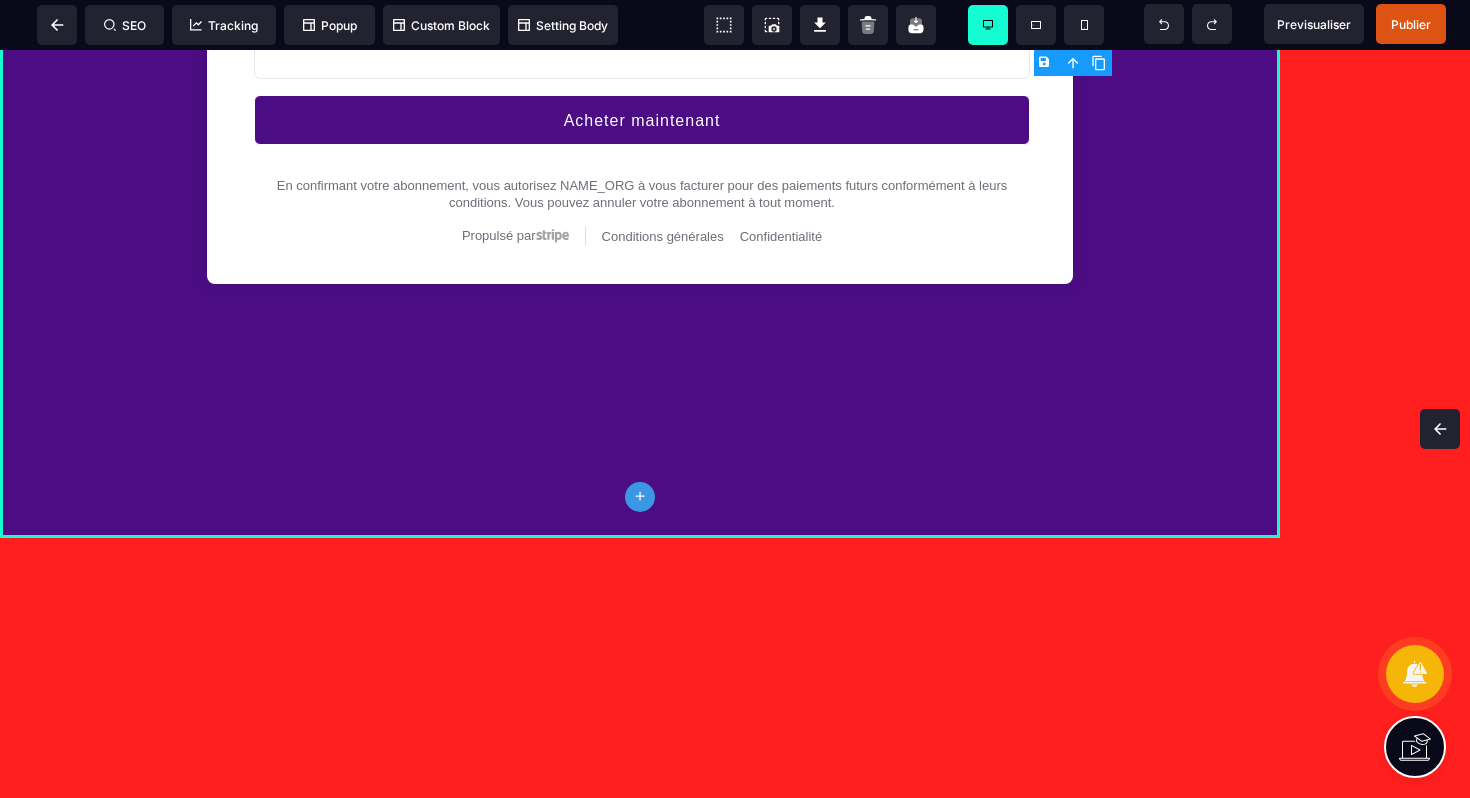 click at bounding box center [1440, 429] 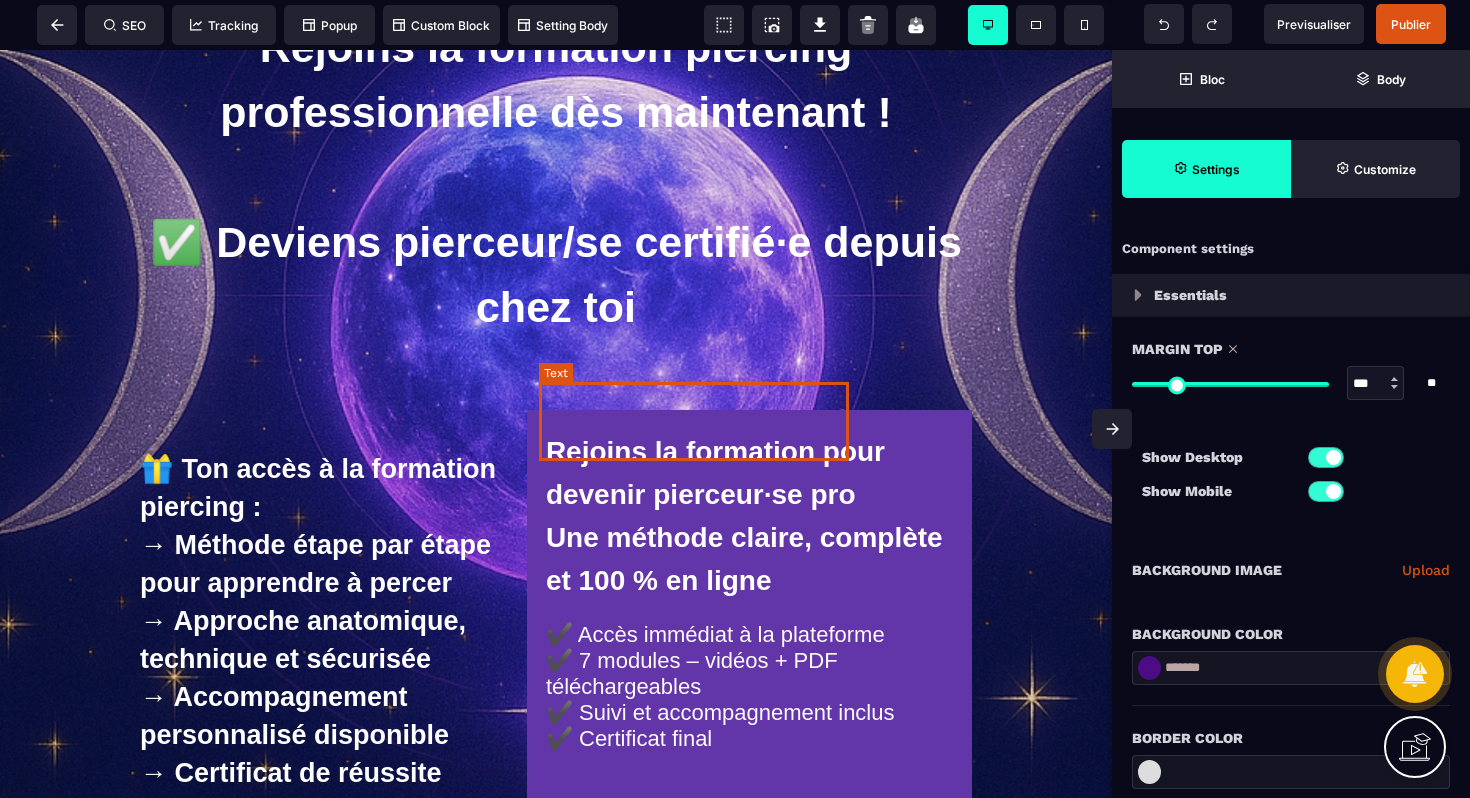 scroll, scrollTop: 0, scrollLeft: 0, axis: both 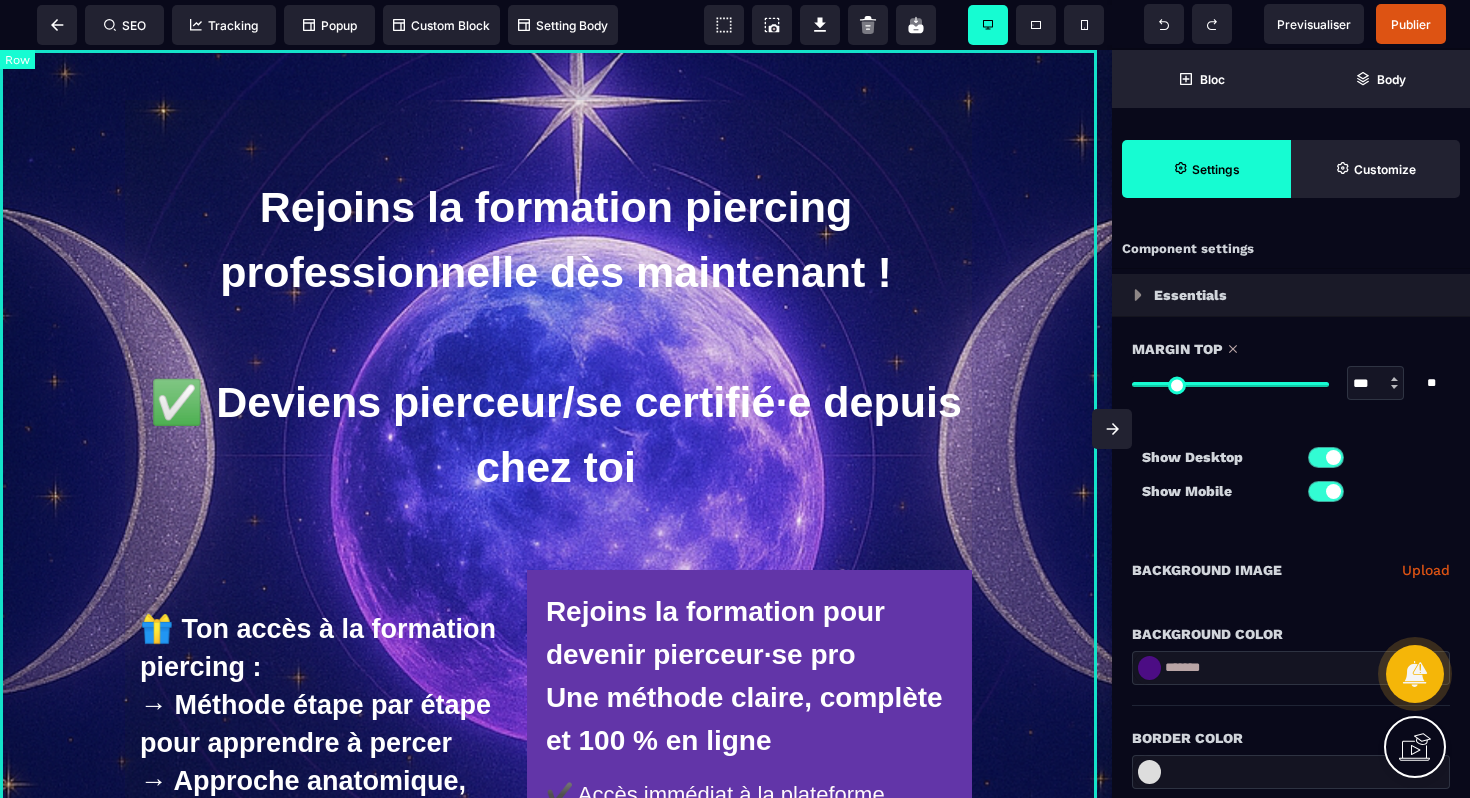 click on "Rejoins la formation piercing professionnelle dès maintenant ! ✅ Deviens pierceur/se certifié·e depuis chez toi 🎁 Ton accès à la formation piercing : → Méthode étape par étape pour apprendre à percer   → Approche anatomique, technique et sécurisée   → Accompagnement personnalisé disponible   → Certificat de réussite Prix : 997 € TTC   Lorem ipsum dolor sit amet consectetur. Viverra aenean ut id nulla dolor pulvinar. - Name “[FIRST] [LAST]” Rejoins la formation pour devenir pierceur·se pro Une méthode claire, complète et 100 % en ligne ✔️ Accès immédiat à la plateforme   ✔️ 7 modules – vidéos + PDF téléchargeables   ✔️ Suivi et accompagnement inclus   ✔️ Certificat final" at bounding box center [556, 652] 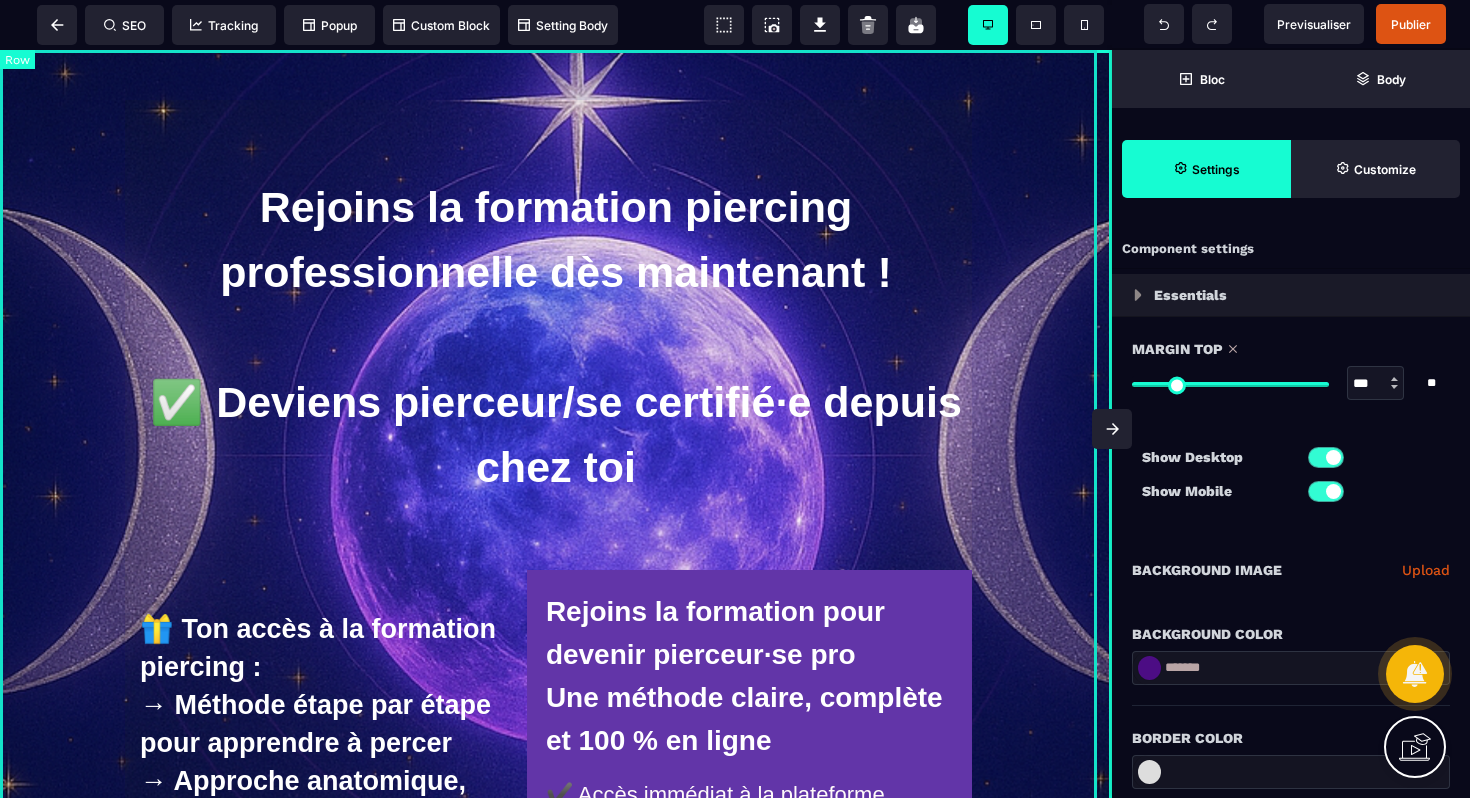 select on "*********" 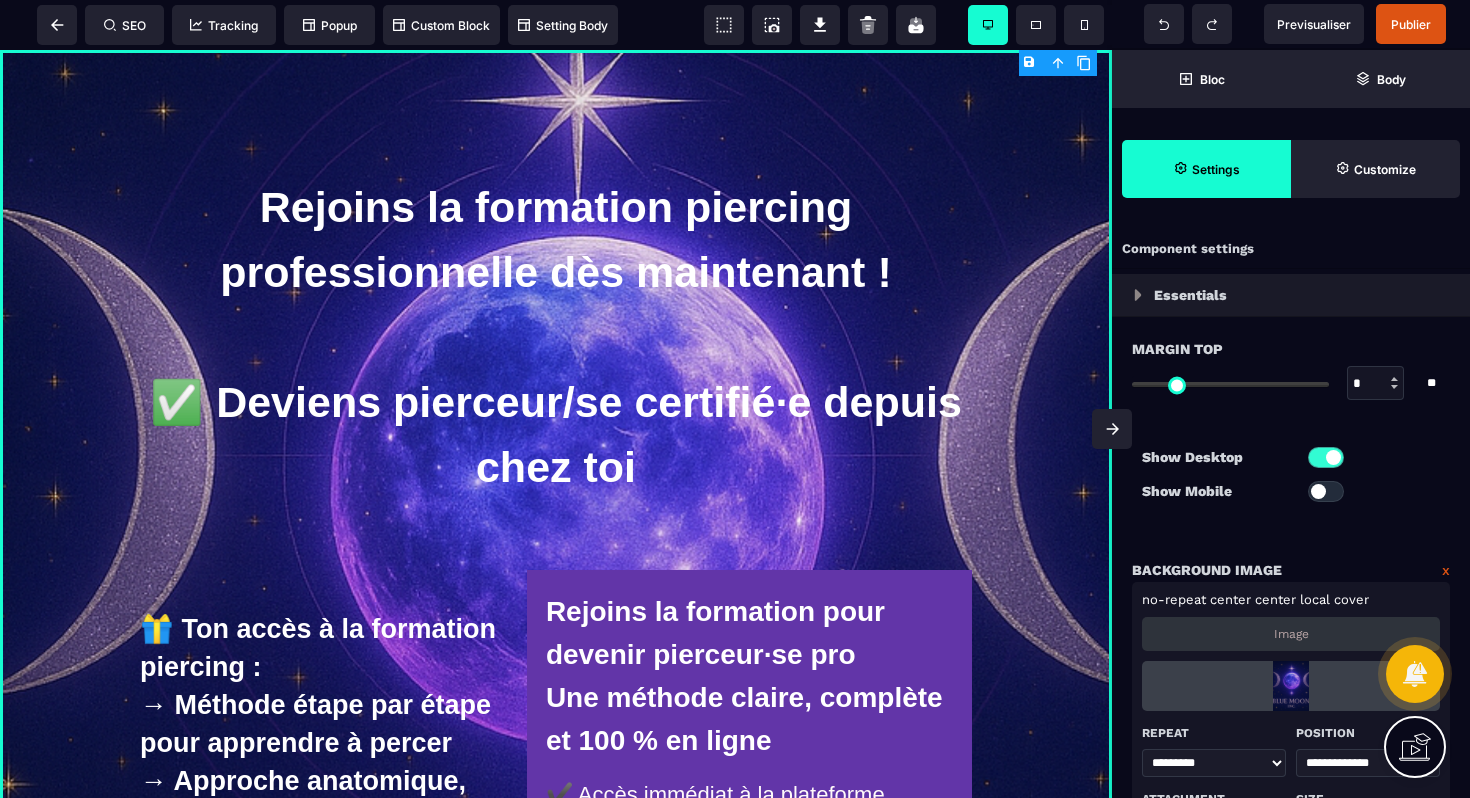 click on "x" at bounding box center (1446, 570) 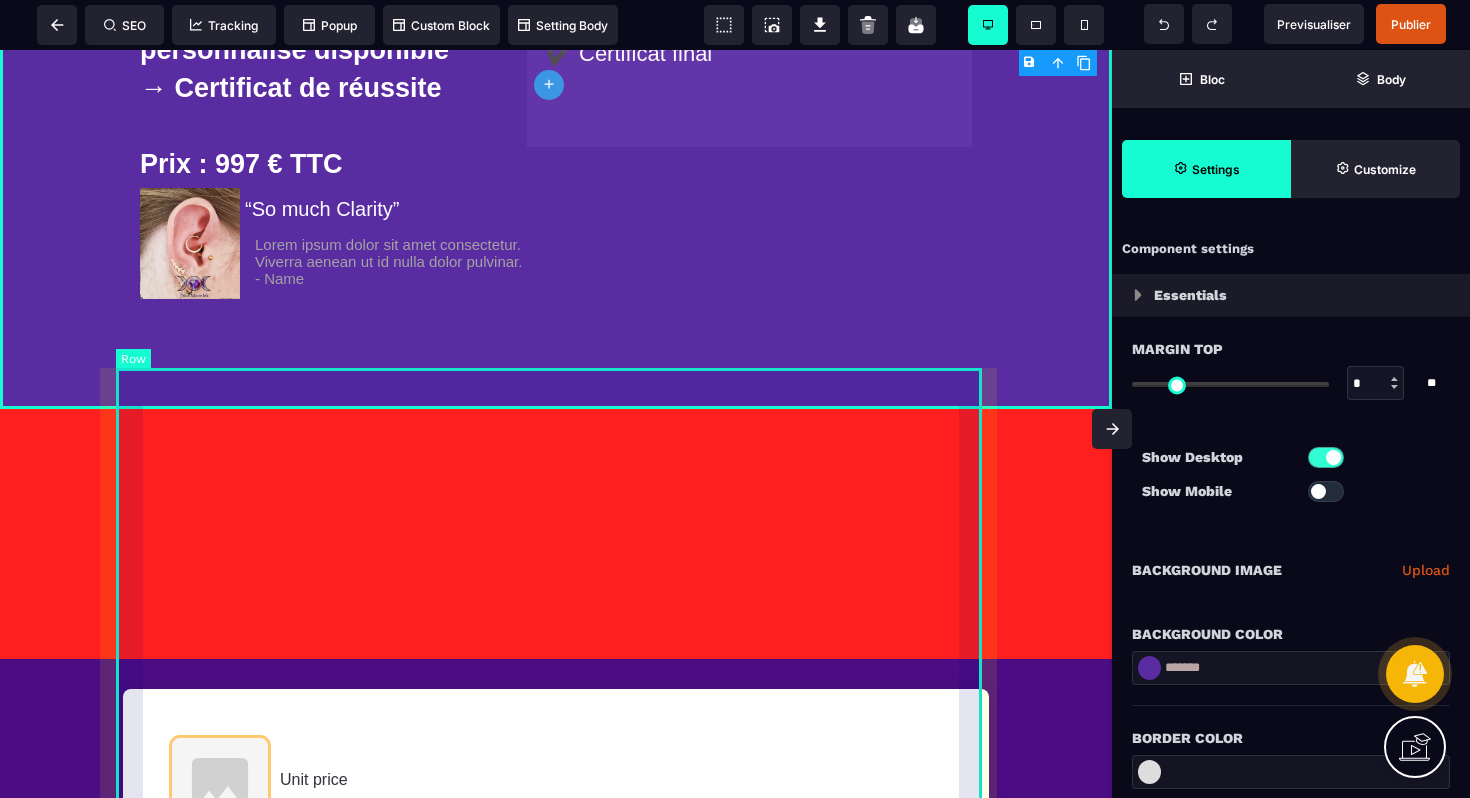 scroll, scrollTop: 735, scrollLeft: 0, axis: vertical 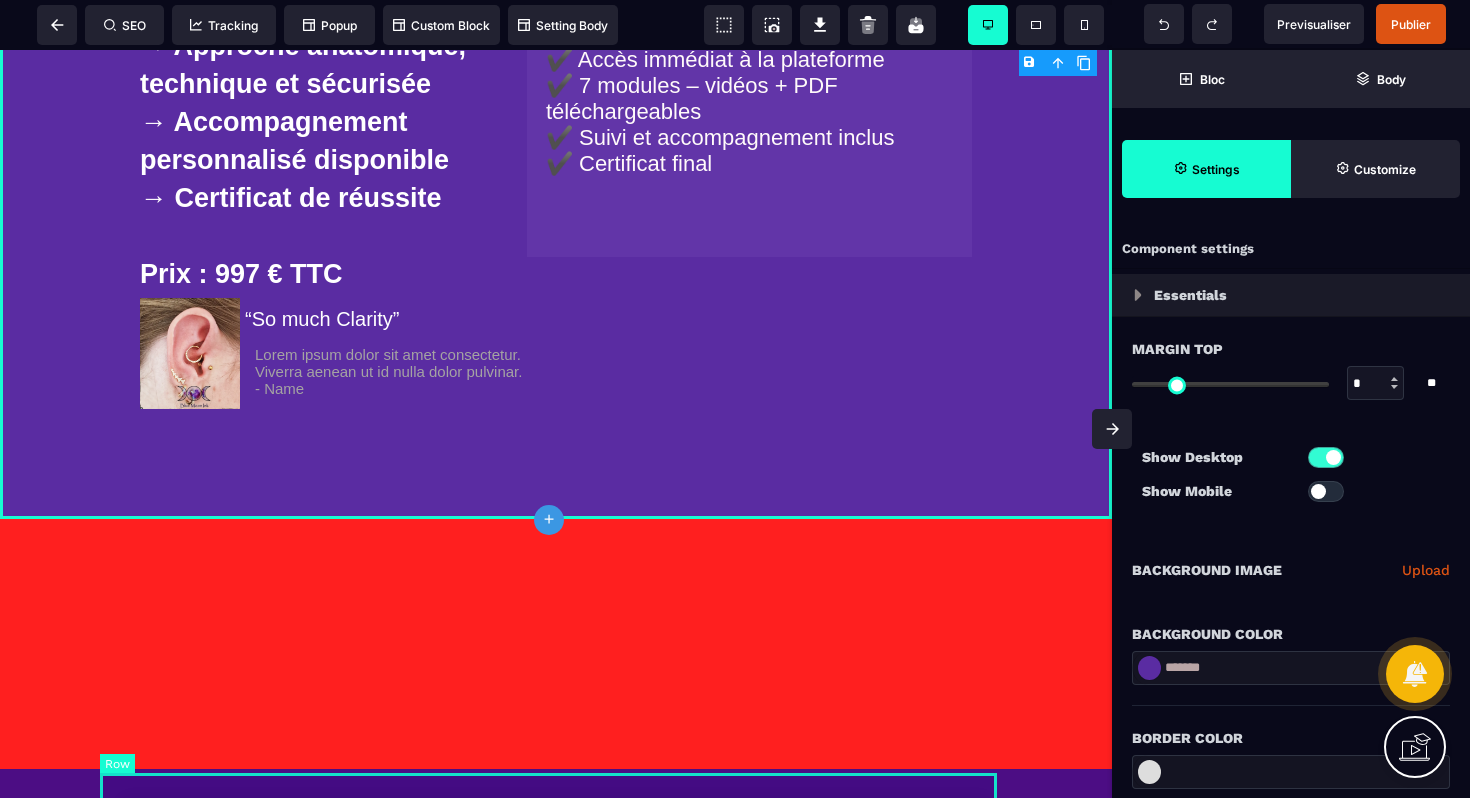 click at bounding box center [556, 784] 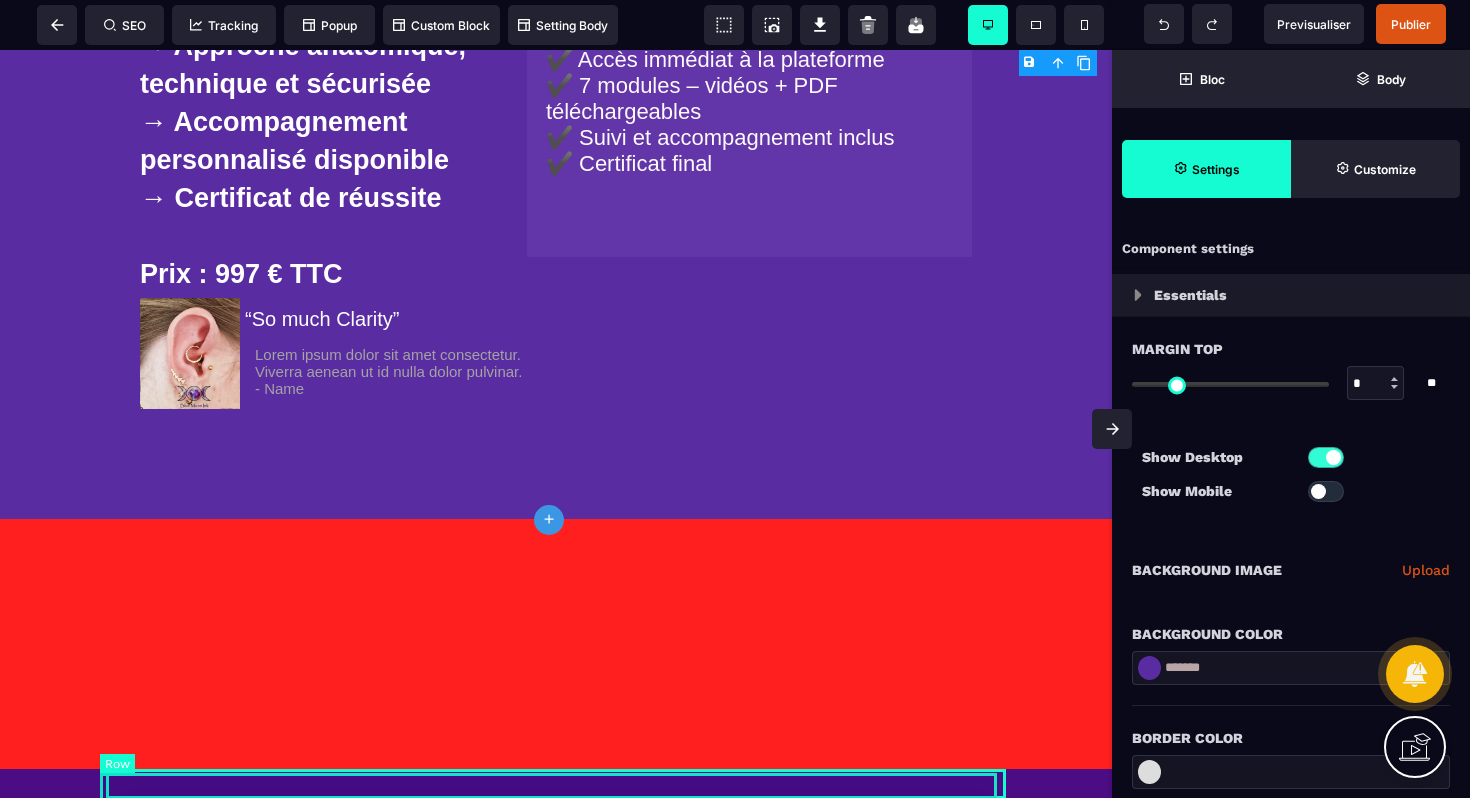 select on "*" 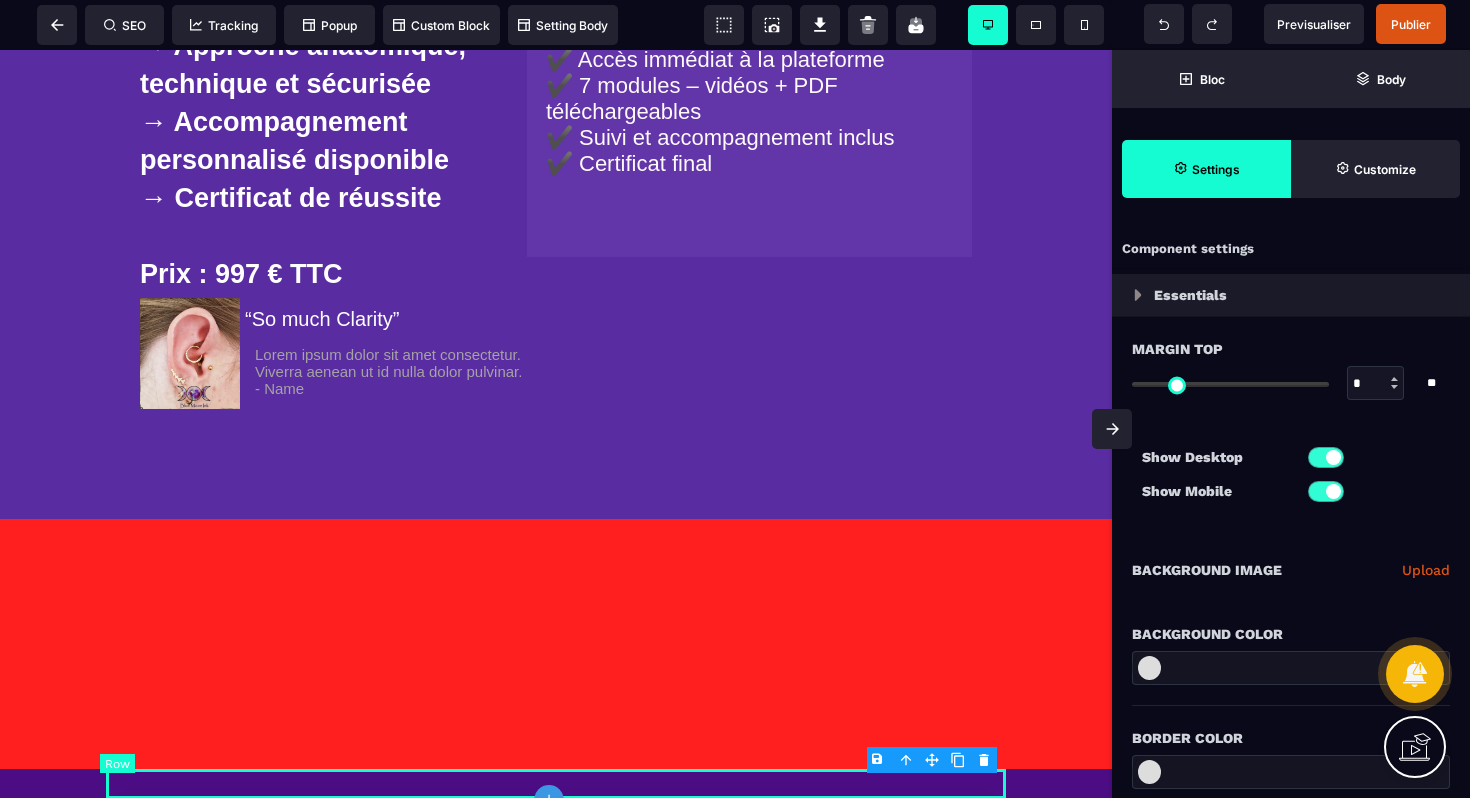 type on "*" 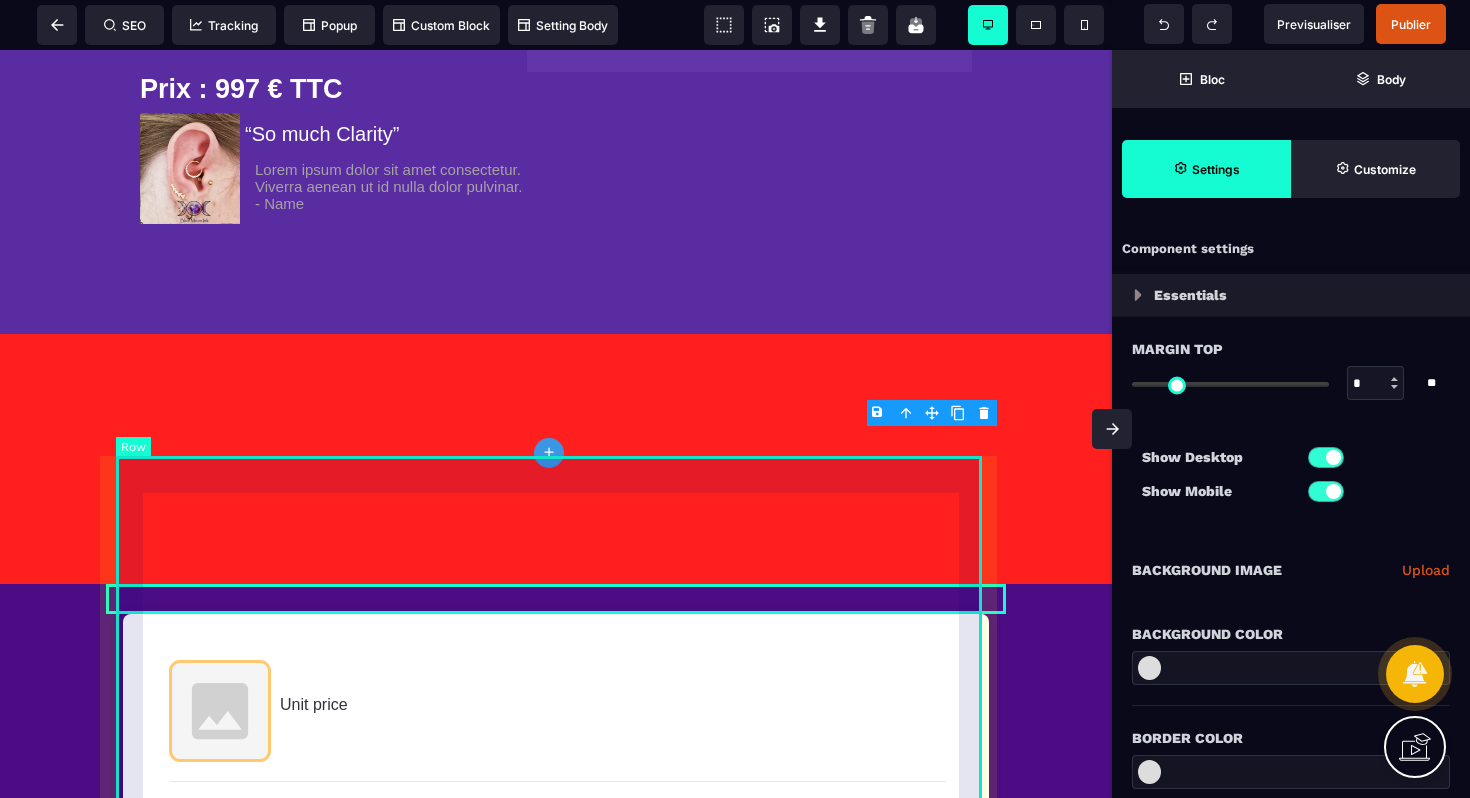 scroll, scrollTop: 1082, scrollLeft: 0, axis: vertical 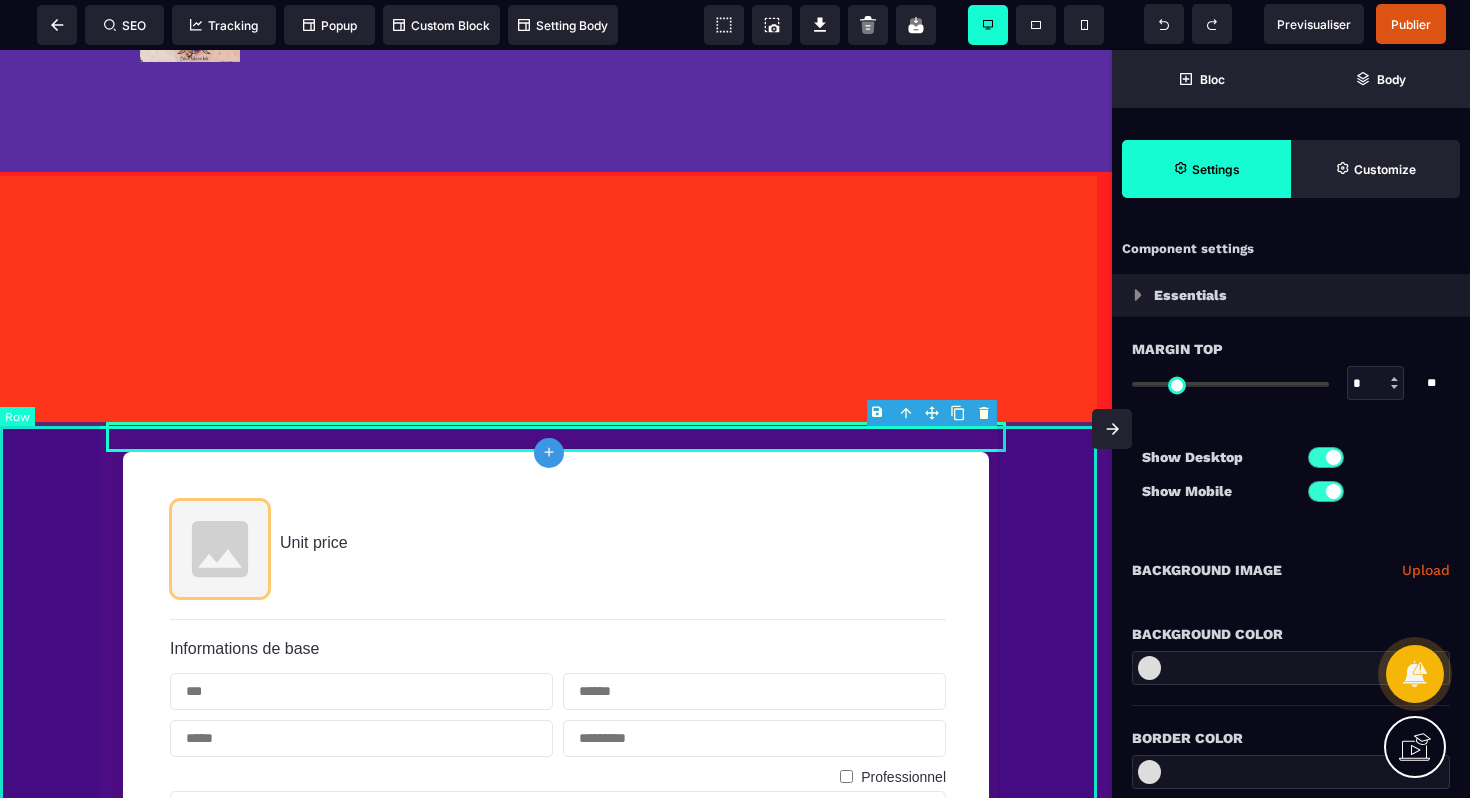 click on "Unit price Informations de base Professionnel Informations paiement Une fois Abonnement Paiement en plusieurs fois Abonnement Paiement en plusieurs fois Appliquer Promotion 0 Sous-total 0 Taxe 0 Montant total dû 0 0 Acheter maintenant En confirmant votre abonnement, vous autorisez NAME_ORG à vous facturer pour des paiements futurs conformément à leurs conditions. Vous pouvez annuler votre abonnement à tout moment. Propulsé par
Stripe
Conditions générales Confidentialité" at bounding box center (556, 1062) 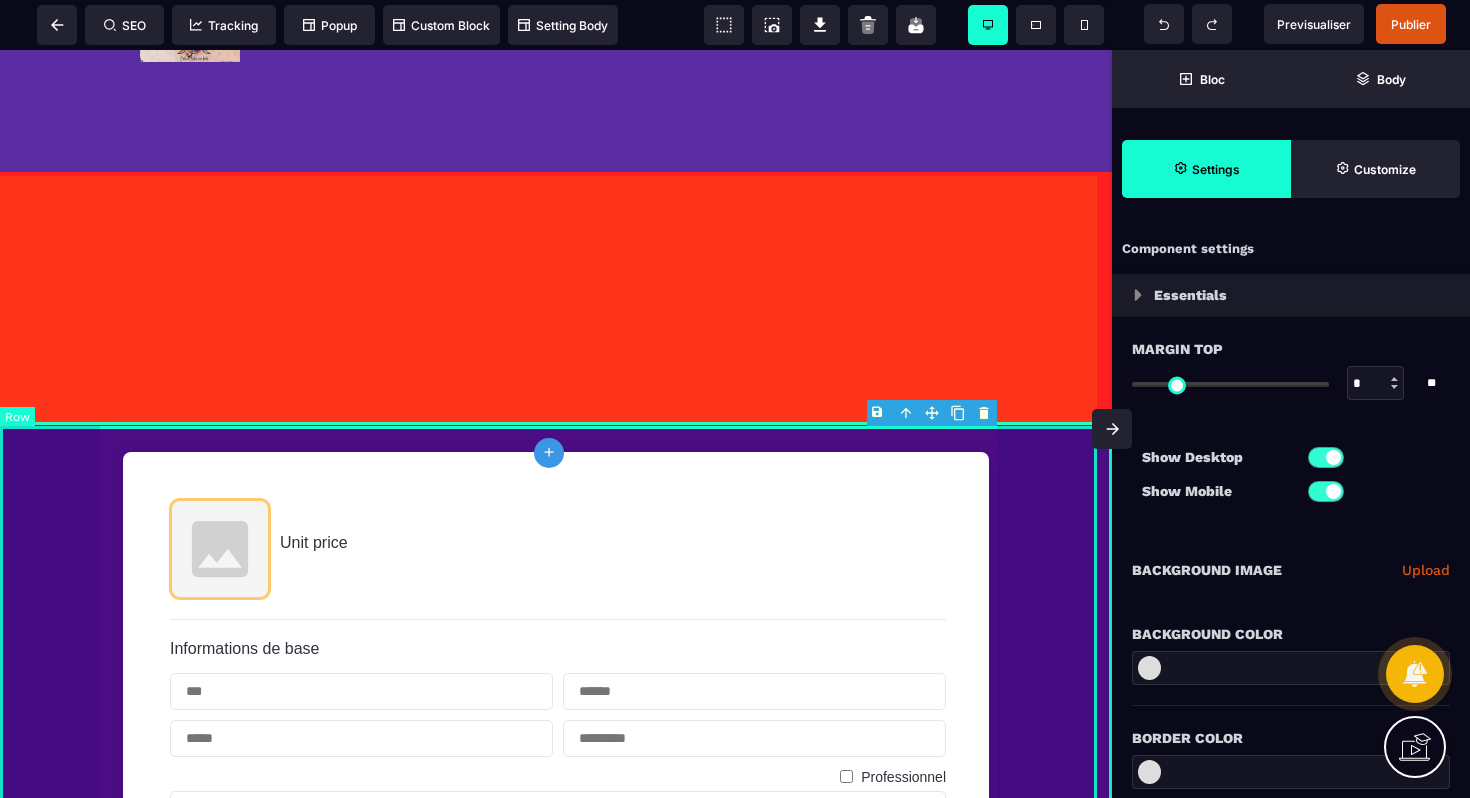 select on "**" 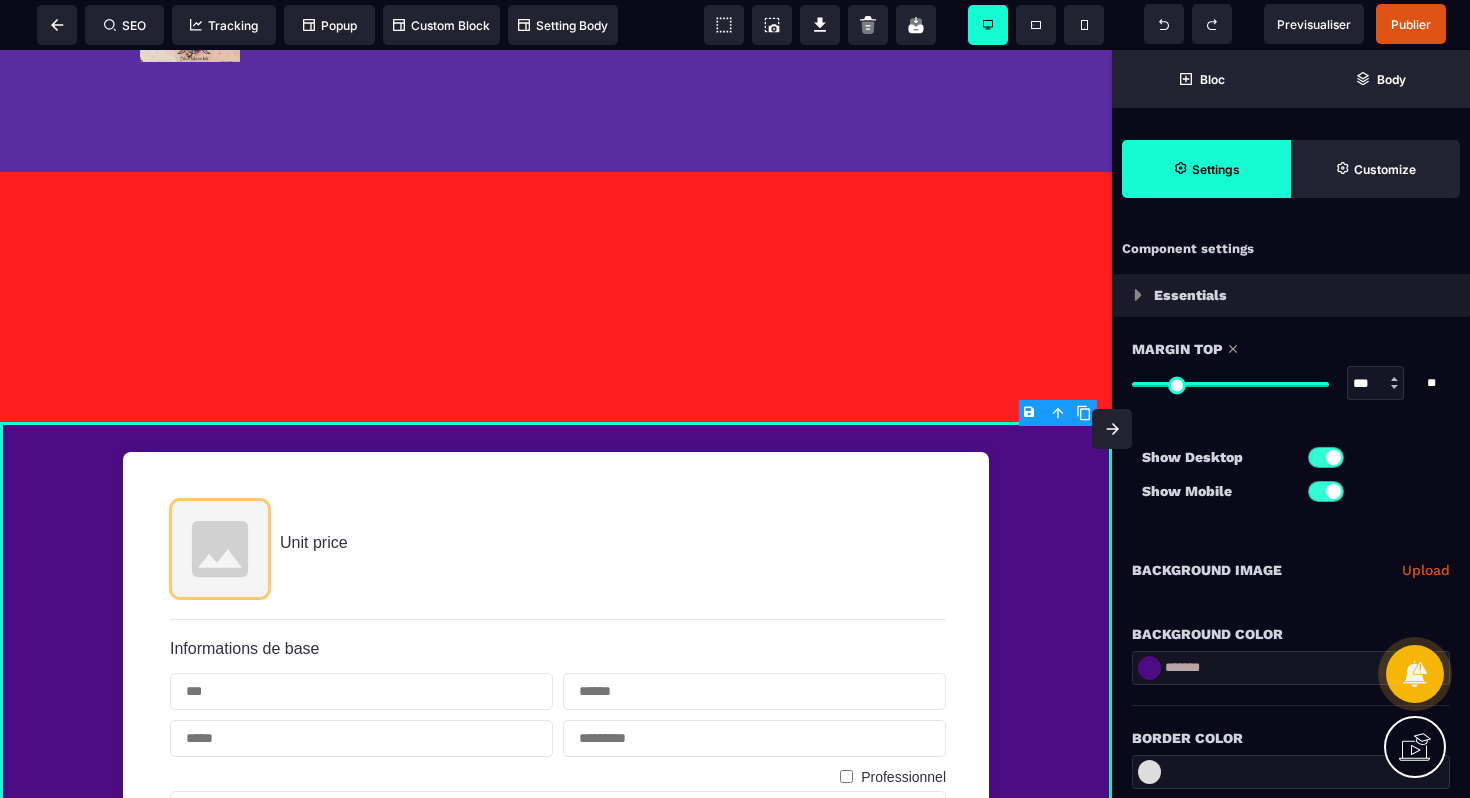 type on "***" 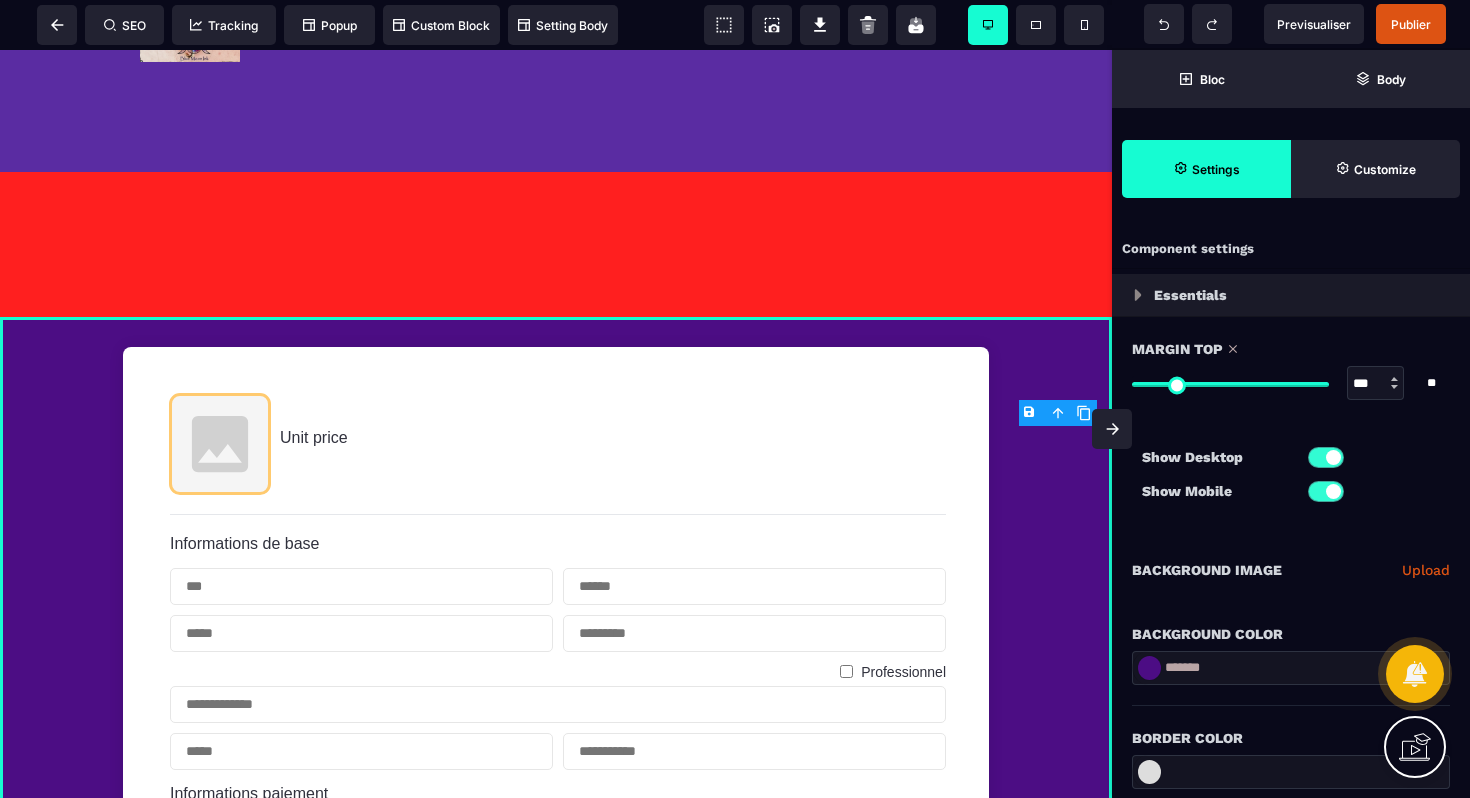type on "***" 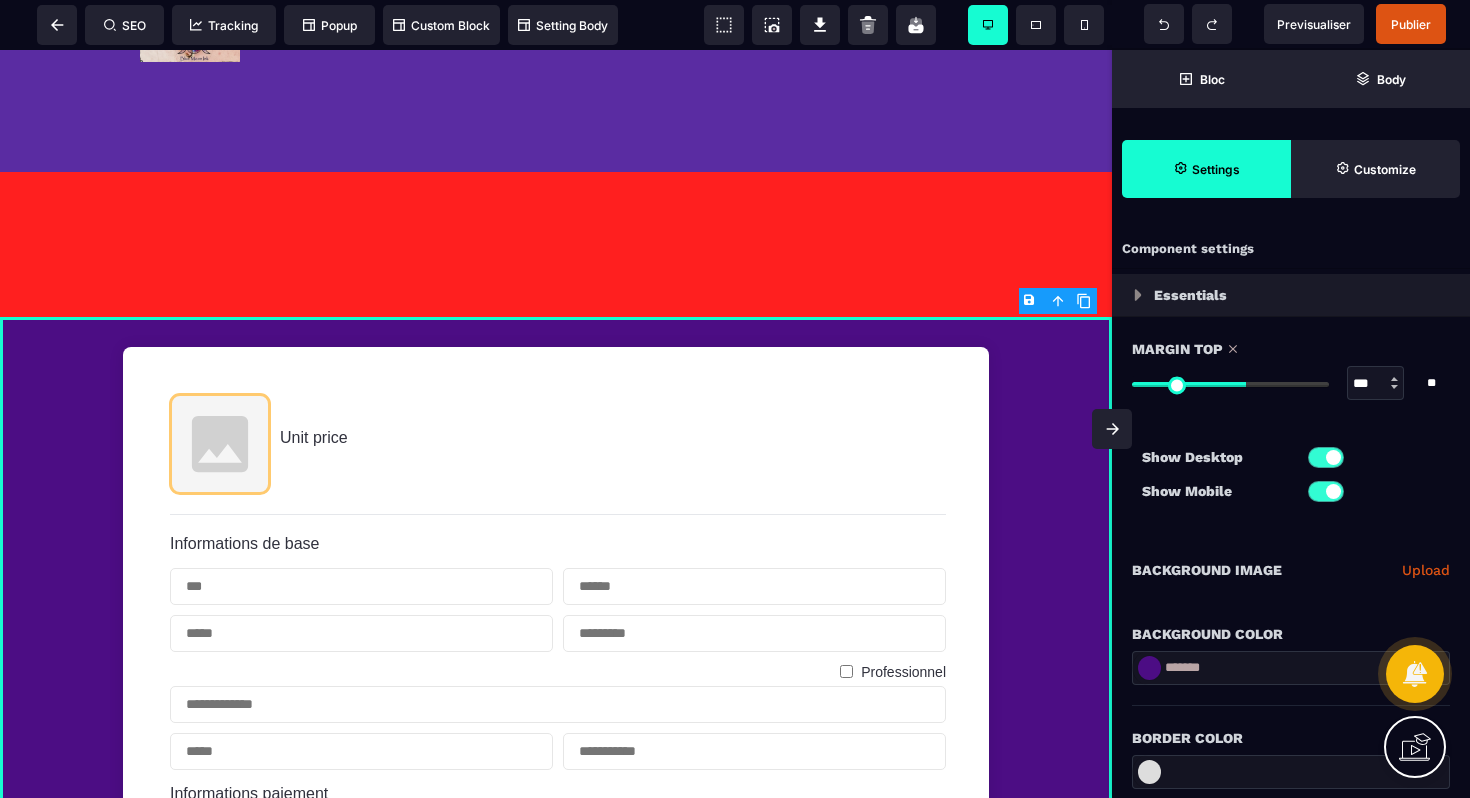 type on "***" 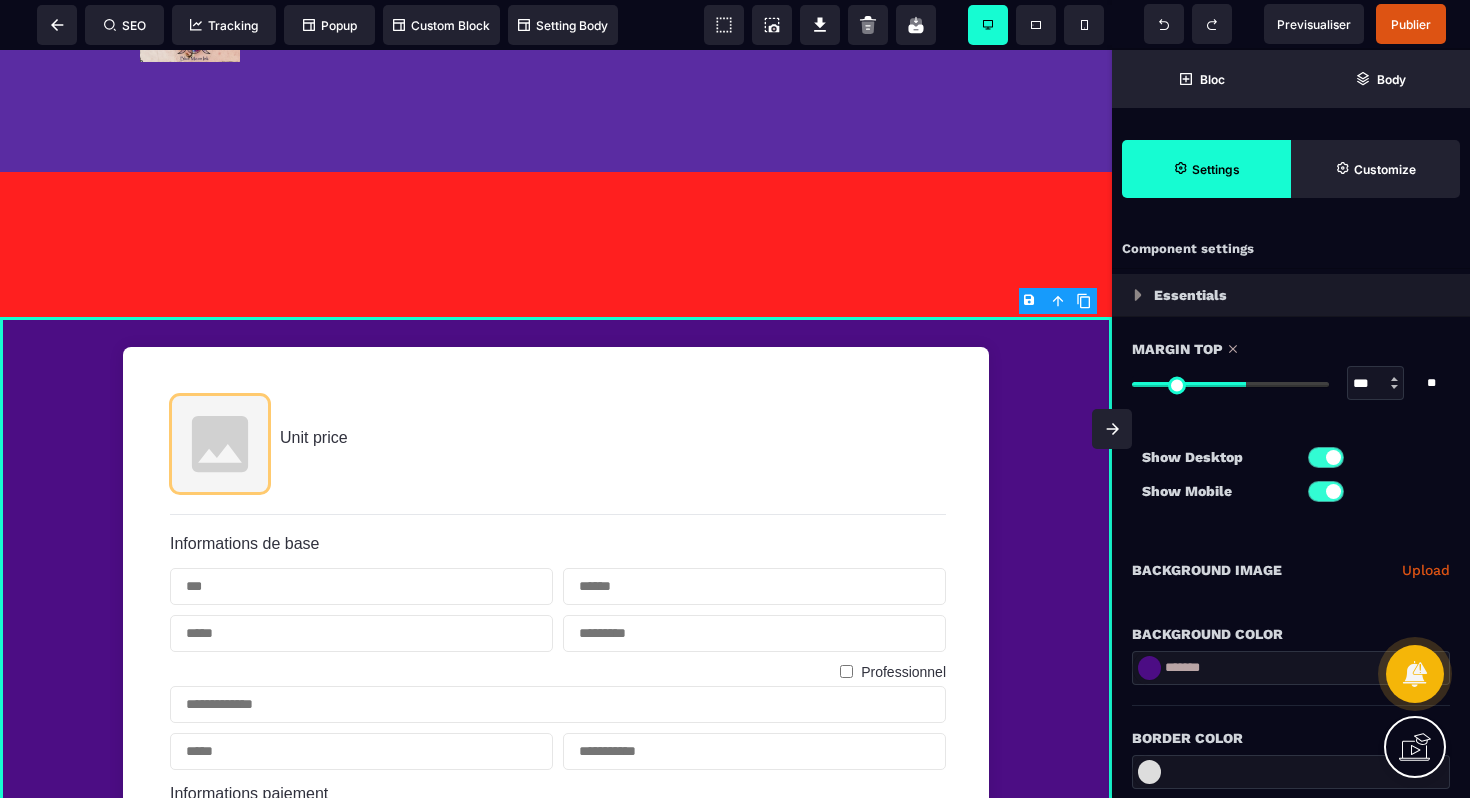 type on "***" 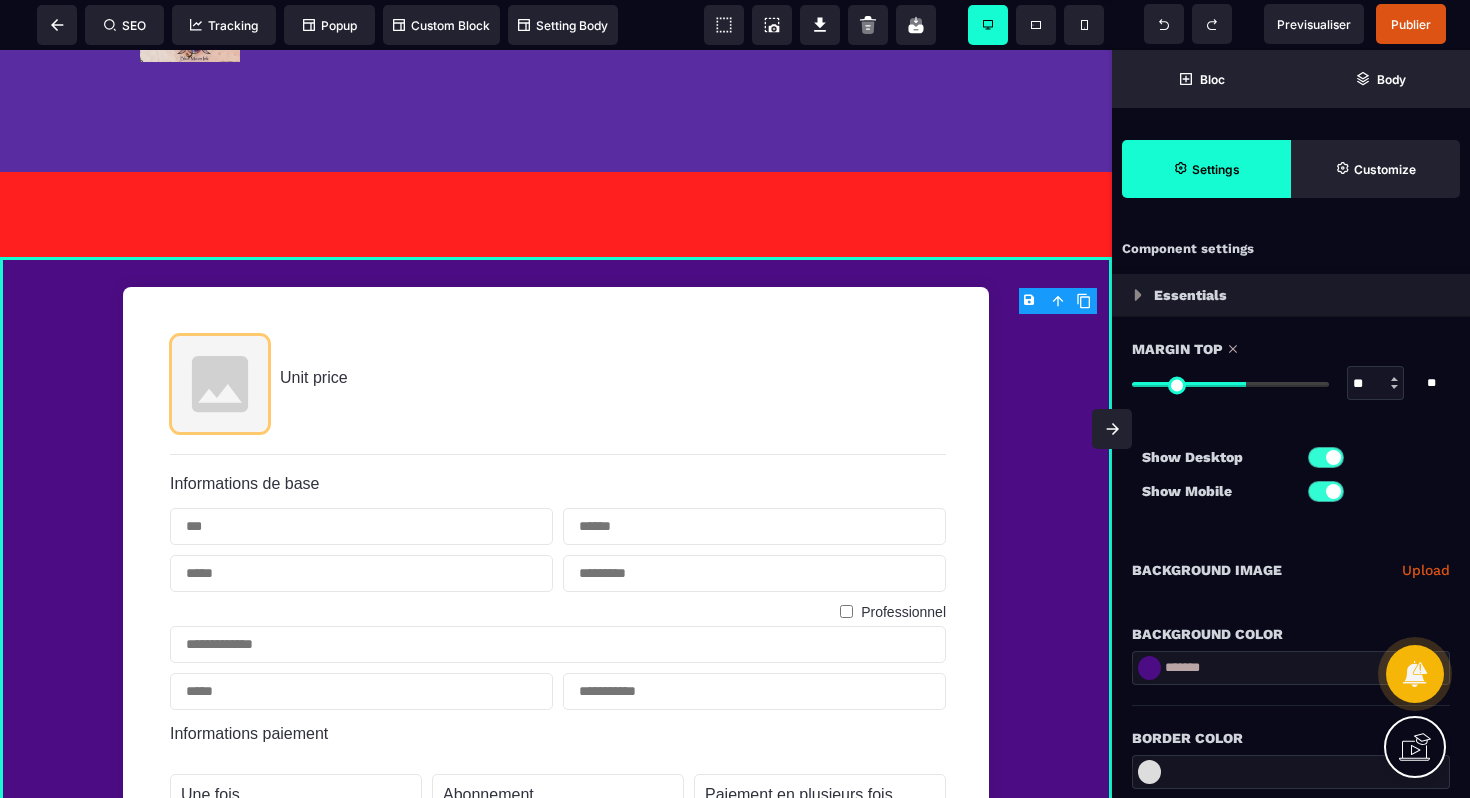 type on "**" 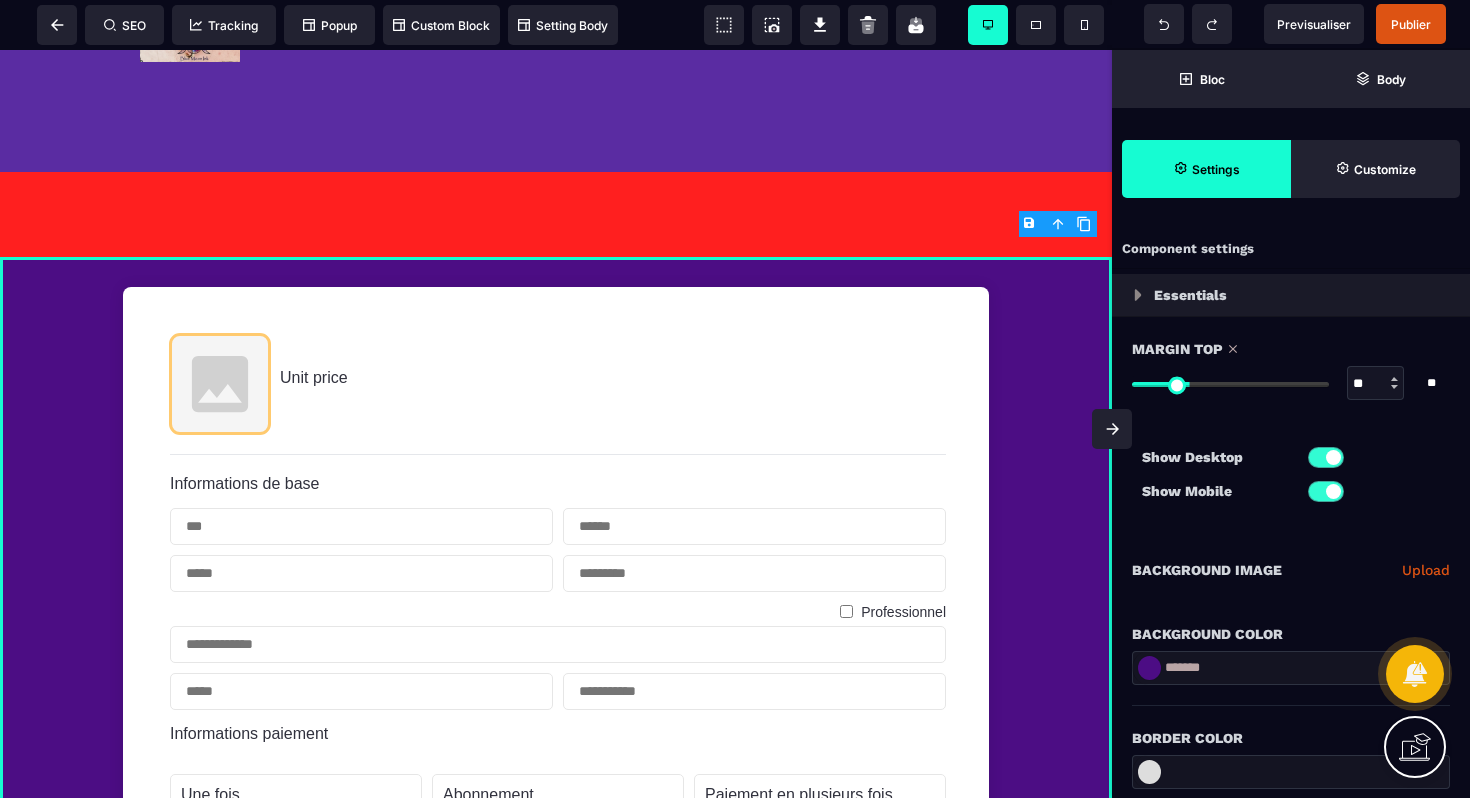 type on "**" 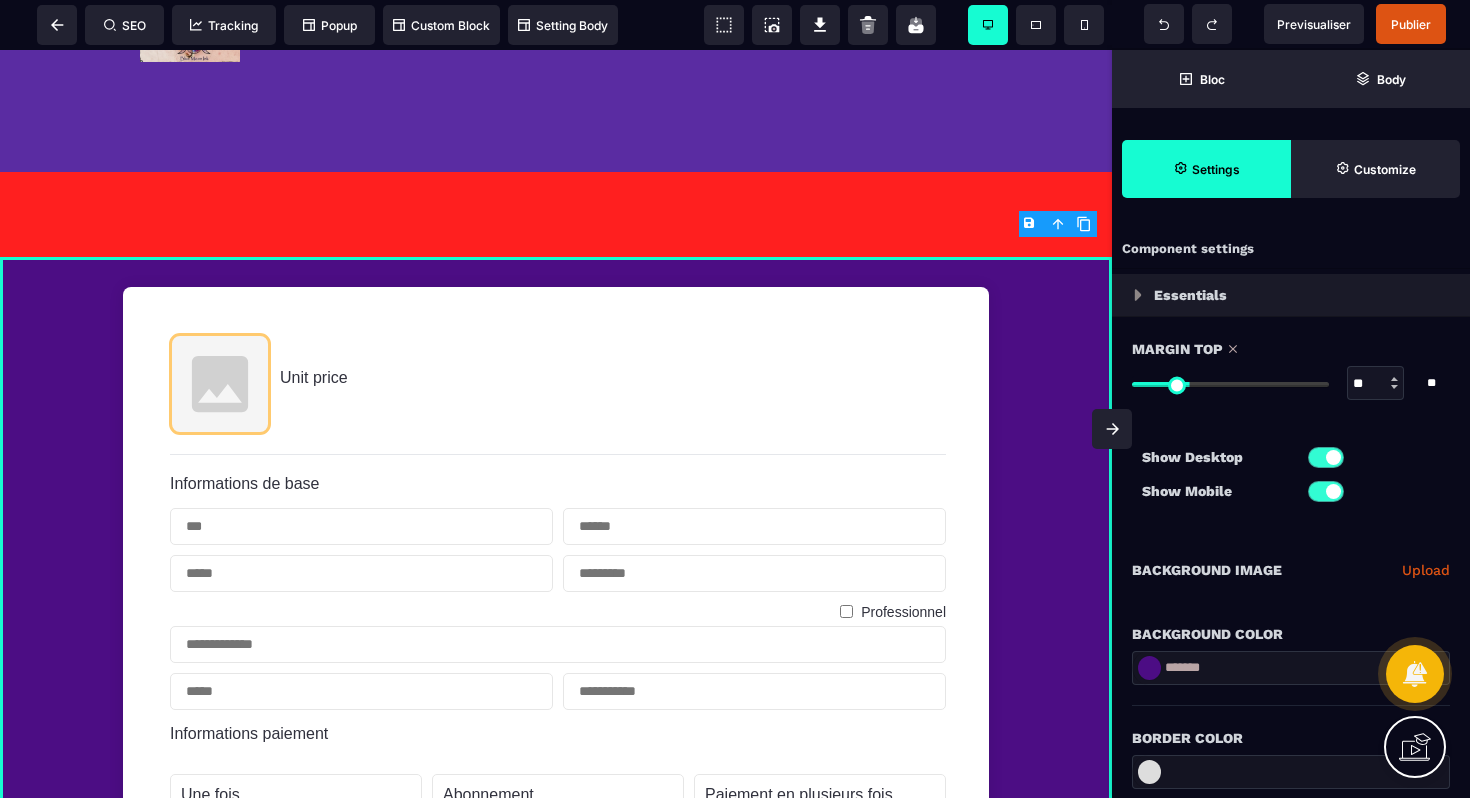 type on "**" 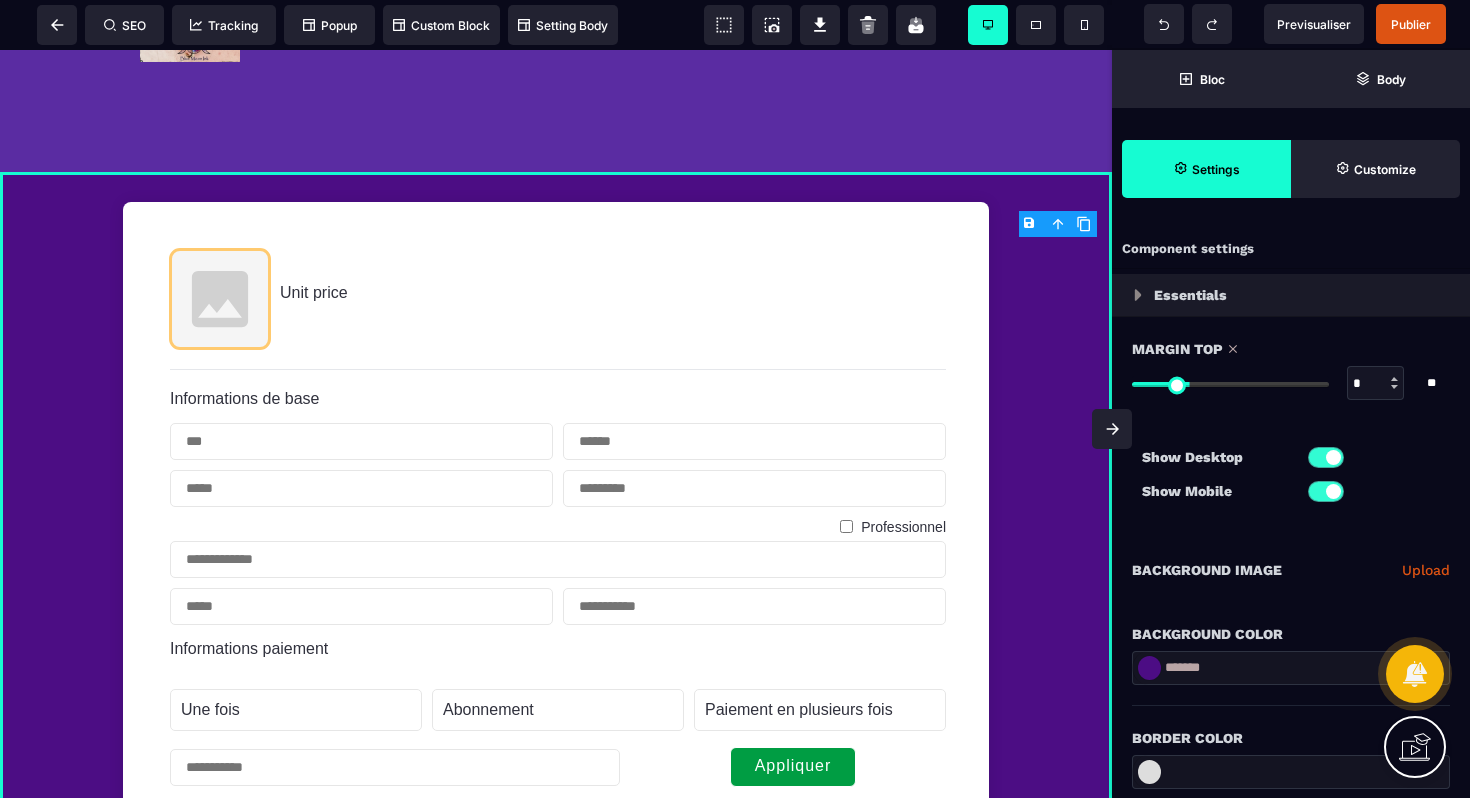 type on "*" 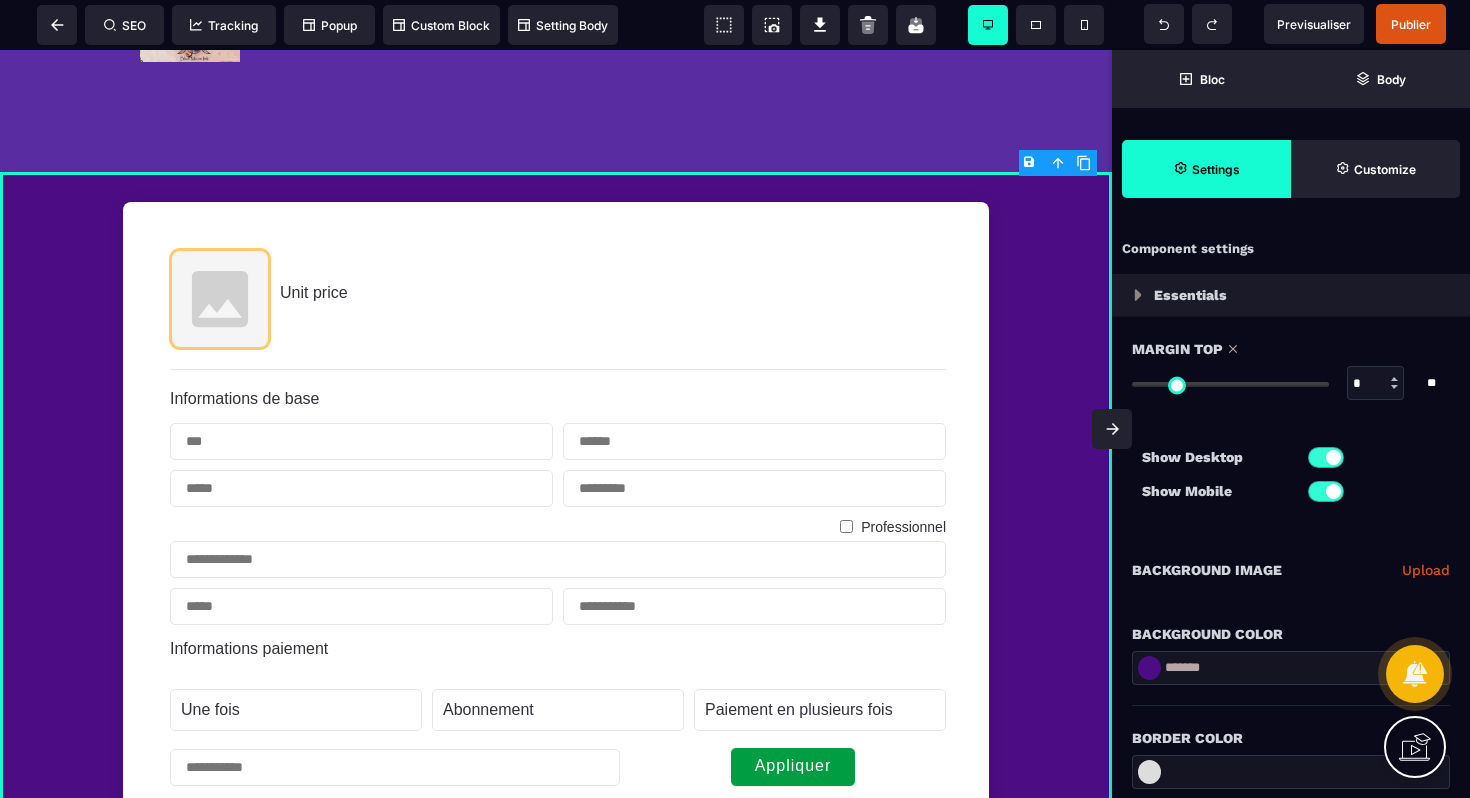 drag, startPoint x: 1322, startPoint y: 388, endPoint x: 1111, endPoint y: 393, distance: 211.05923 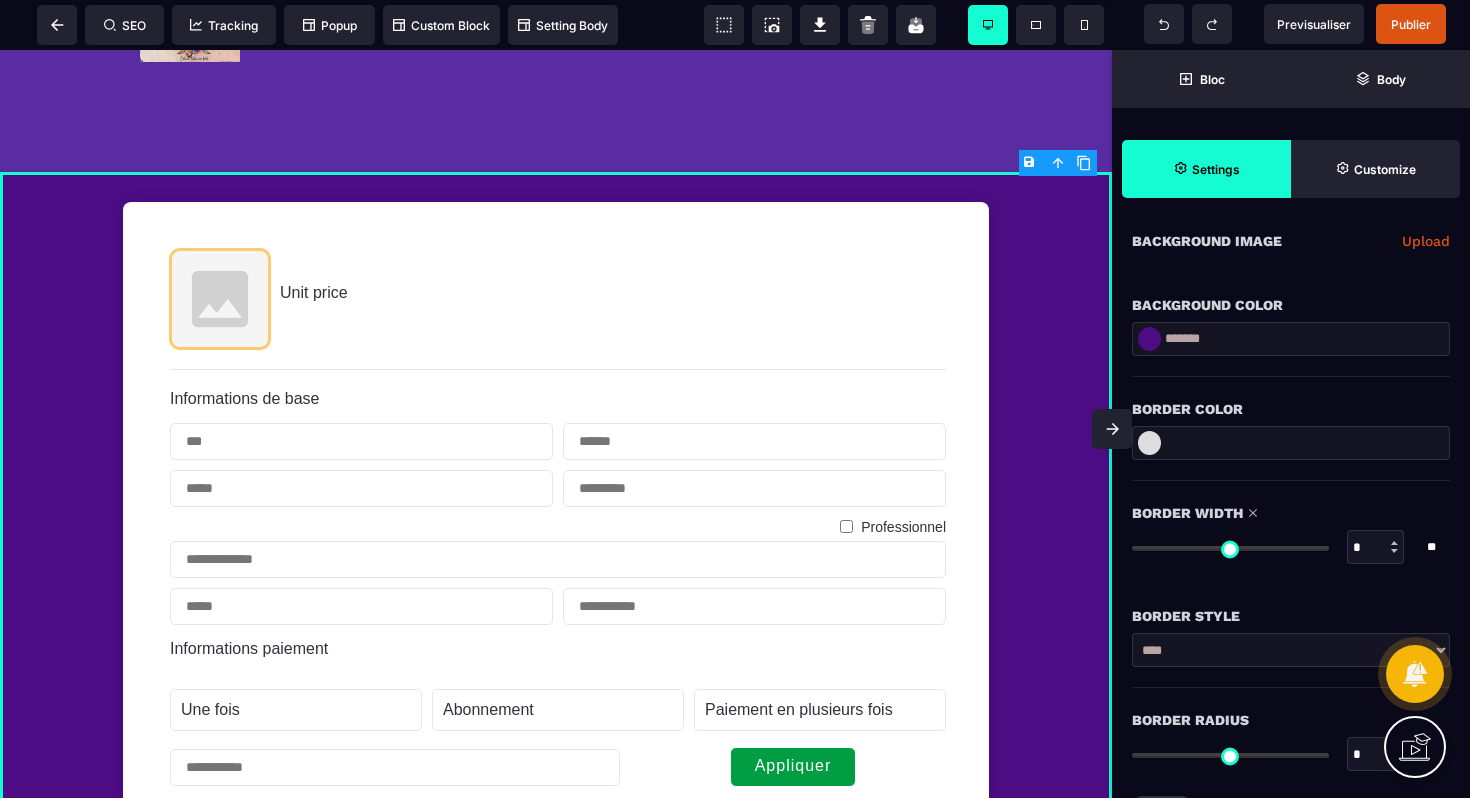 scroll, scrollTop: 345, scrollLeft: 0, axis: vertical 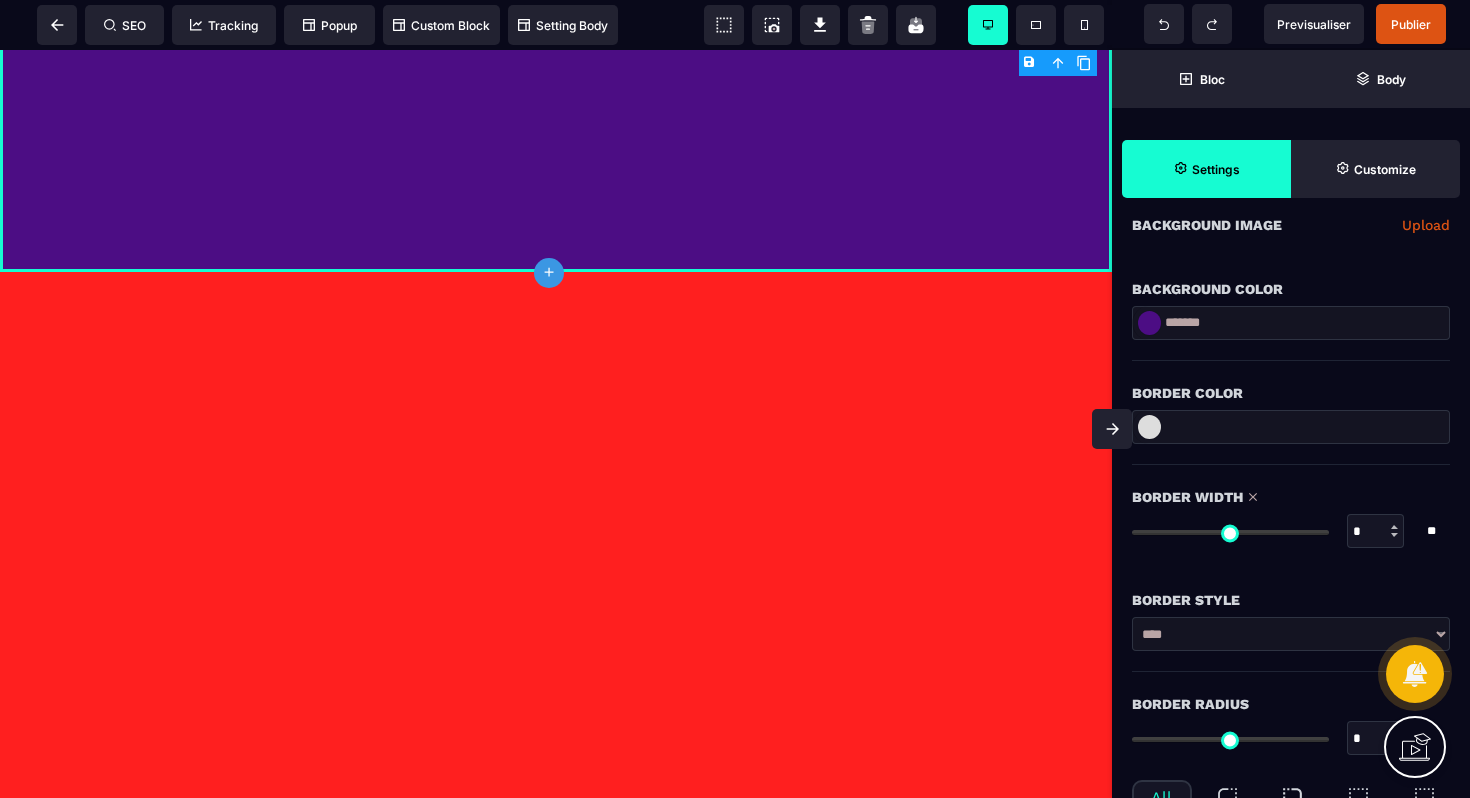 click on "Rejoins la formation piercing professionnelle dès maintenant ! ✅ Deviens pierceur/se certifié·e depuis chez toi 🎁 Ton accès à la formation piercing : → Méthode étape par étape pour apprendre à percer   → Approche anatomique, technique et sécurisée   → Accompagnement personnalisé disponible   → Certificat de réussite Prix : 997 € TTC   Lorem ipsum dolor sit amet consectetur. Viverra aenean ut id nulla dolor pulvinar. - Name “[FIRST] [LAST]” Rejoins la formation pour devenir pierceur·se pro Une méthode claire, complète et 100 % en ligne ✔️ Accès immédiat à la plateforme   ✔️ 7 modules – vidéos + PDF téléchargeables   ✔️ Suivi et accompagnement inclus   ✔️ Certificat final CHECKOUT FORM COMPLETE YOUR ORDER PAID AD SUCK! Sub headingLorem ipsum dolor sit amet consectetur. Urna bibendum commodo lorem consectetur at ut  RRR Votre nom Votre prénom Professionnel Votre entreprise Votre email Confirmez votre email Votre numéro de téléphone Votre ville IBAN" at bounding box center (556, -692) 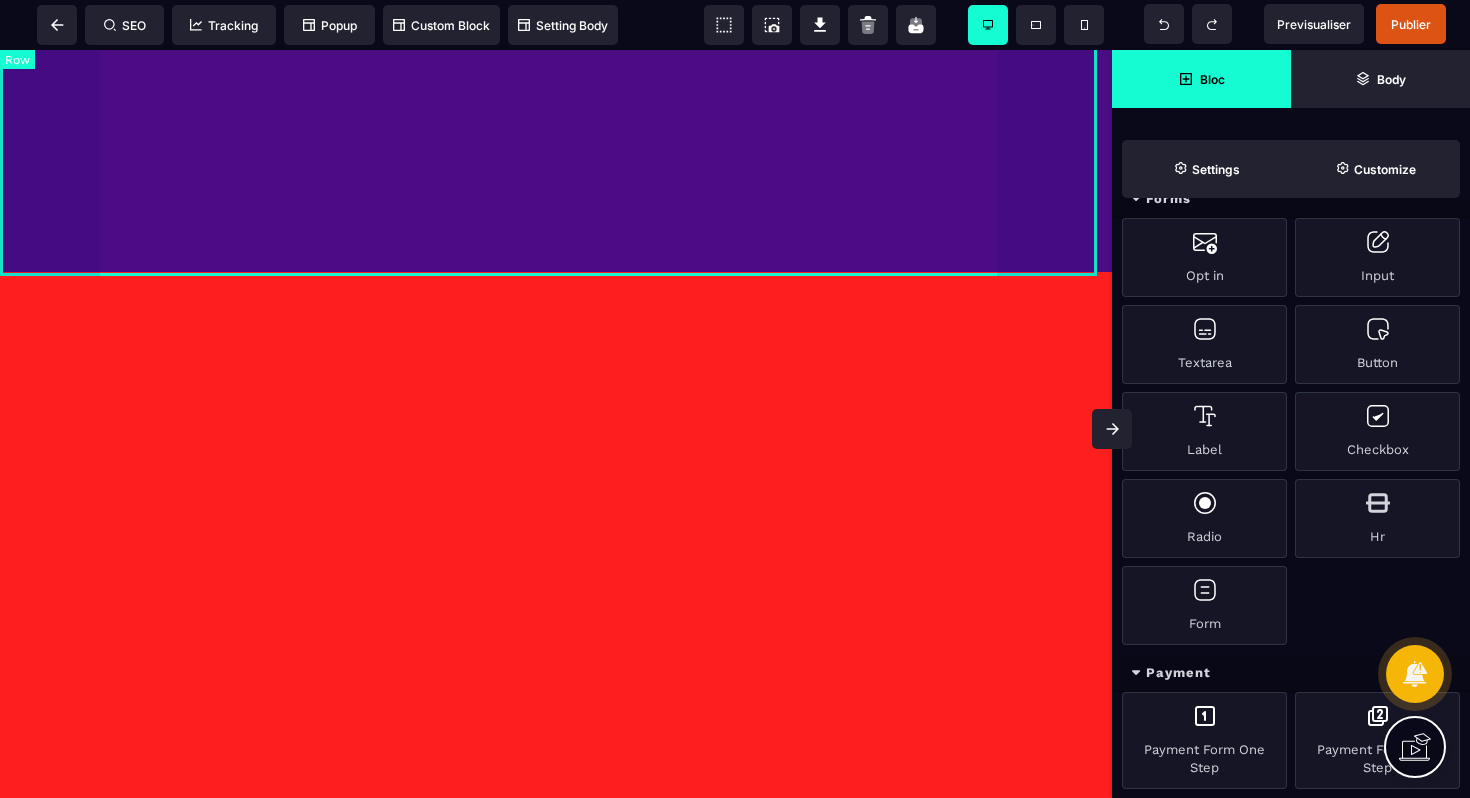 click on "Unit price Informations de base Professionnel Informations paiement Une fois Abonnement Paiement en plusieurs fois Abonnement Paiement en plusieurs fois Appliquer Promotion 0 Sous-total 0 Taxe 0 Montant total dû 0 0 Acheter maintenant En confirmant votre abonnement, vous autorisez NAME_ORG à vous facturer pour des paiements futurs conformément à leurs conditions. Vous pouvez annuler votre abonnement à tout moment. Propulsé par
Stripe
Conditions générales Confidentialité" at bounding box center [556, -368] 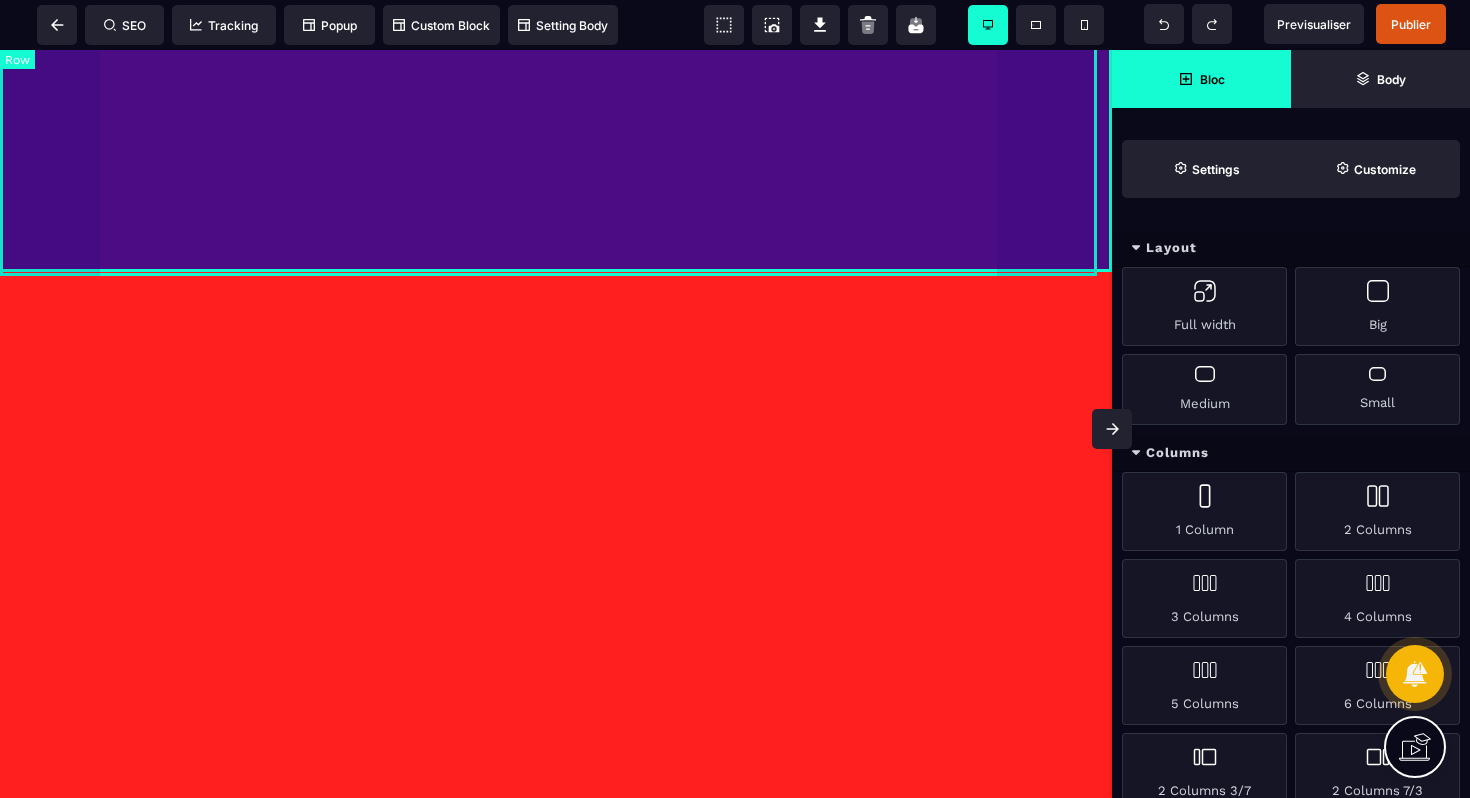 select on "**" 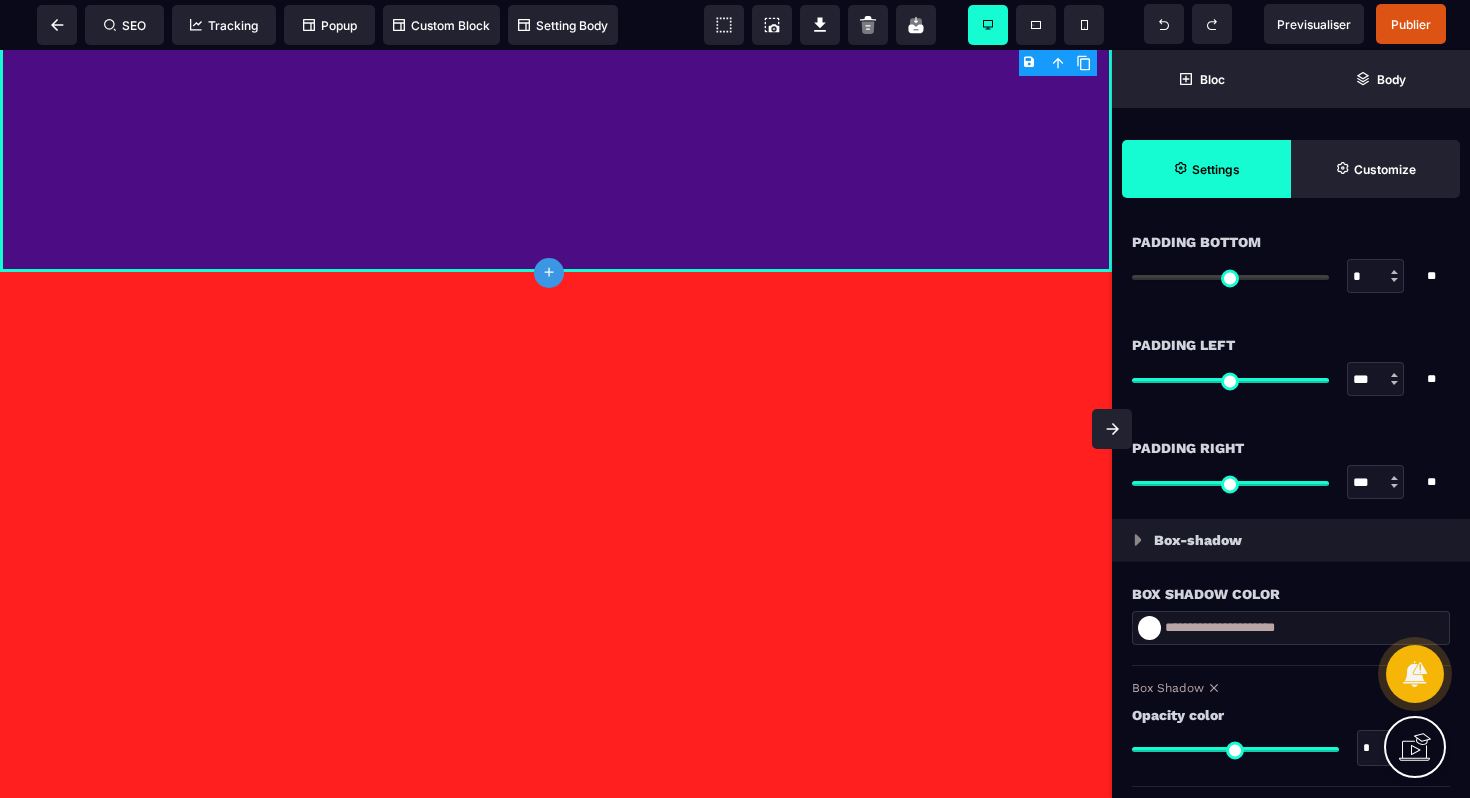 scroll, scrollTop: 1706, scrollLeft: 0, axis: vertical 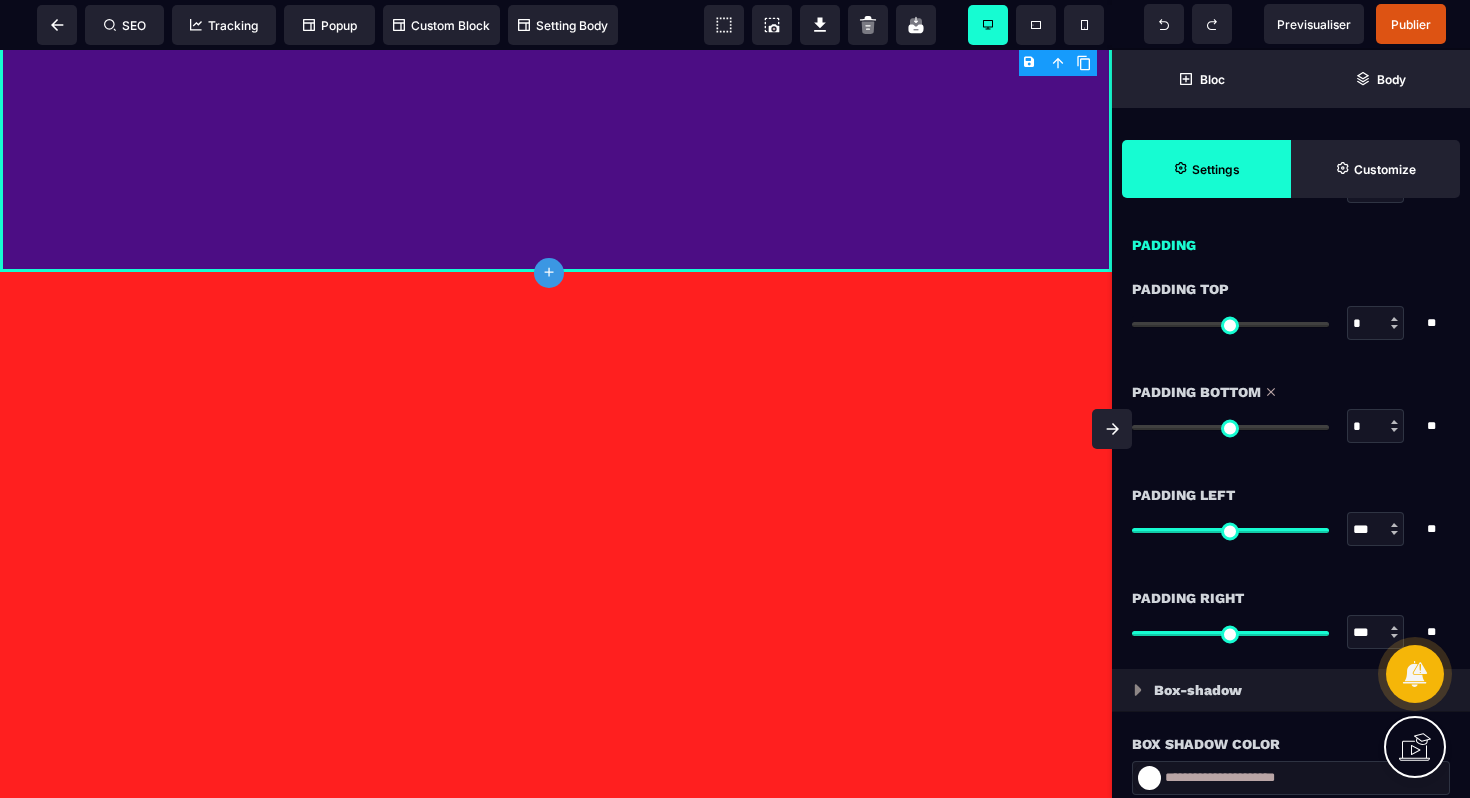 drag, startPoint x: 1144, startPoint y: 427, endPoint x: 1057, endPoint y: 415, distance: 87.823685 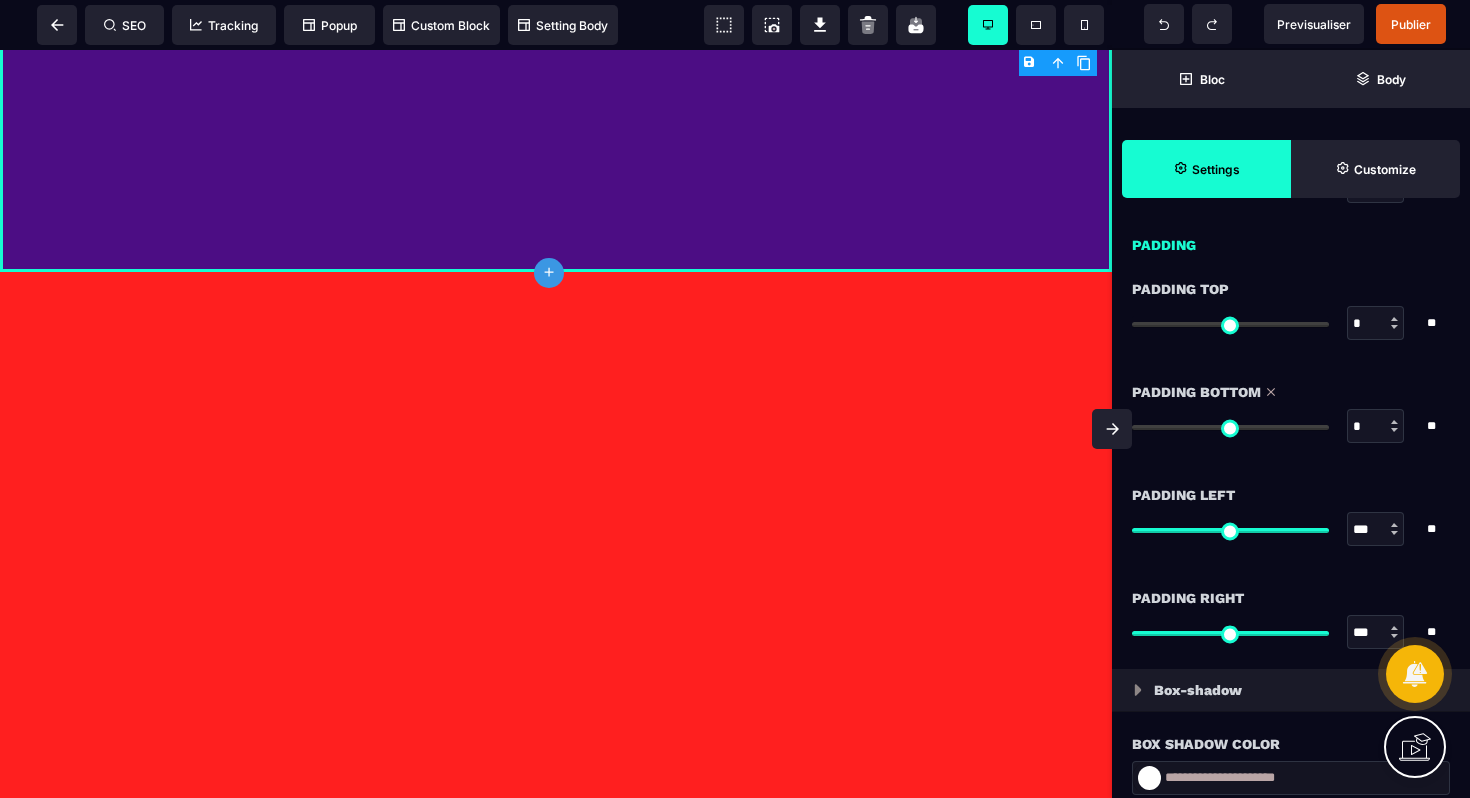 click at bounding box center [1230, 427] 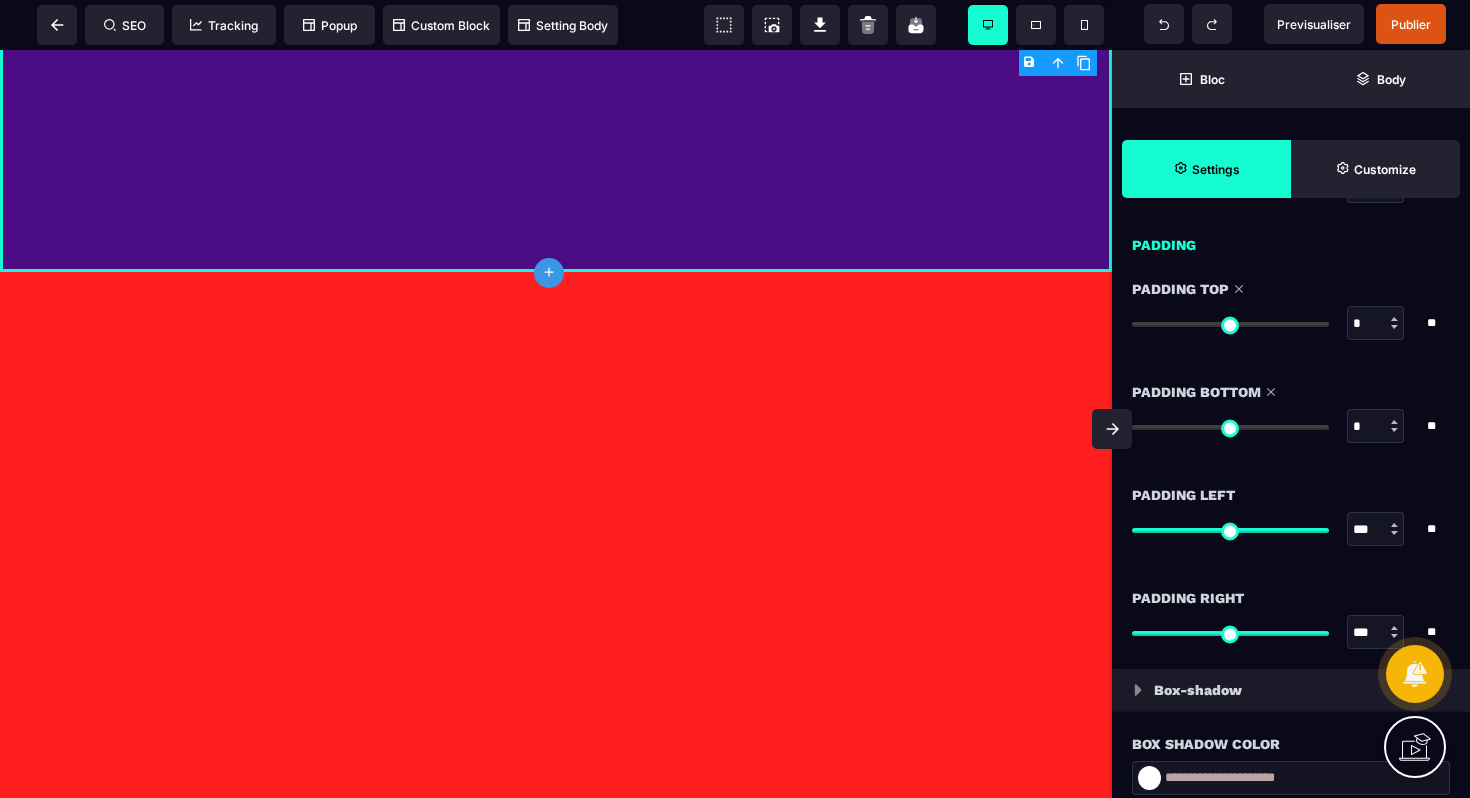 drag, startPoint x: 1137, startPoint y: 323, endPoint x: 1116, endPoint y: 321, distance: 21.095022 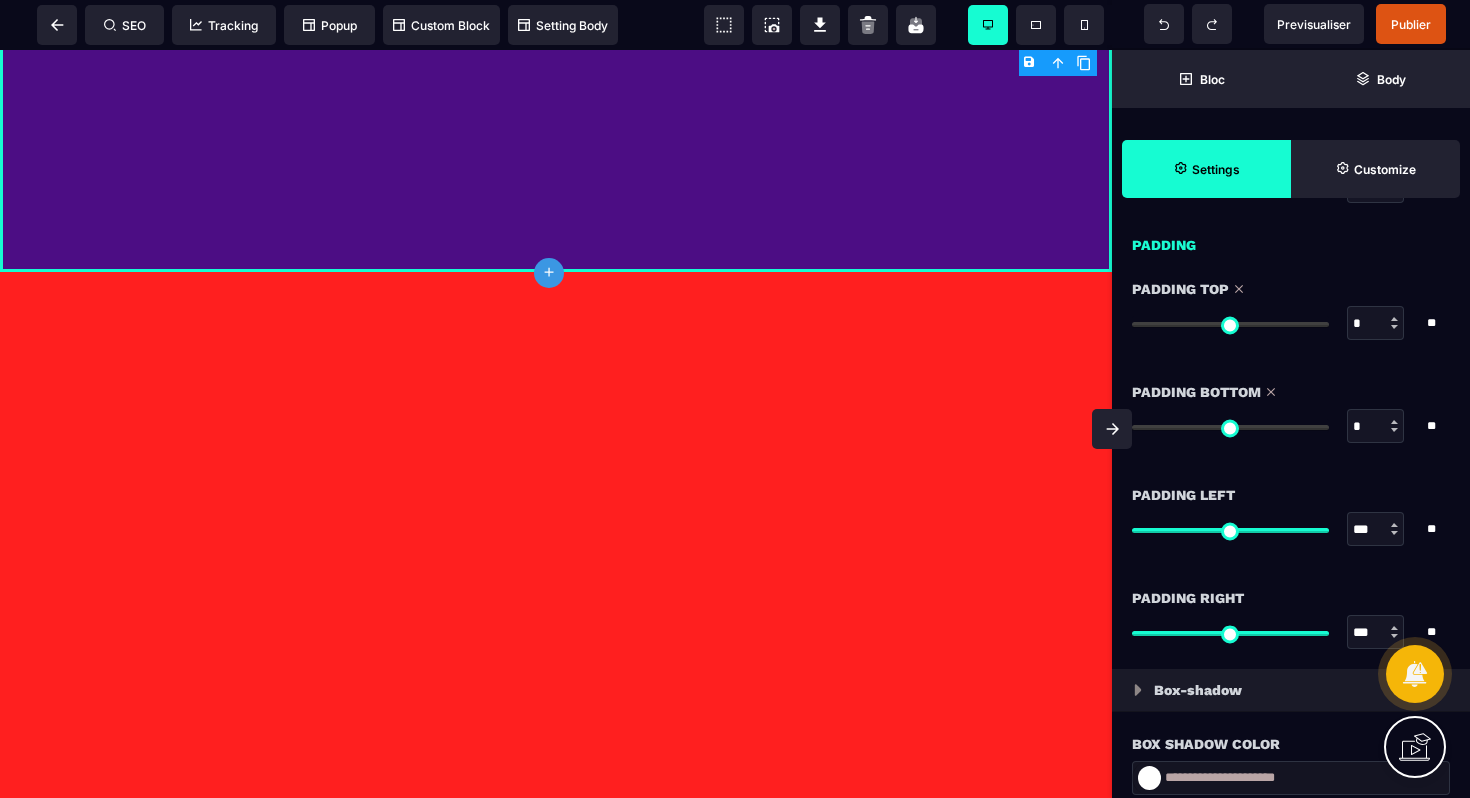 click at bounding box center (1230, 324) 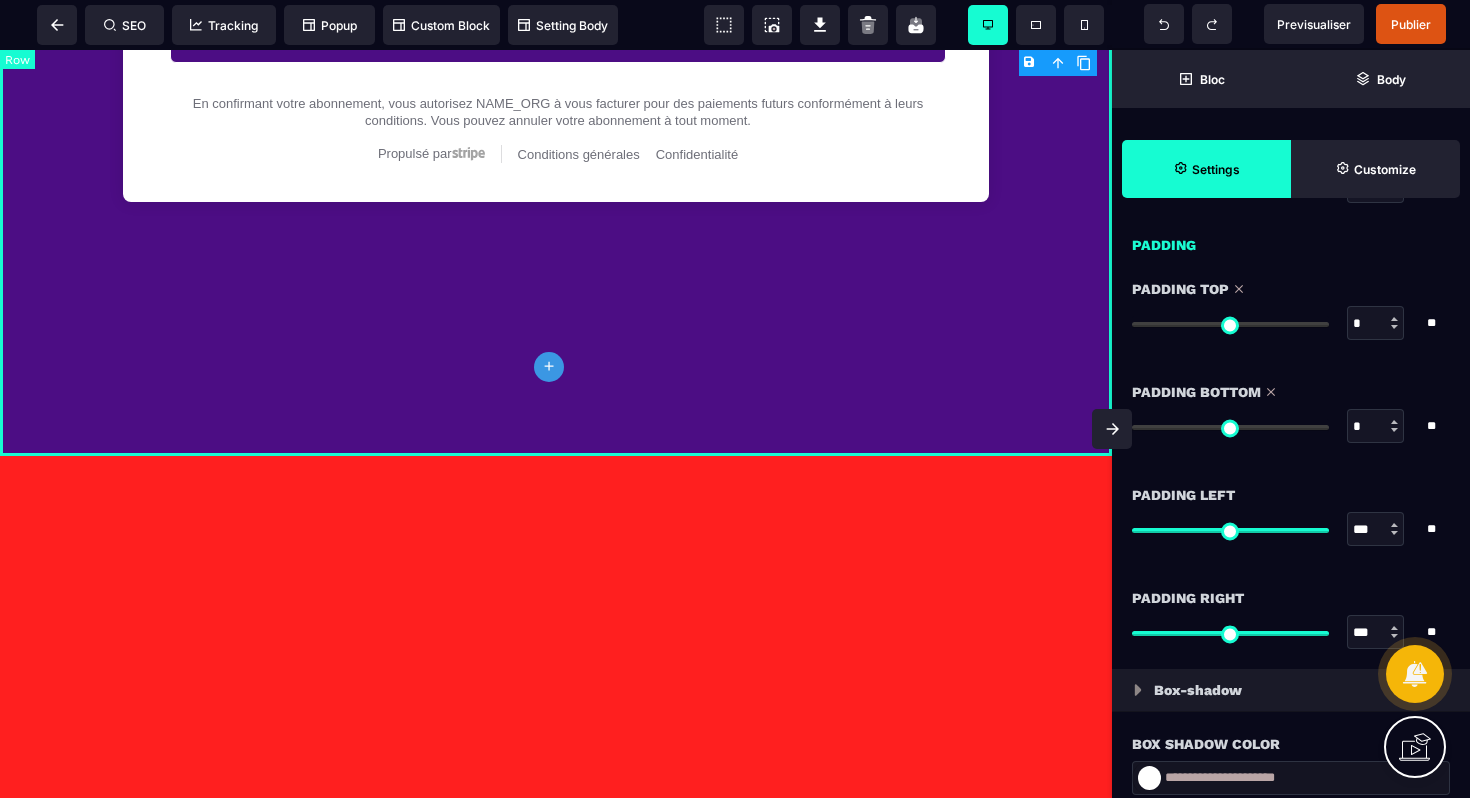 scroll, scrollTop: 1858, scrollLeft: 0, axis: vertical 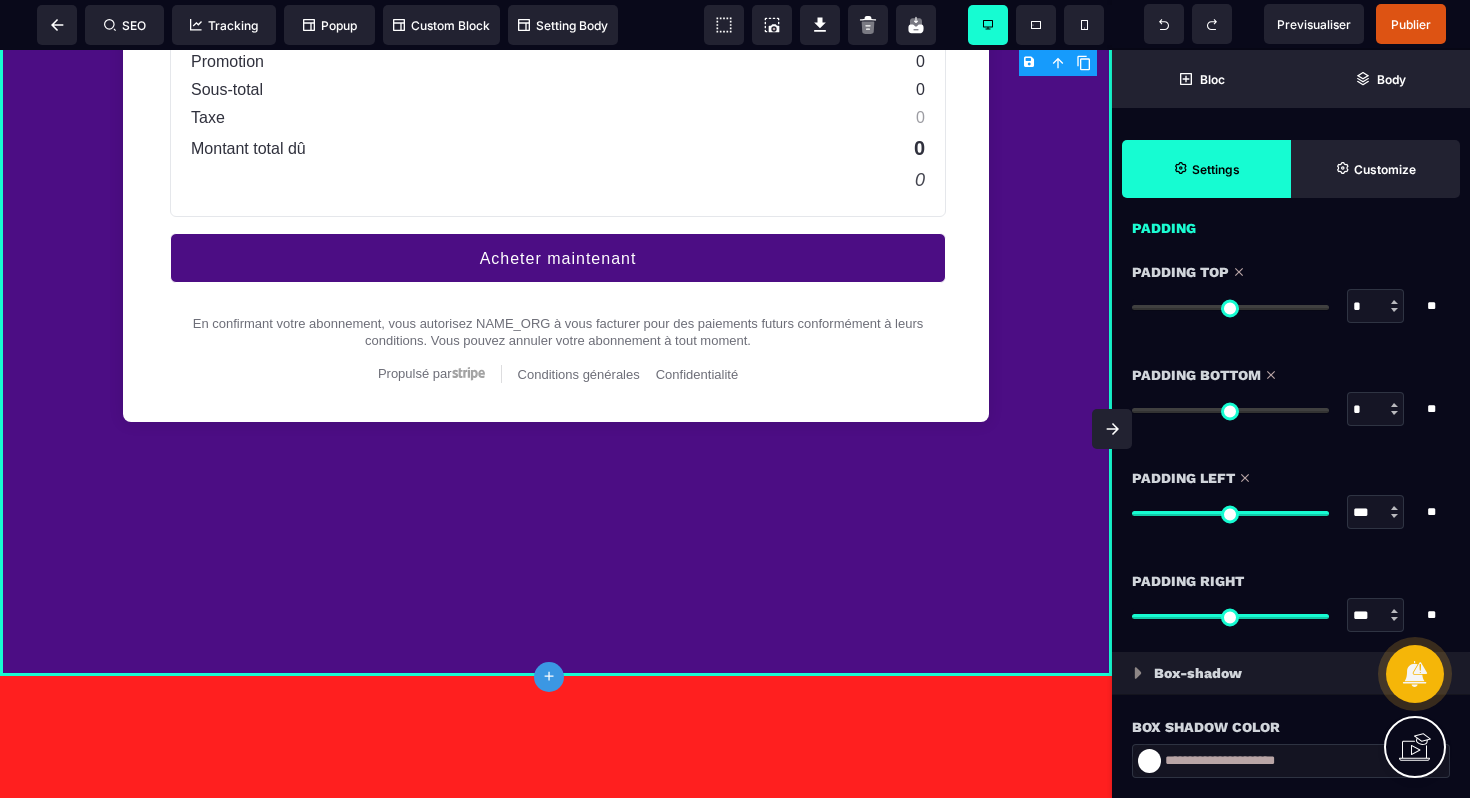 drag, startPoint x: 1318, startPoint y: 514, endPoint x: 1371, endPoint y: 516, distance: 53.037724 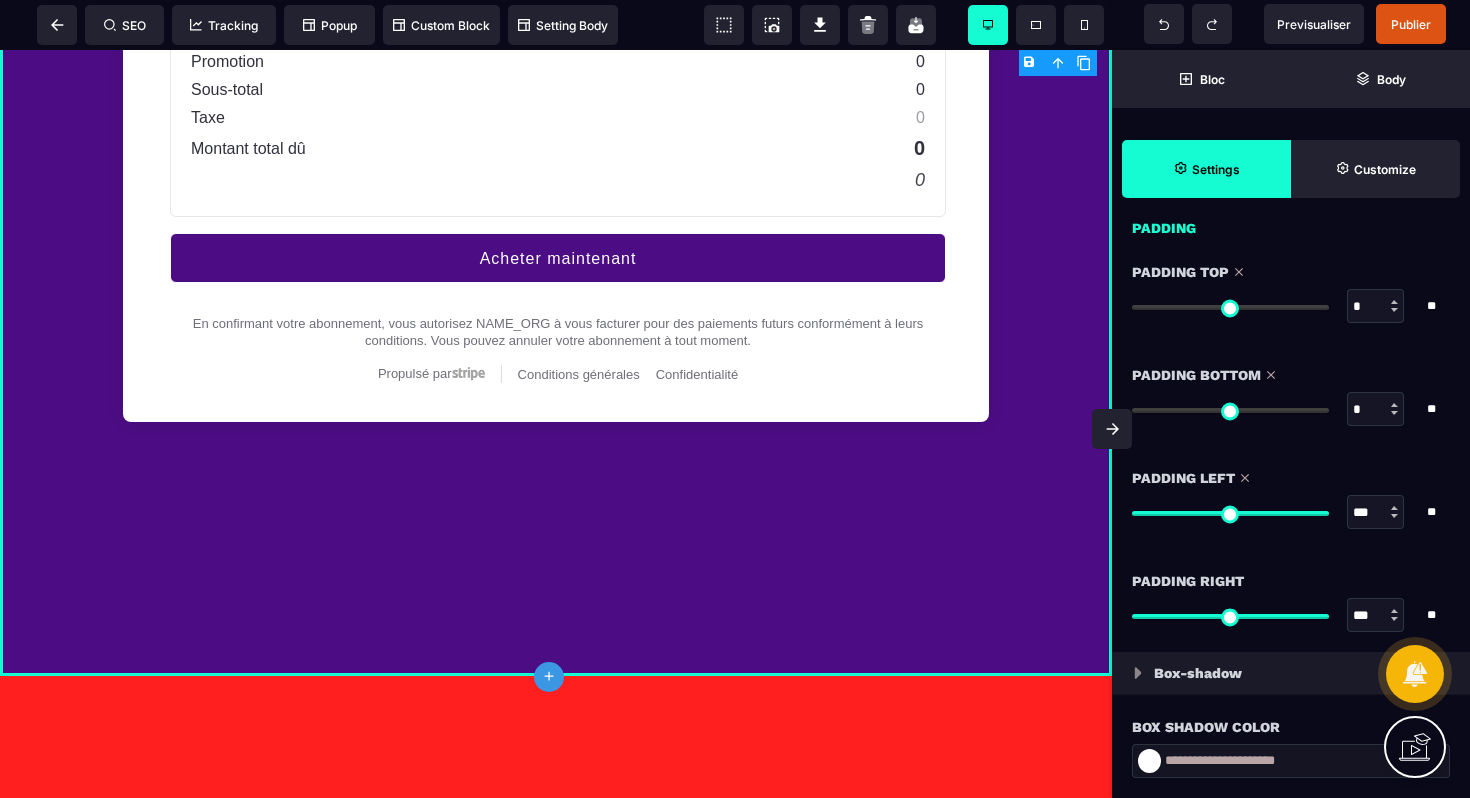 click at bounding box center (1230, 513) 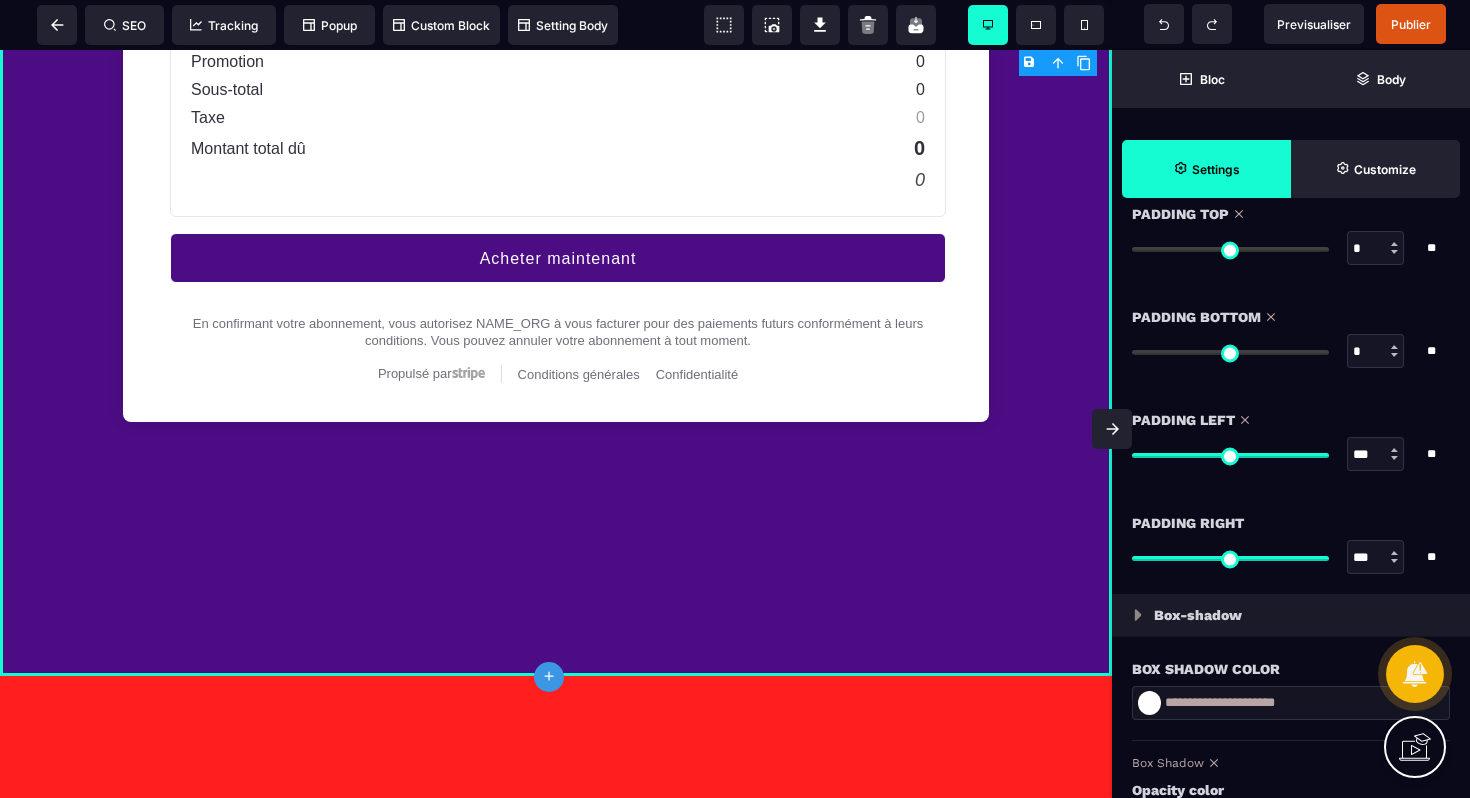scroll, scrollTop: 1611, scrollLeft: 0, axis: vertical 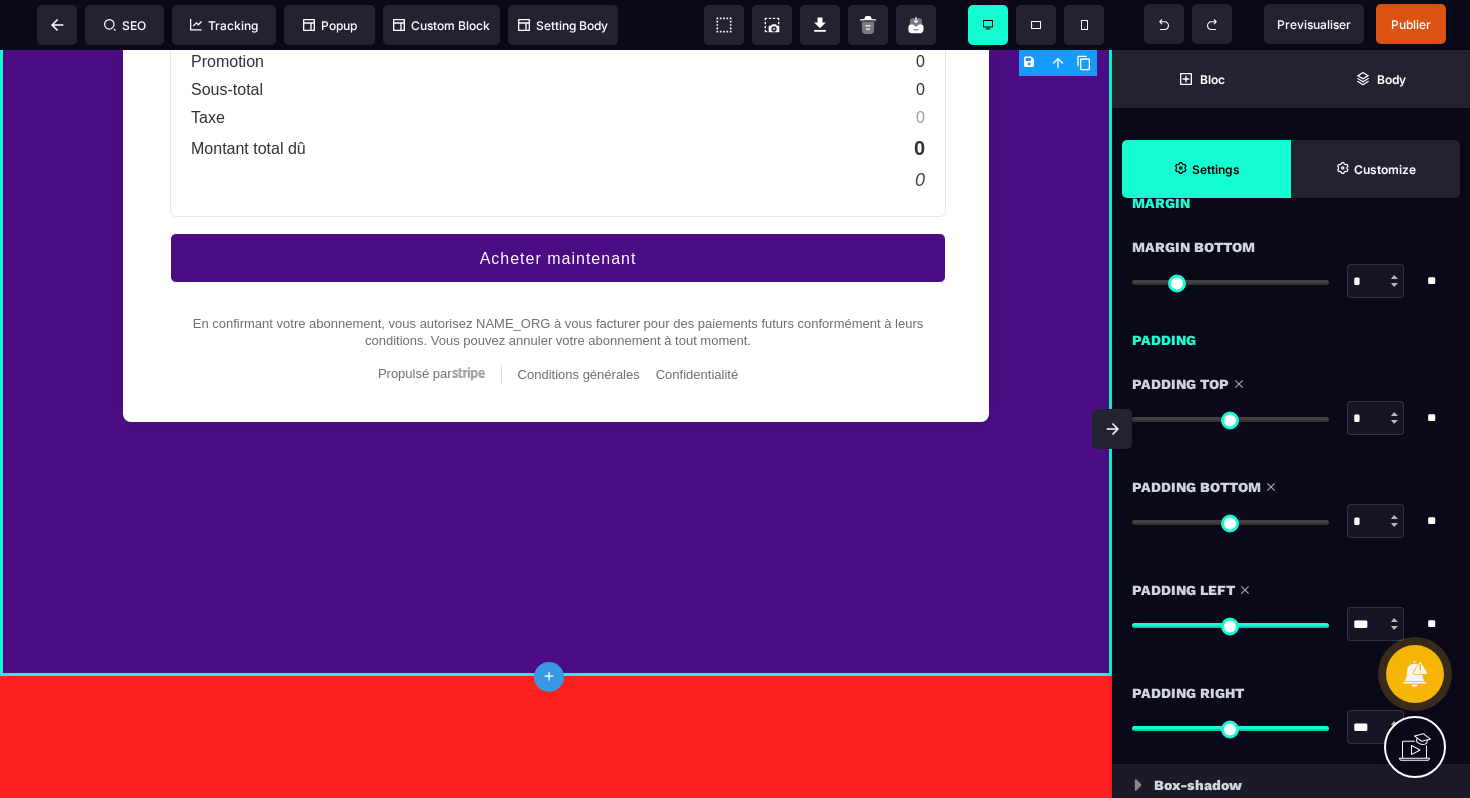 drag, startPoint x: 1133, startPoint y: 528, endPoint x: 1244, endPoint y: 527, distance: 111.0045 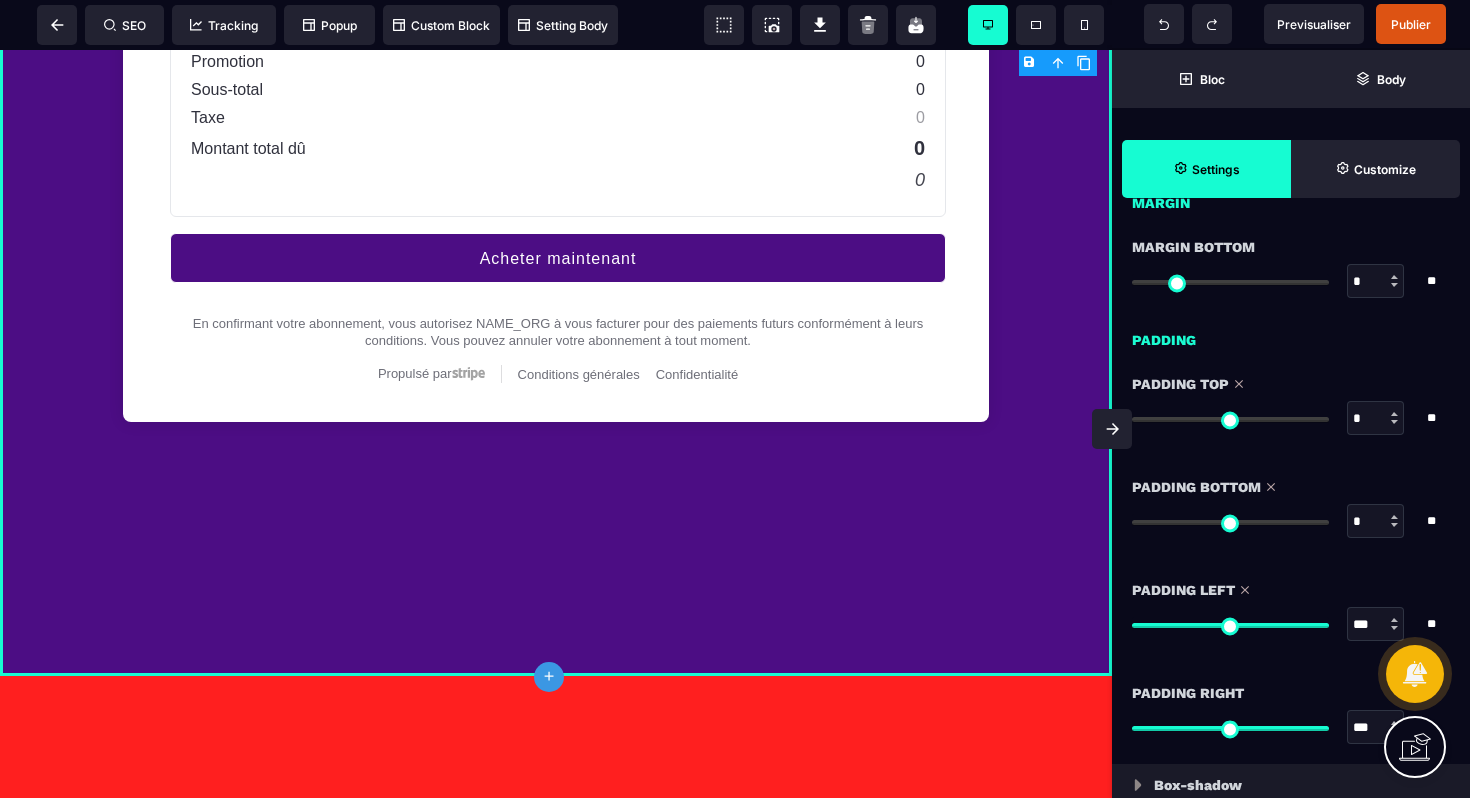 click on "*
*
**" at bounding box center (1291, 521) 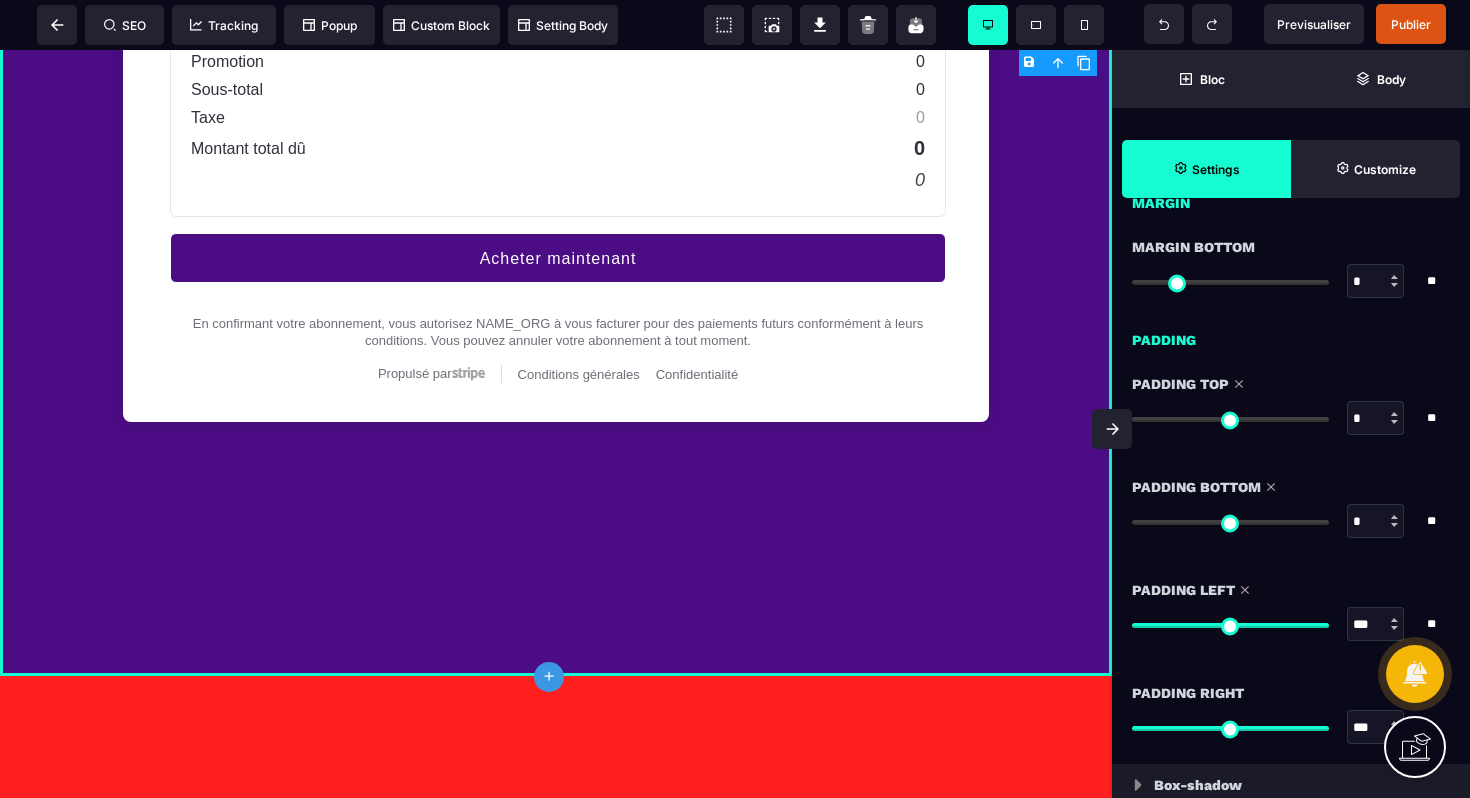 drag, startPoint x: 1143, startPoint y: 526, endPoint x: 1113, endPoint y: 527, distance: 30.016663 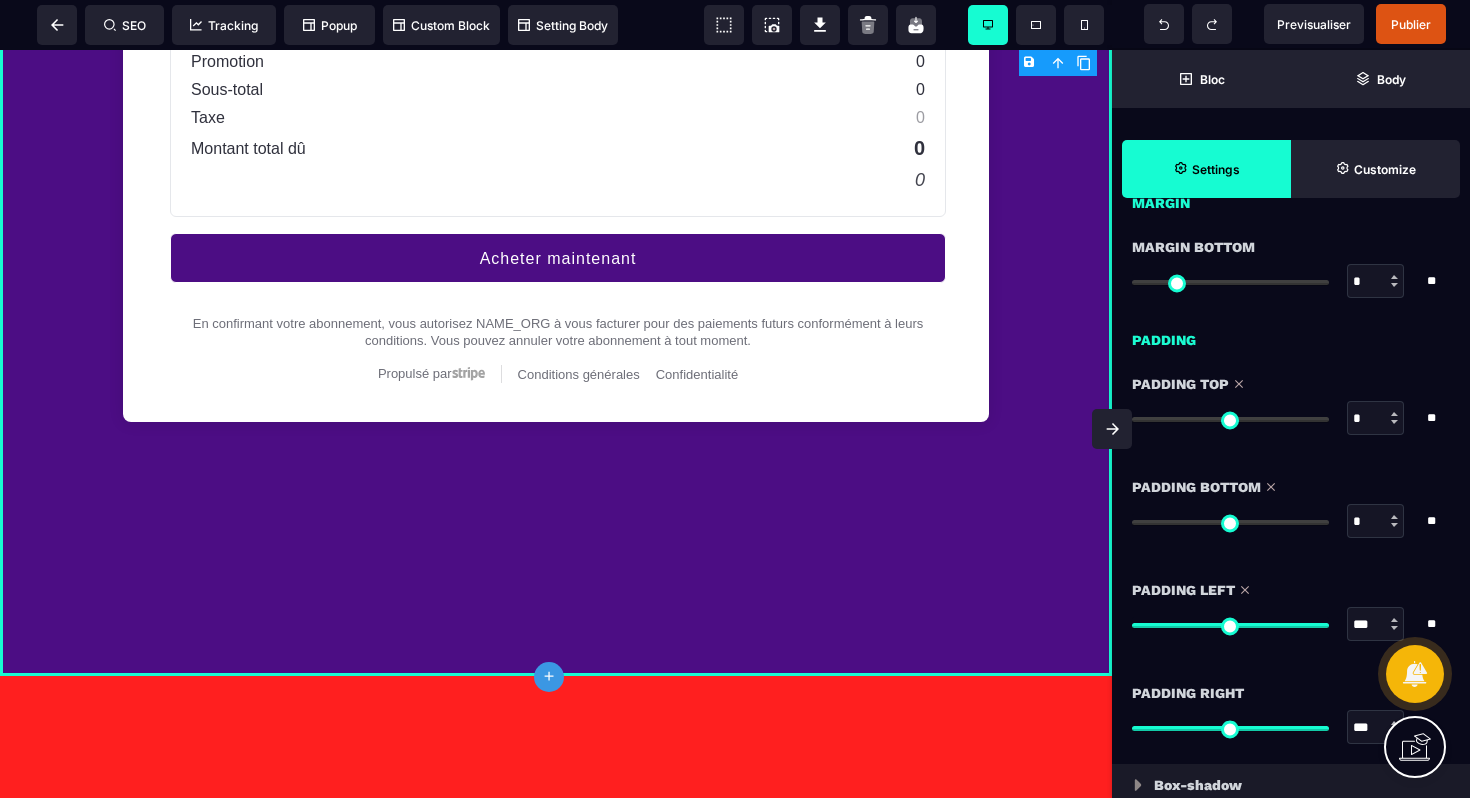 click at bounding box center [1230, 522] 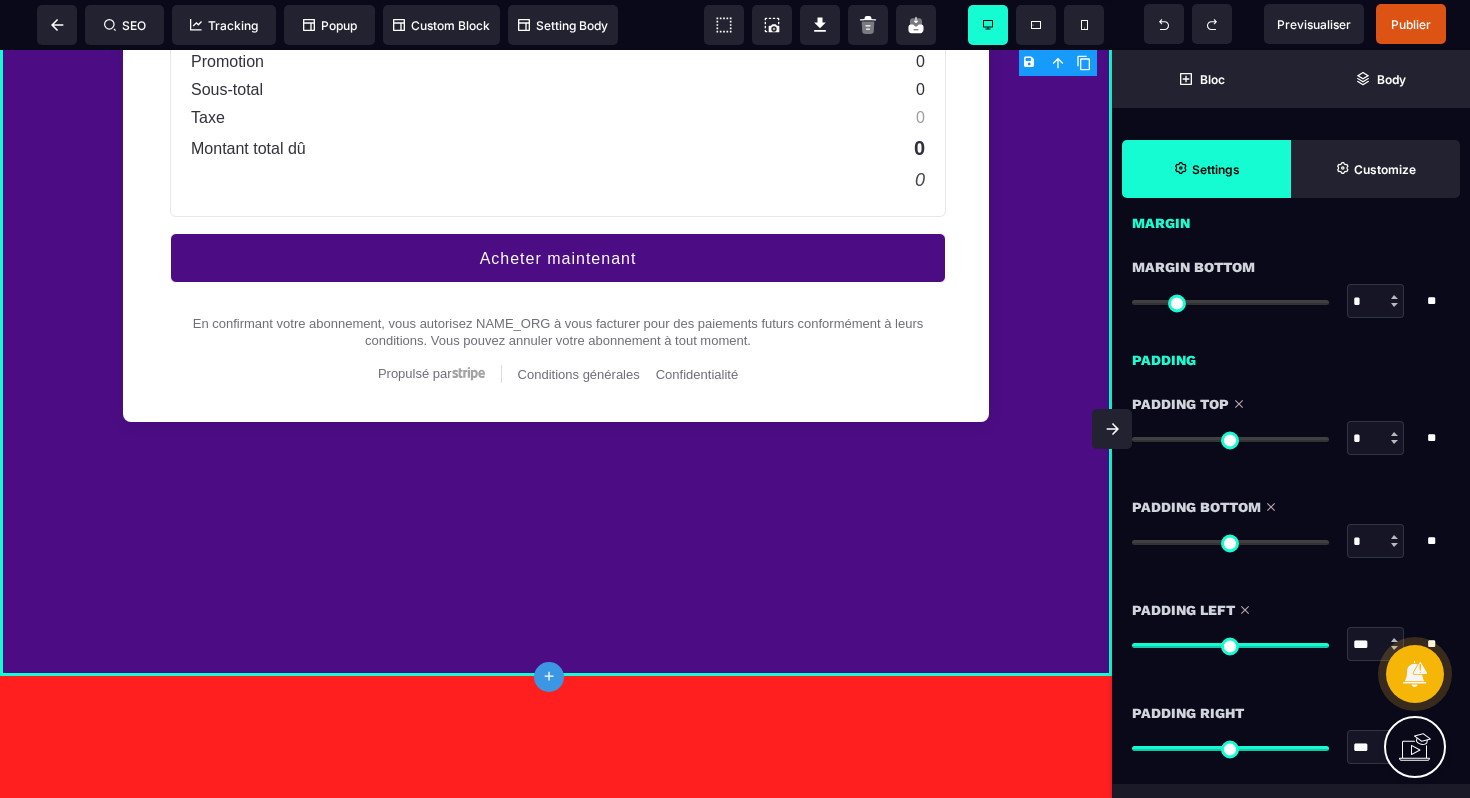 scroll, scrollTop: 1456, scrollLeft: 0, axis: vertical 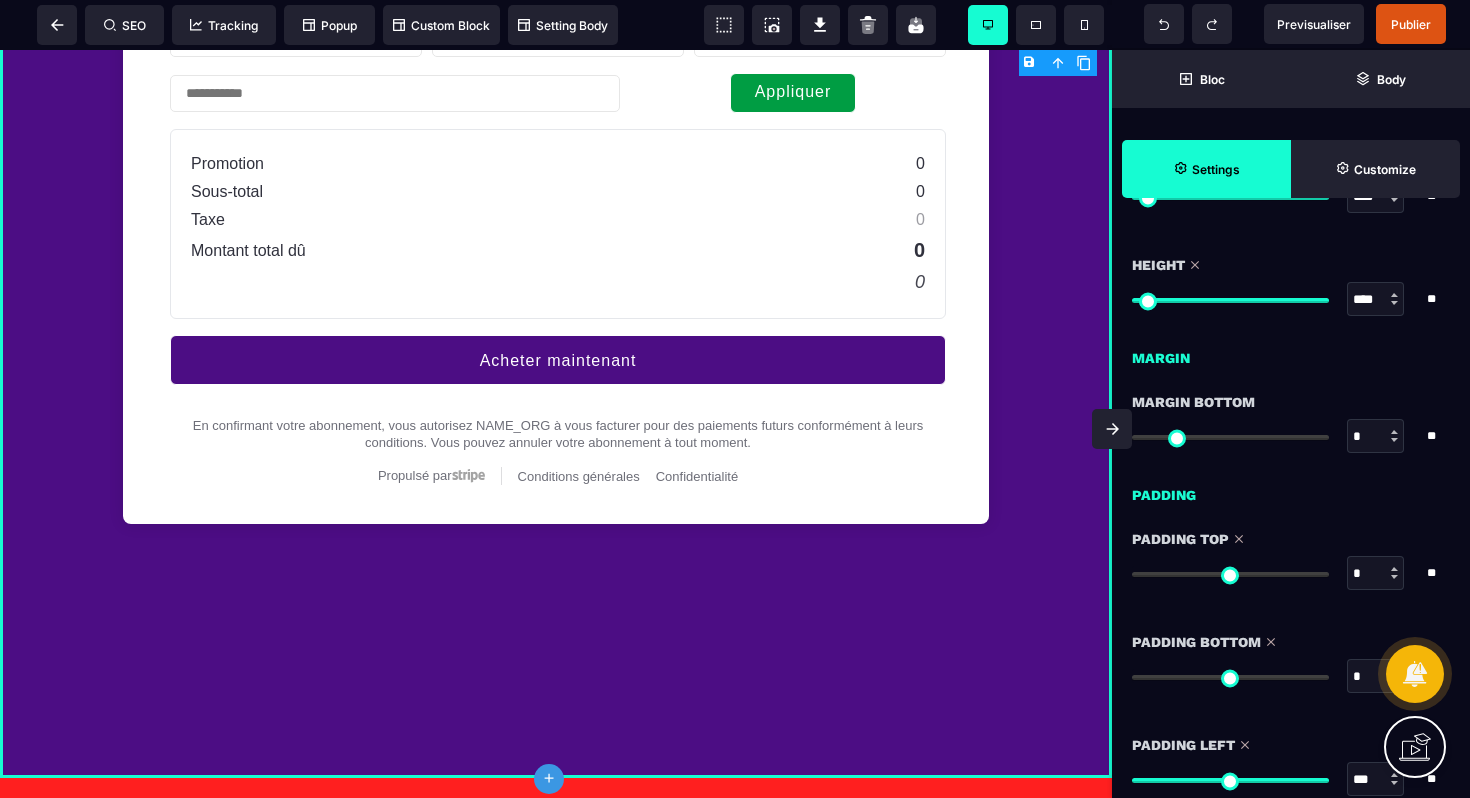 drag, startPoint x: 1320, startPoint y: 301, endPoint x: 1469, endPoint y: 294, distance: 149.16434 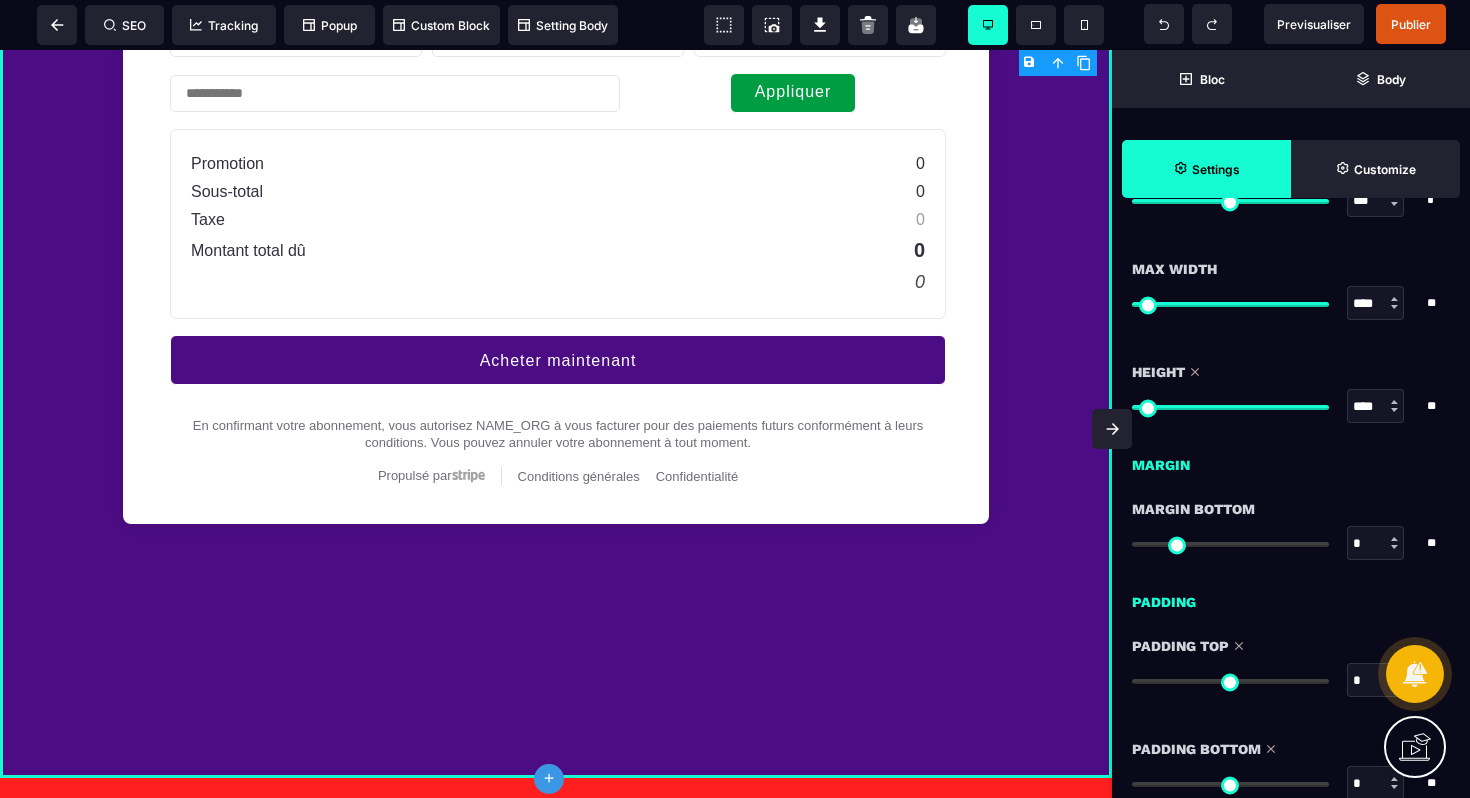 scroll, scrollTop: 1265, scrollLeft: 0, axis: vertical 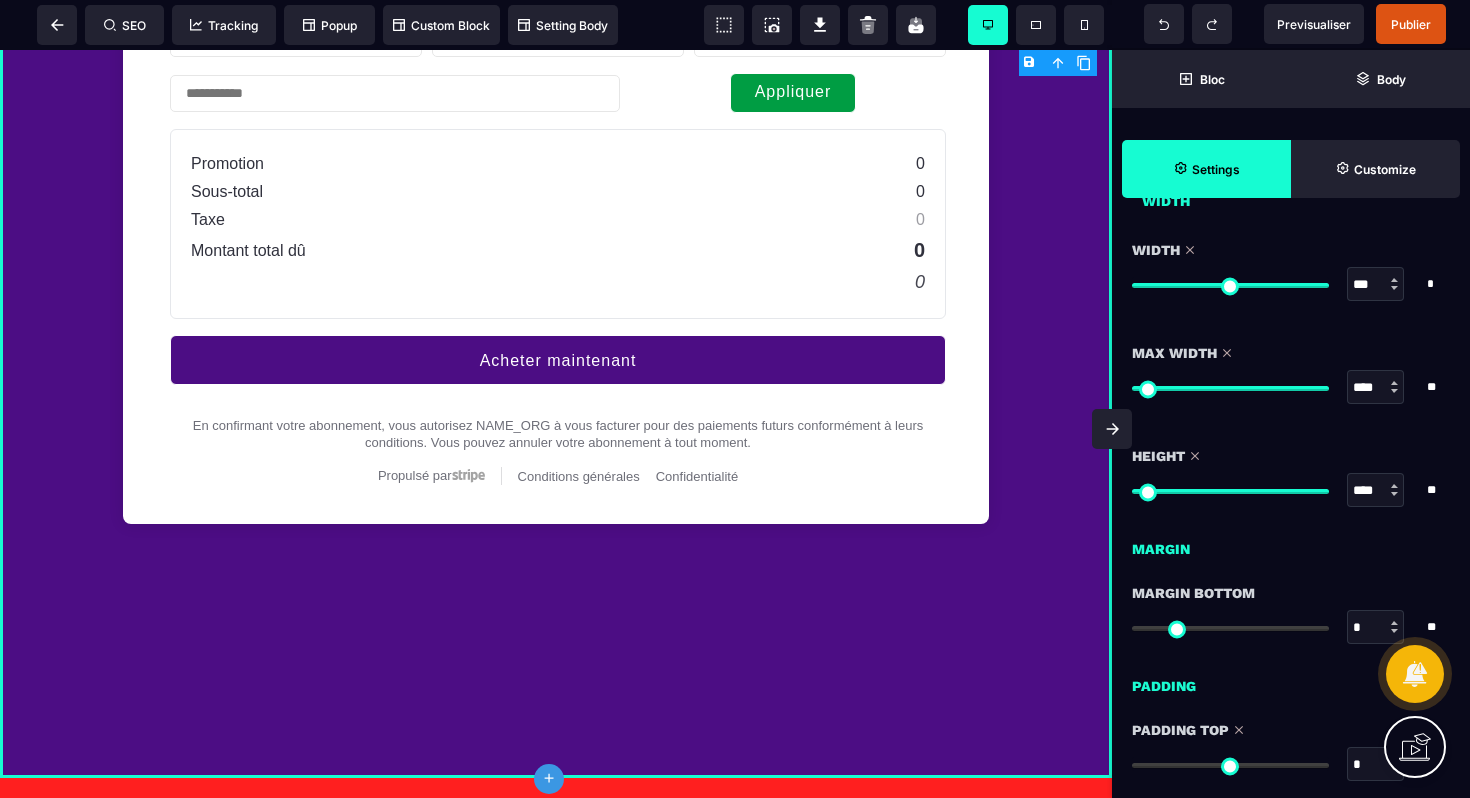 drag, startPoint x: 1326, startPoint y: 392, endPoint x: 1469, endPoint y: 421, distance: 145.91093 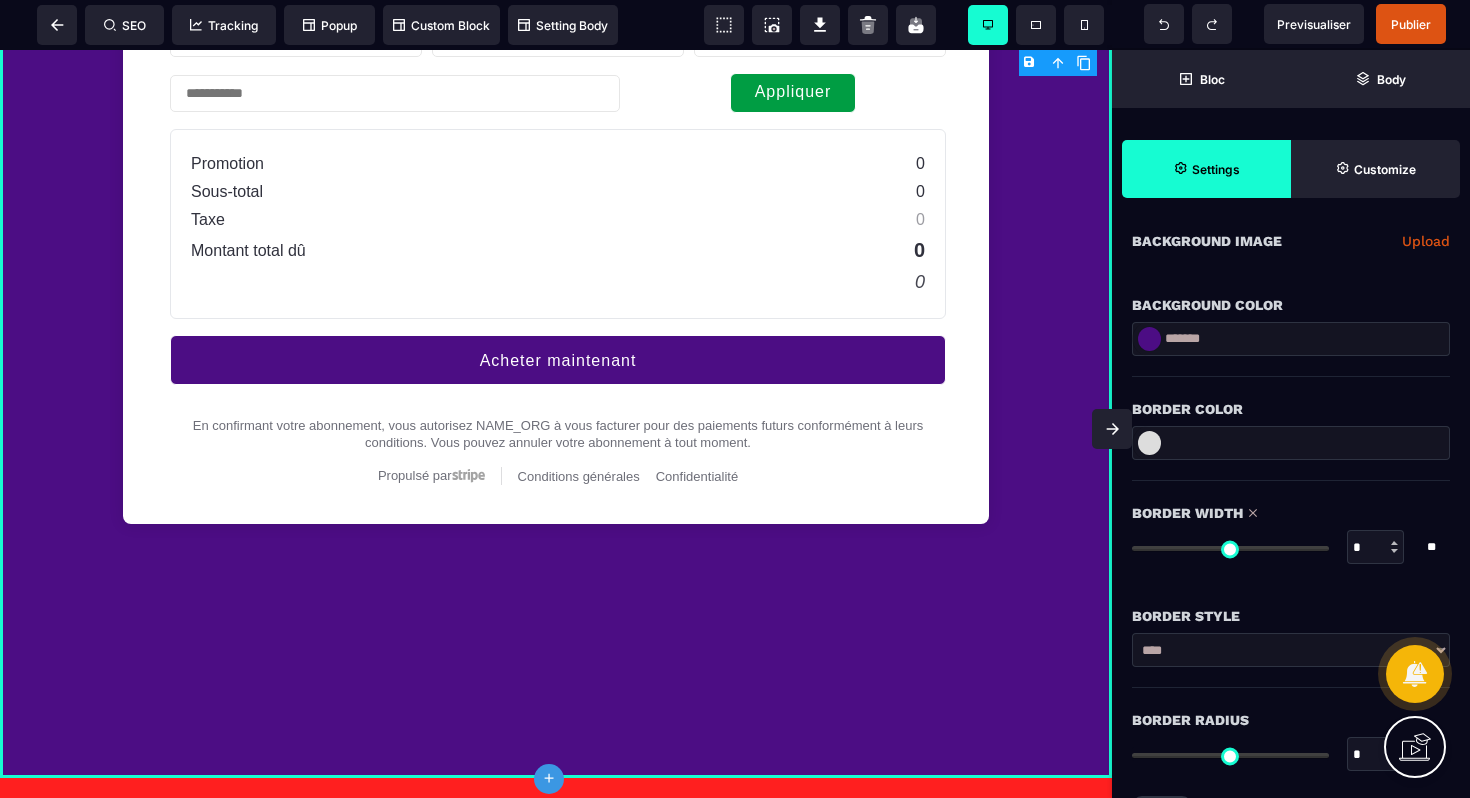 scroll, scrollTop: 339, scrollLeft: 0, axis: vertical 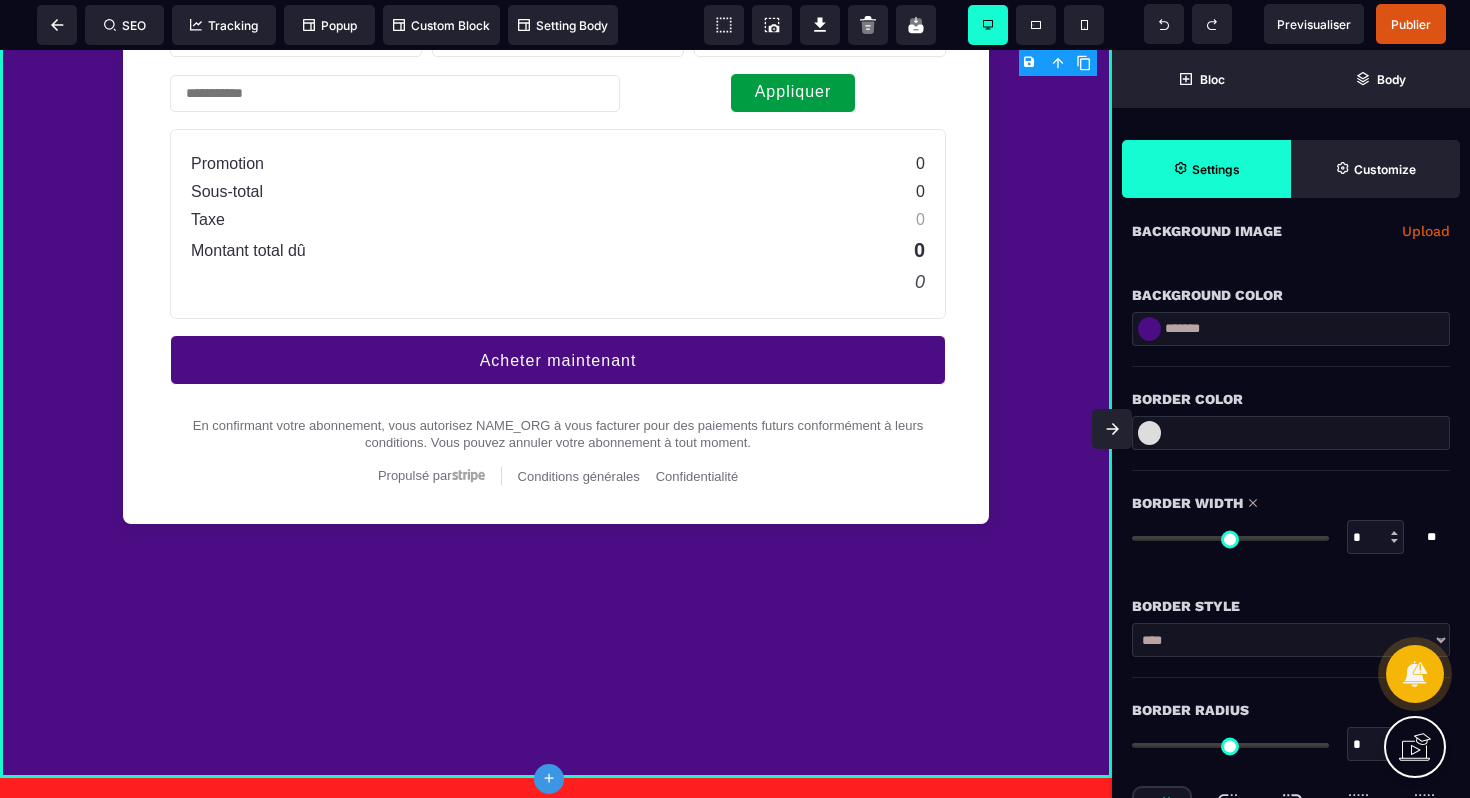 drag, startPoint x: 1139, startPoint y: 534, endPoint x: 1070, endPoint y: 543, distance: 69.58448 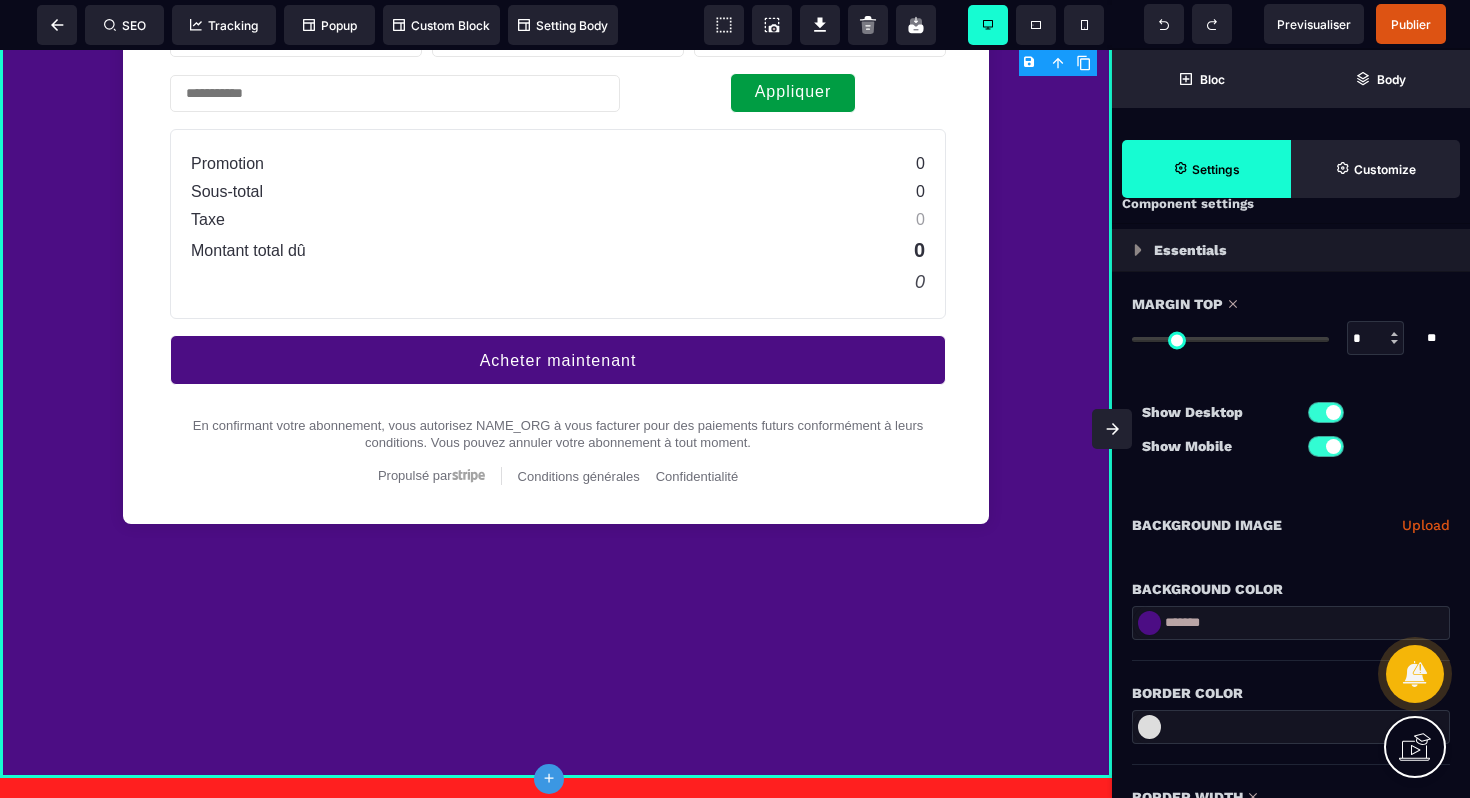 scroll, scrollTop: 12, scrollLeft: 0, axis: vertical 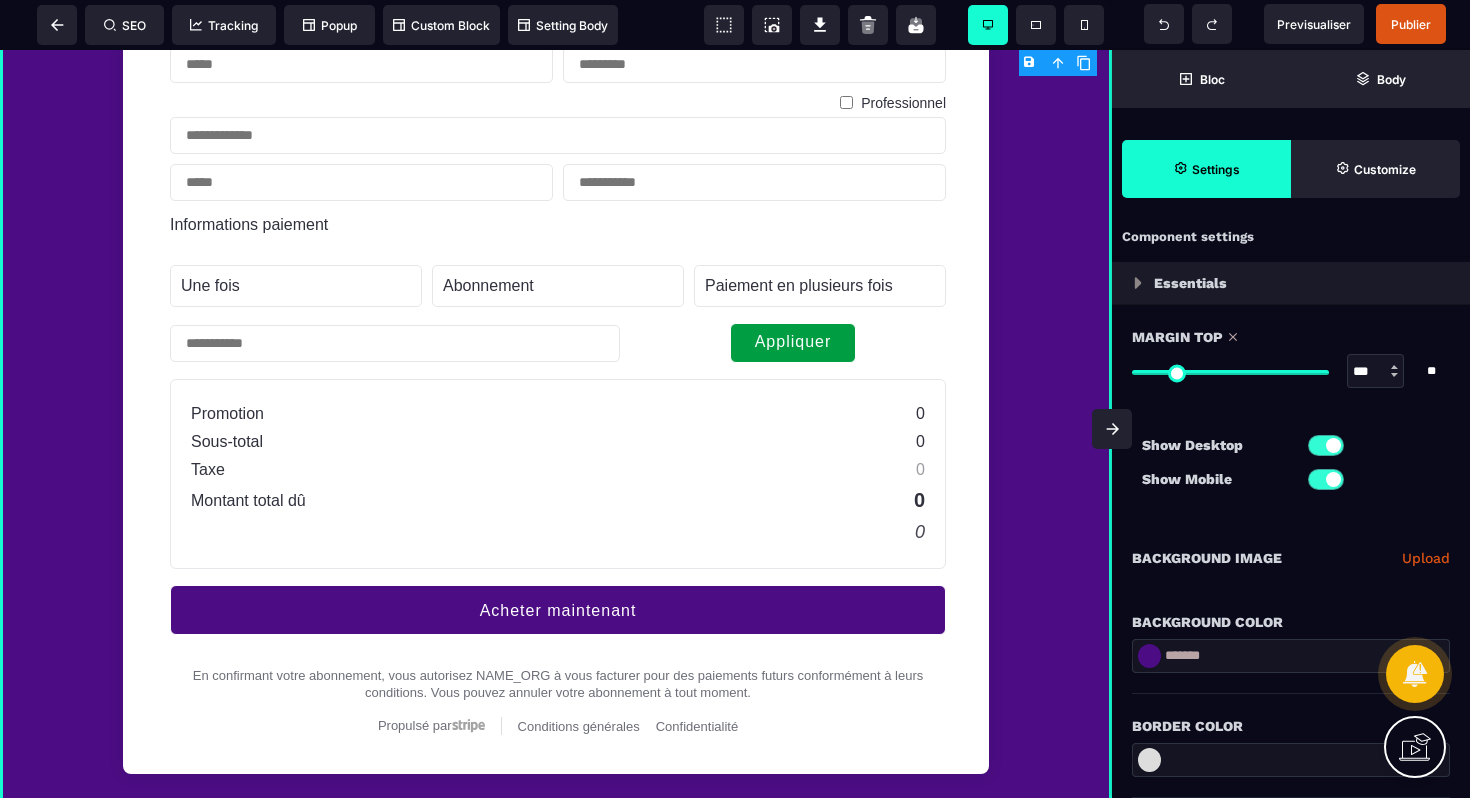 drag, startPoint x: 1142, startPoint y: 372, endPoint x: 1334, endPoint y: 386, distance: 192.50974 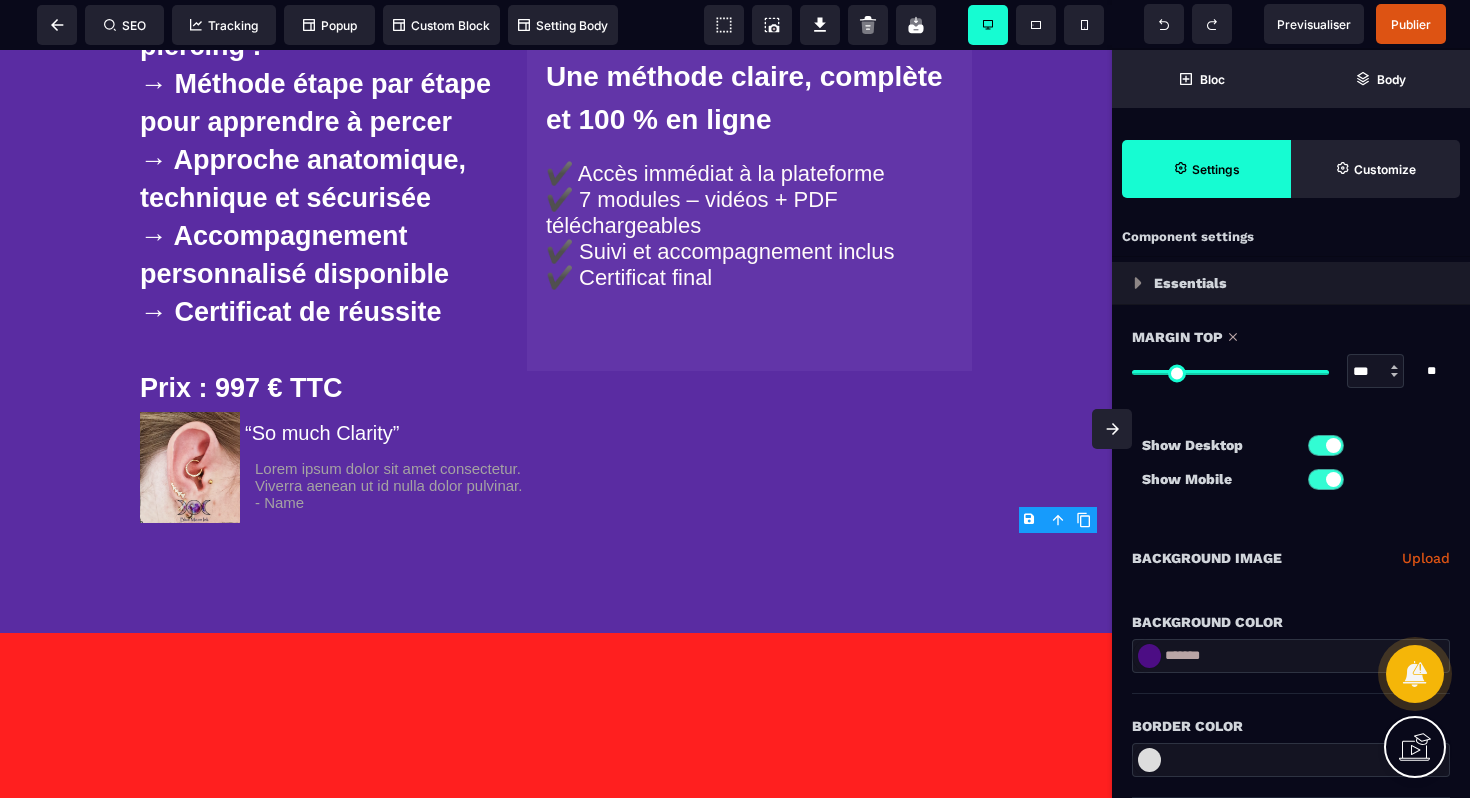 scroll, scrollTop: 606, scrollLeft: 0, axis: vertical 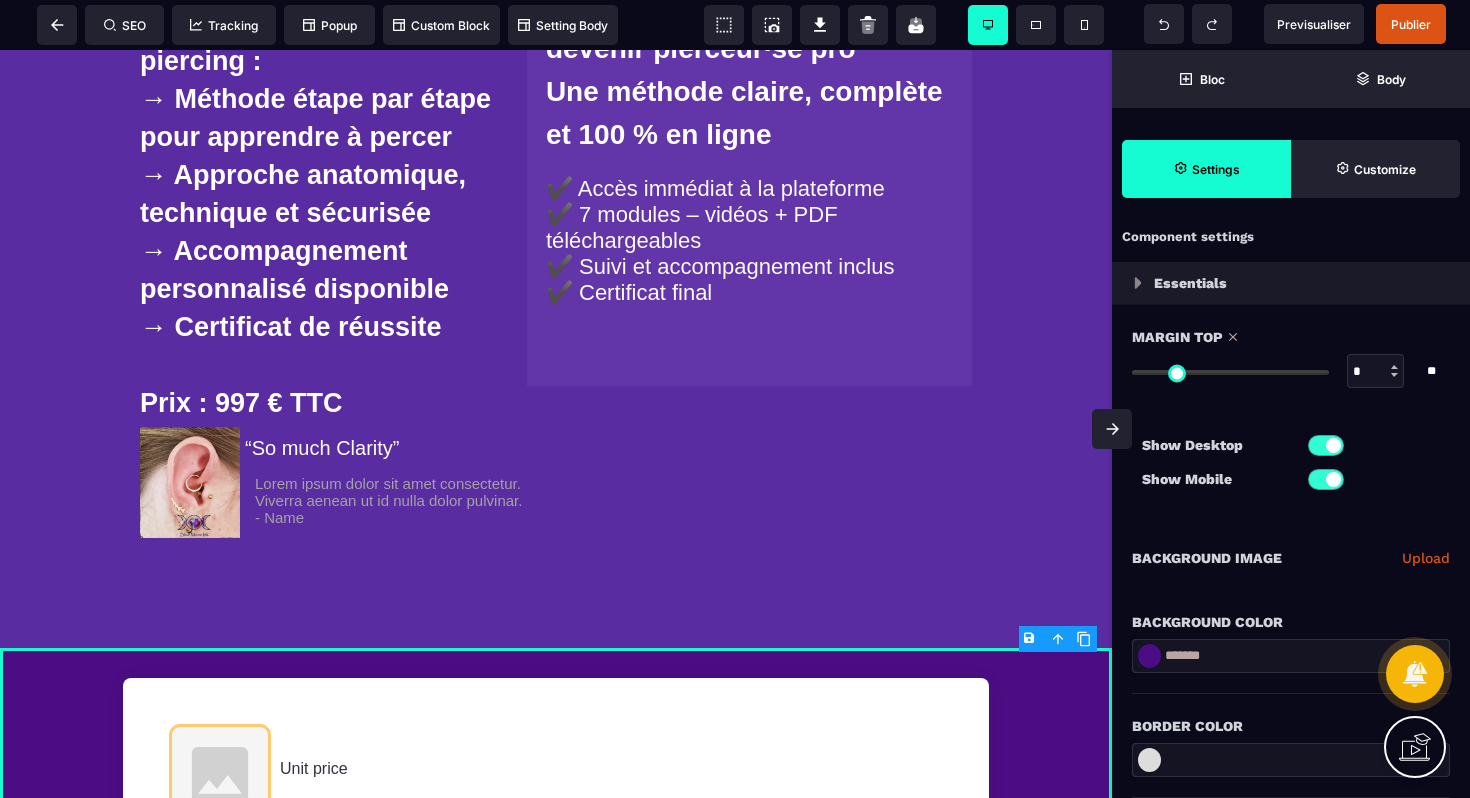 drag, startPoint x: 1253, startPoint y: 376, endPoint x: 1101, endPoint y: 340, distance: 156.20499 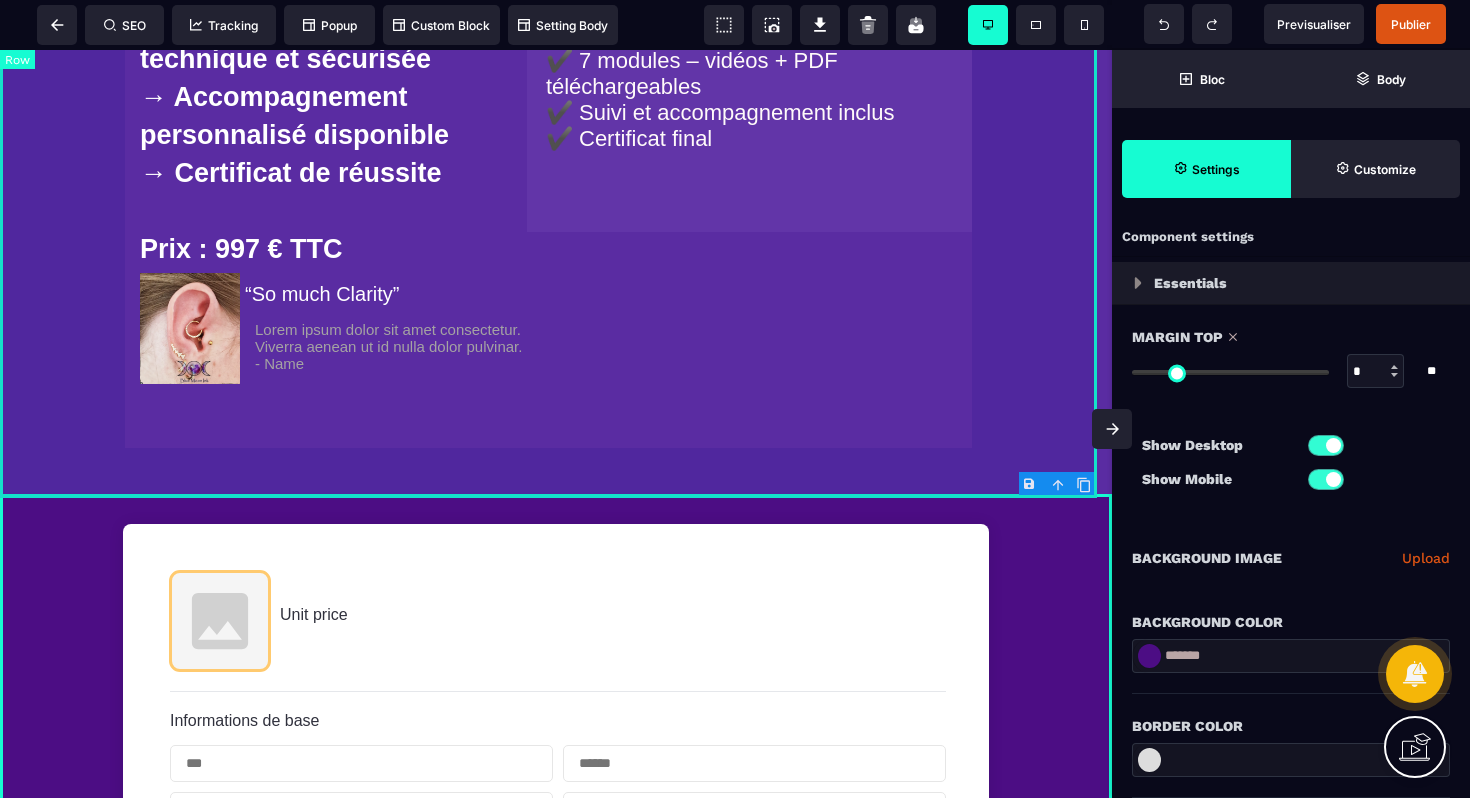scroll, scrollTop: 760, scrollLeft: 0, axis: vertical 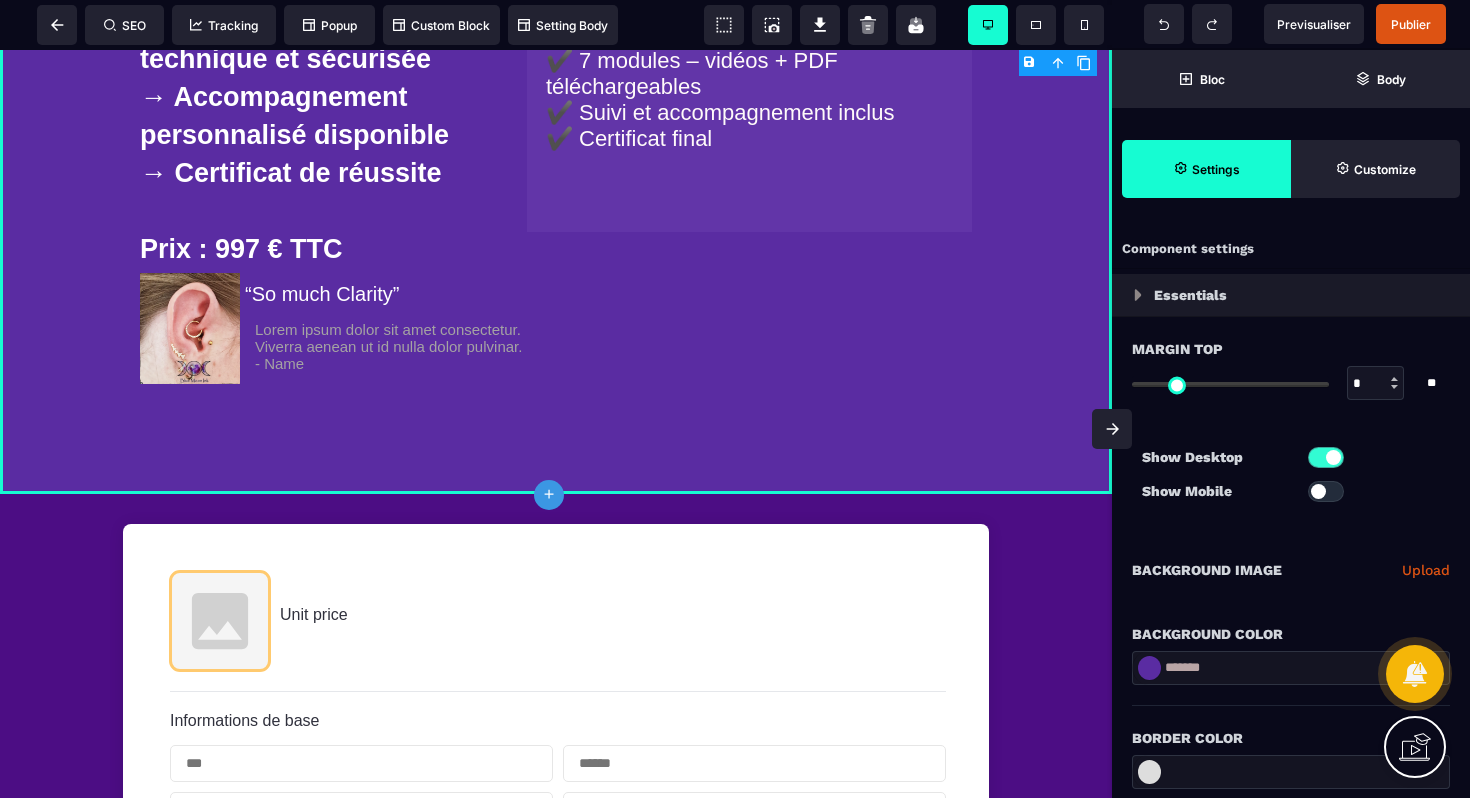 click on "Upload" at bounding box center (1426, 570) 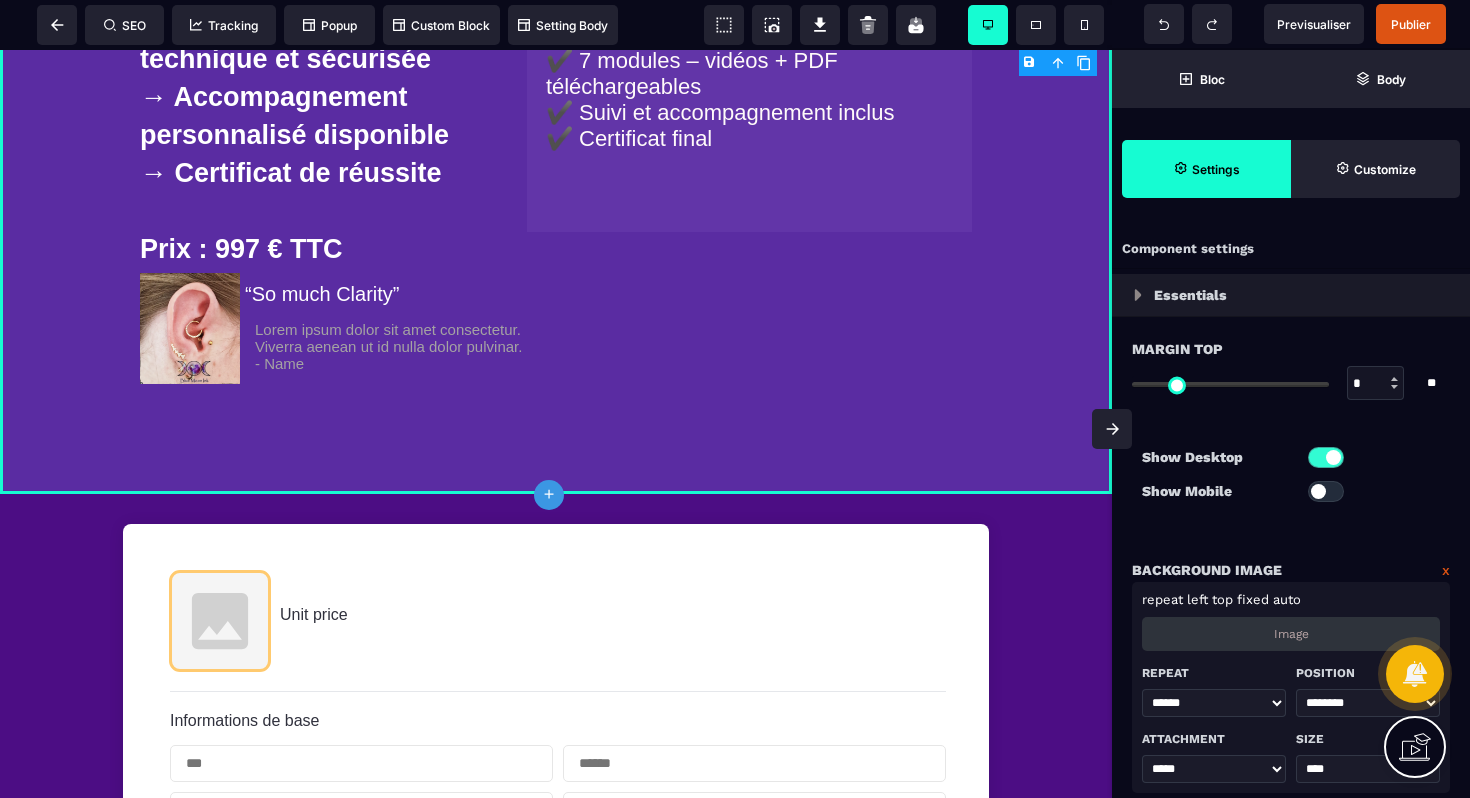 click on "Image" at bounding box center (1291, 634) 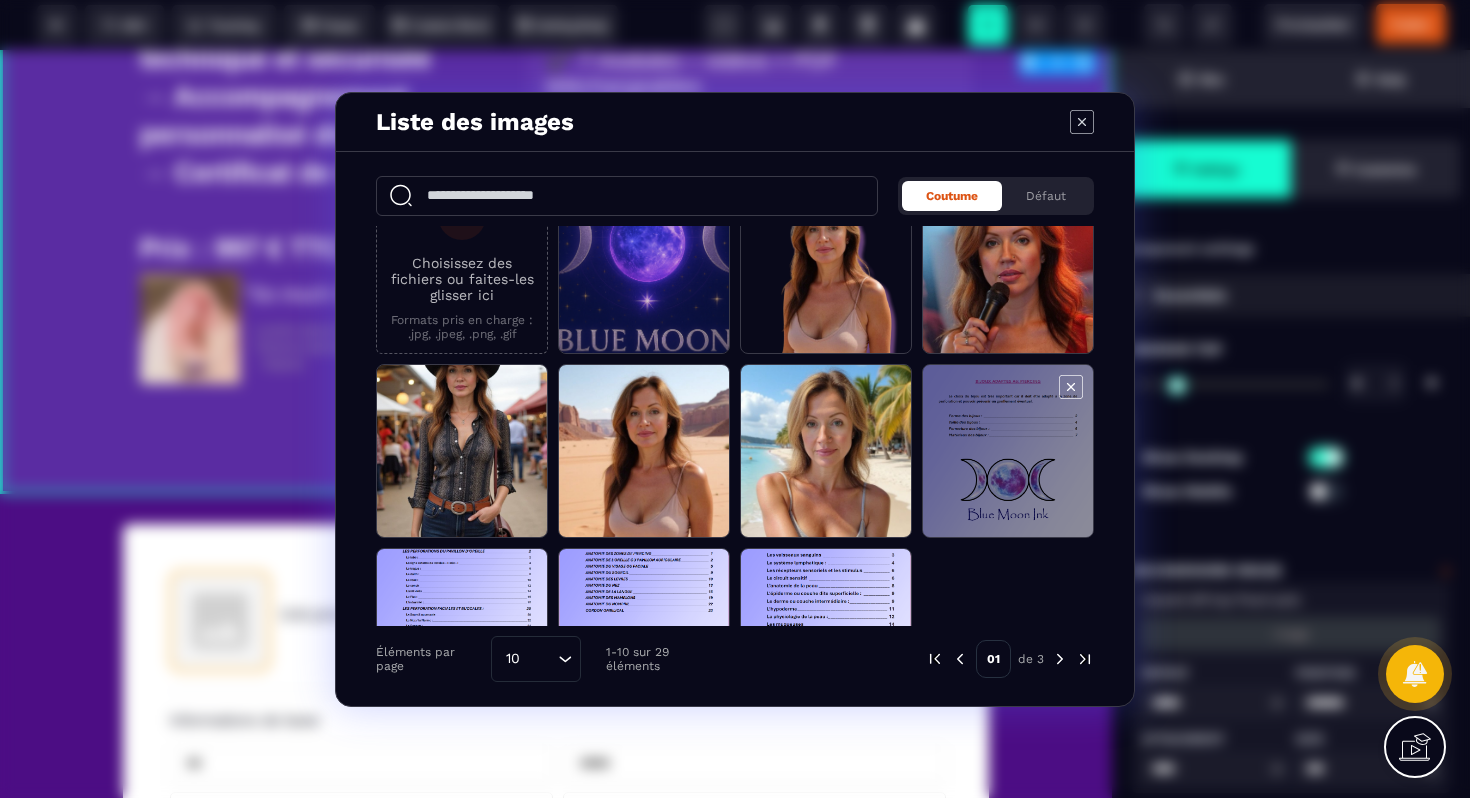 scroll, scrollTop: 142, scrollLeft: 0, axis: vertical 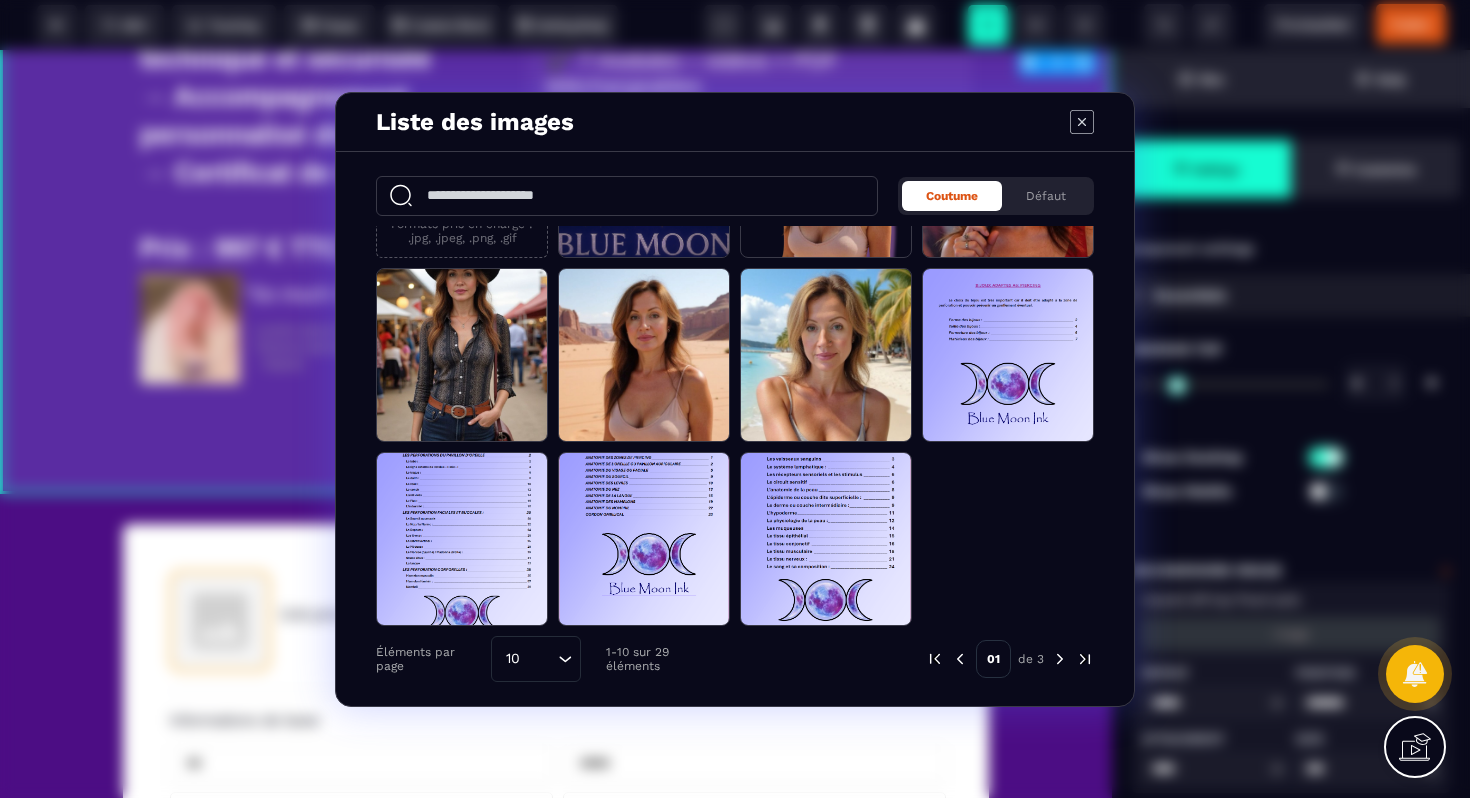 click at bounding box center [1060, 659] 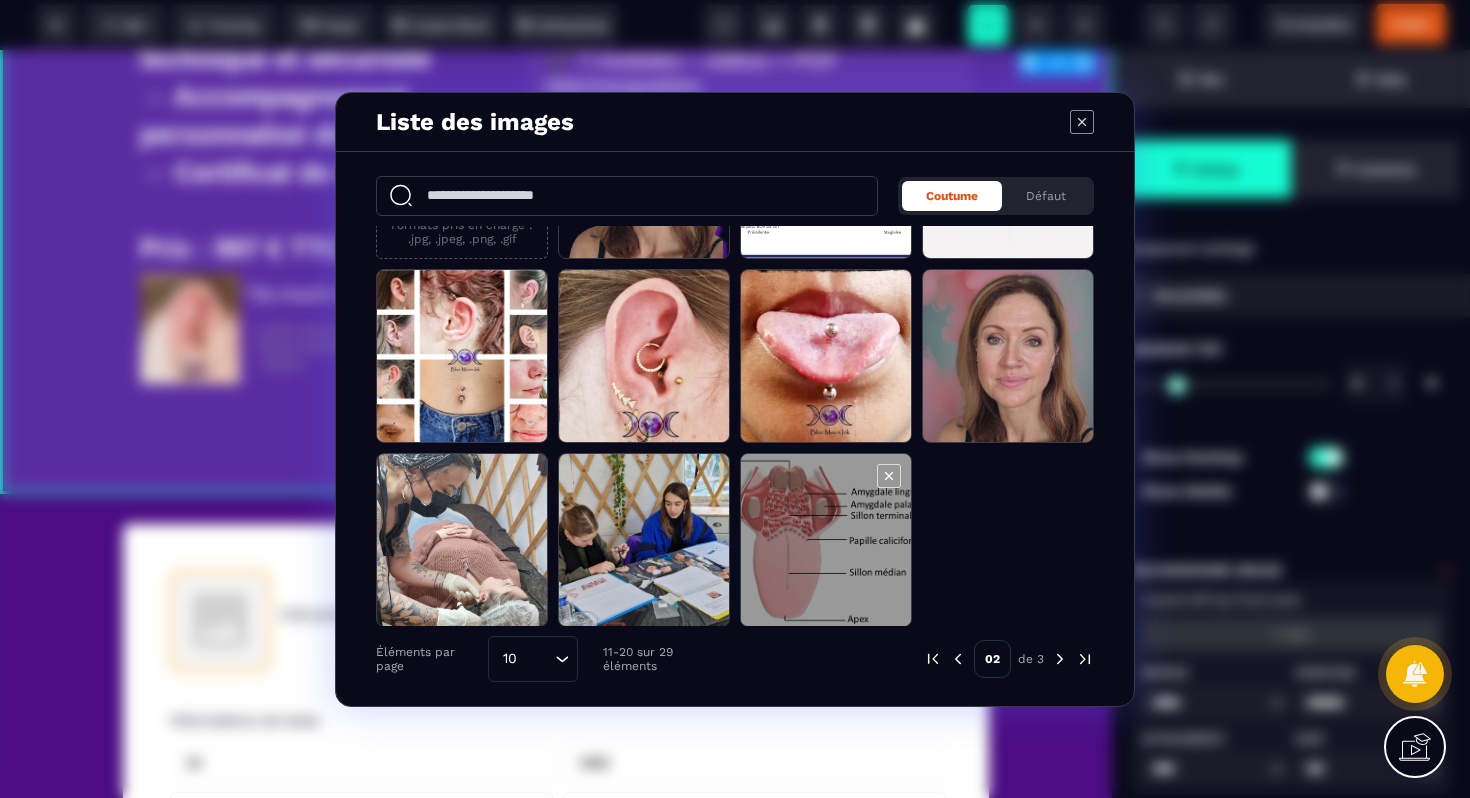 scroll, scrollTop: 142, scrollLeft: 0, axis: vertical 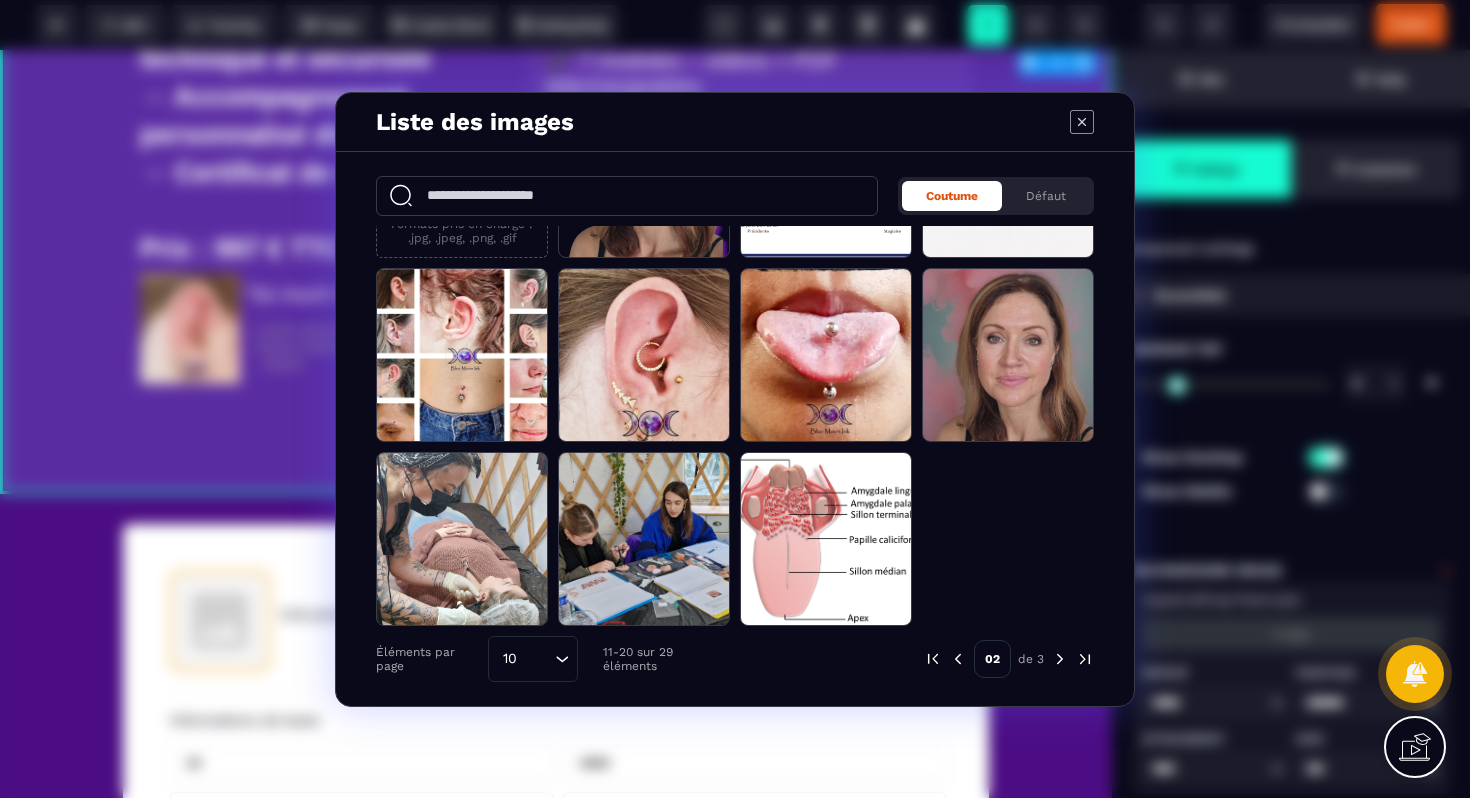 click at bounding box center [1060, 659] 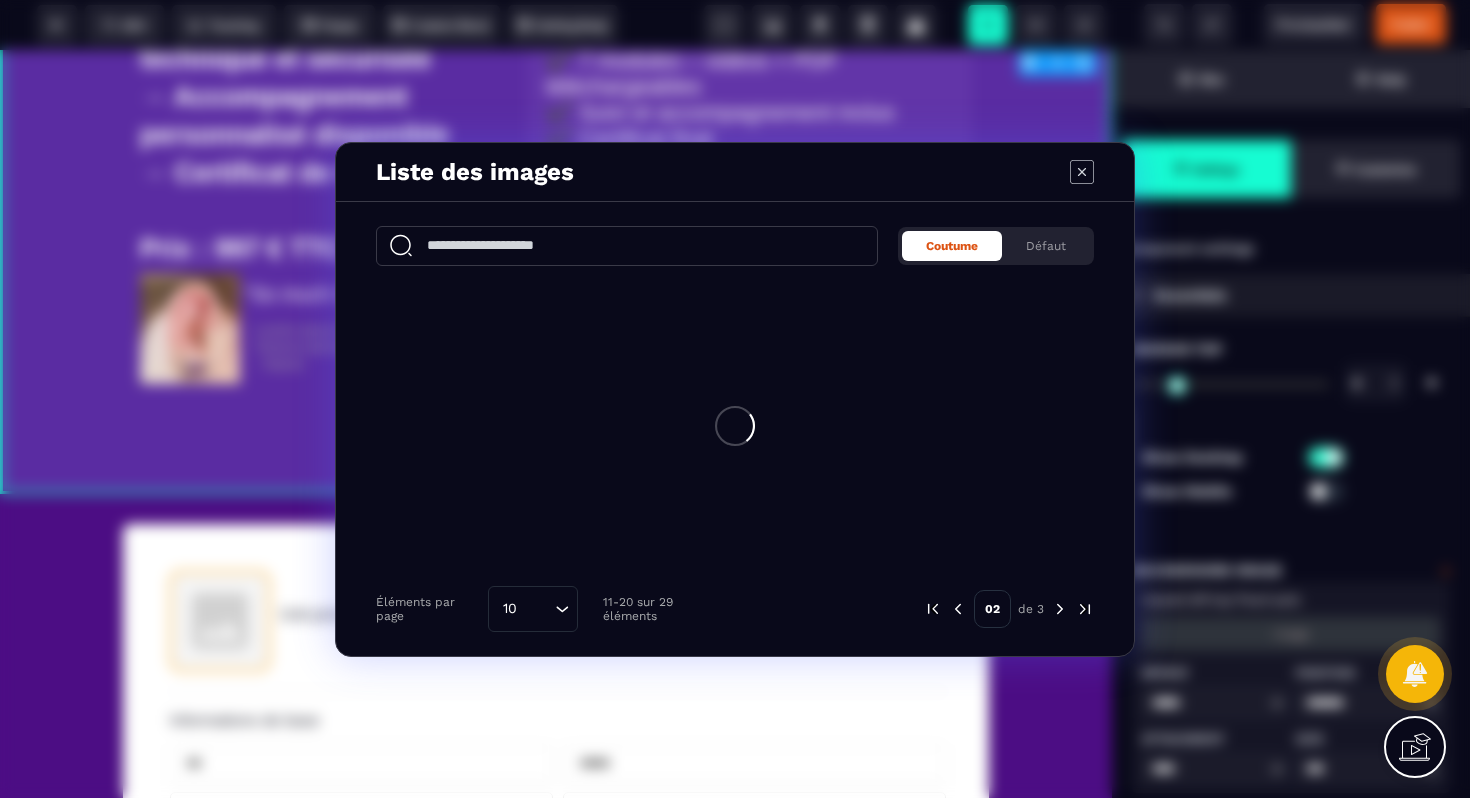scroll, scrollTop: 0, scrollLeft: 0, axis: both 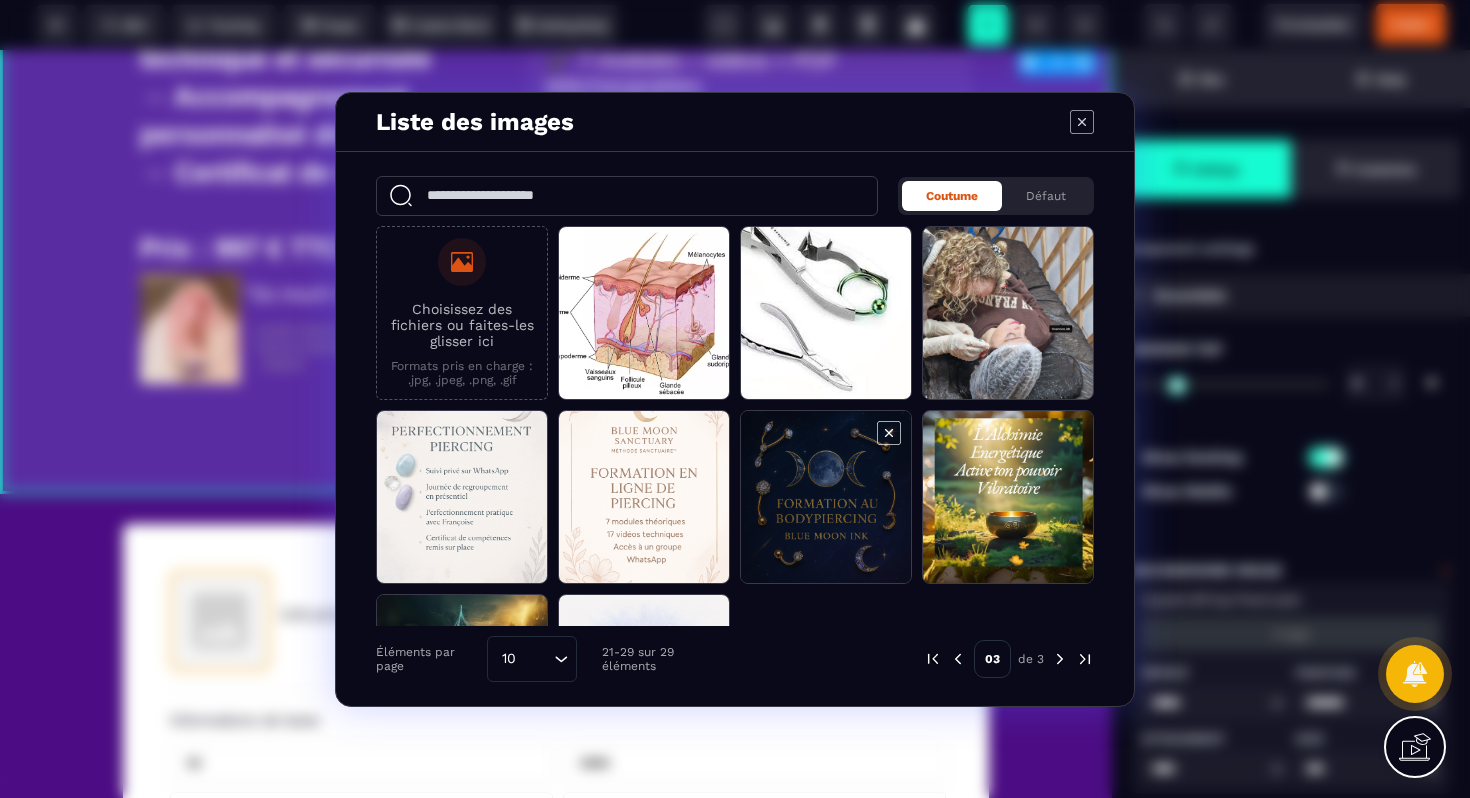 click at bounding box center [826, 498] 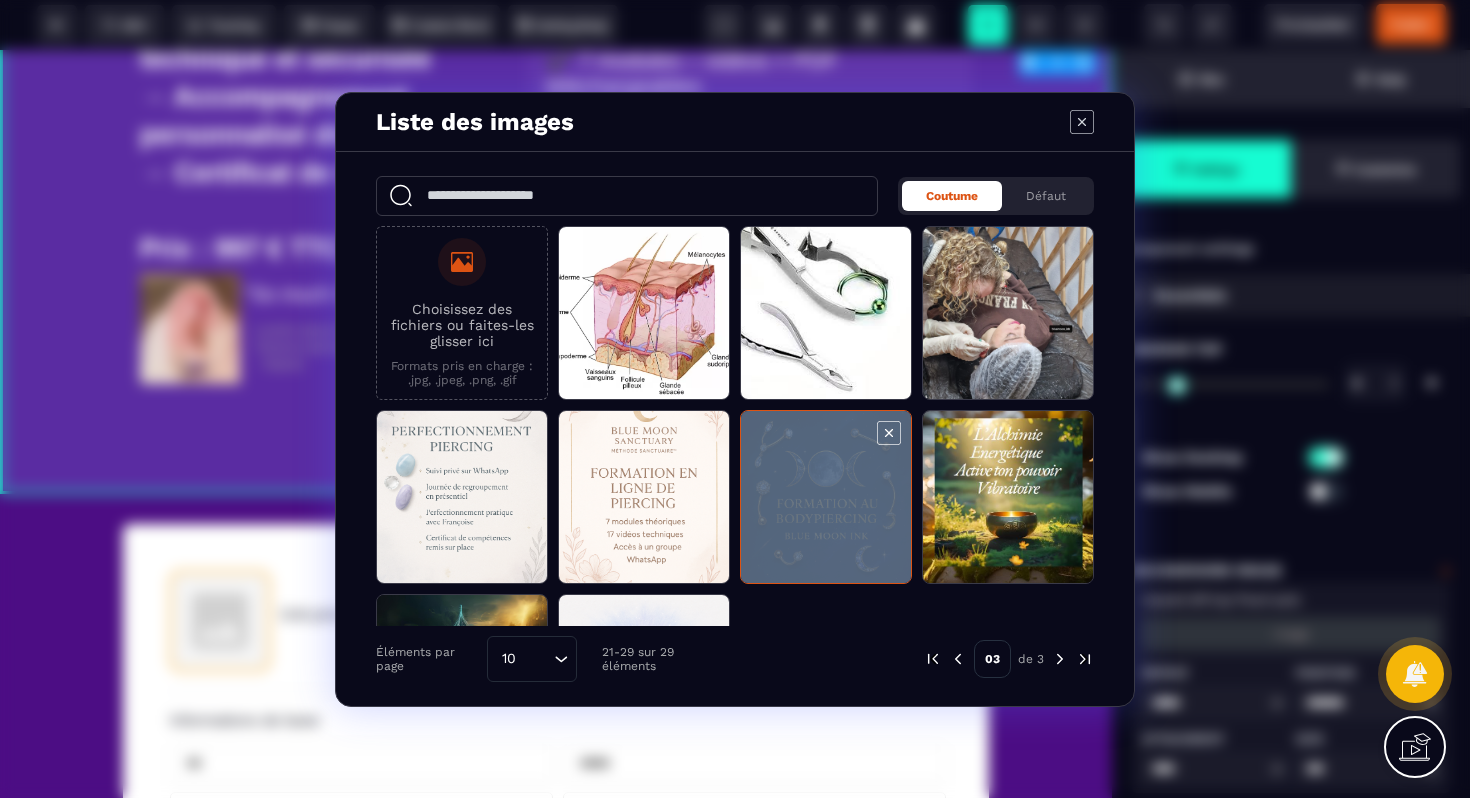 click at bounding box center (826, 498) 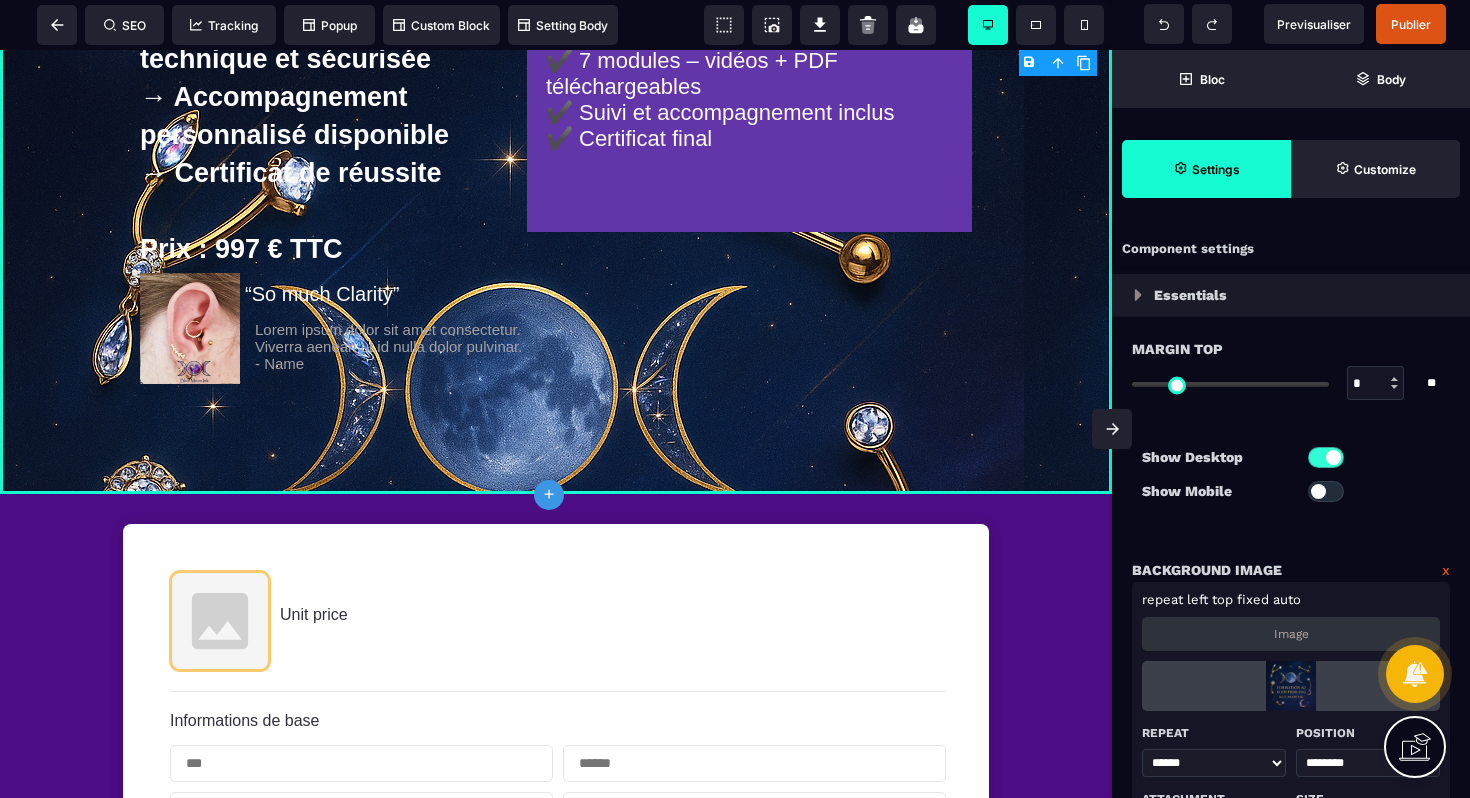click on "Image" at bounding box center (1291, 634) 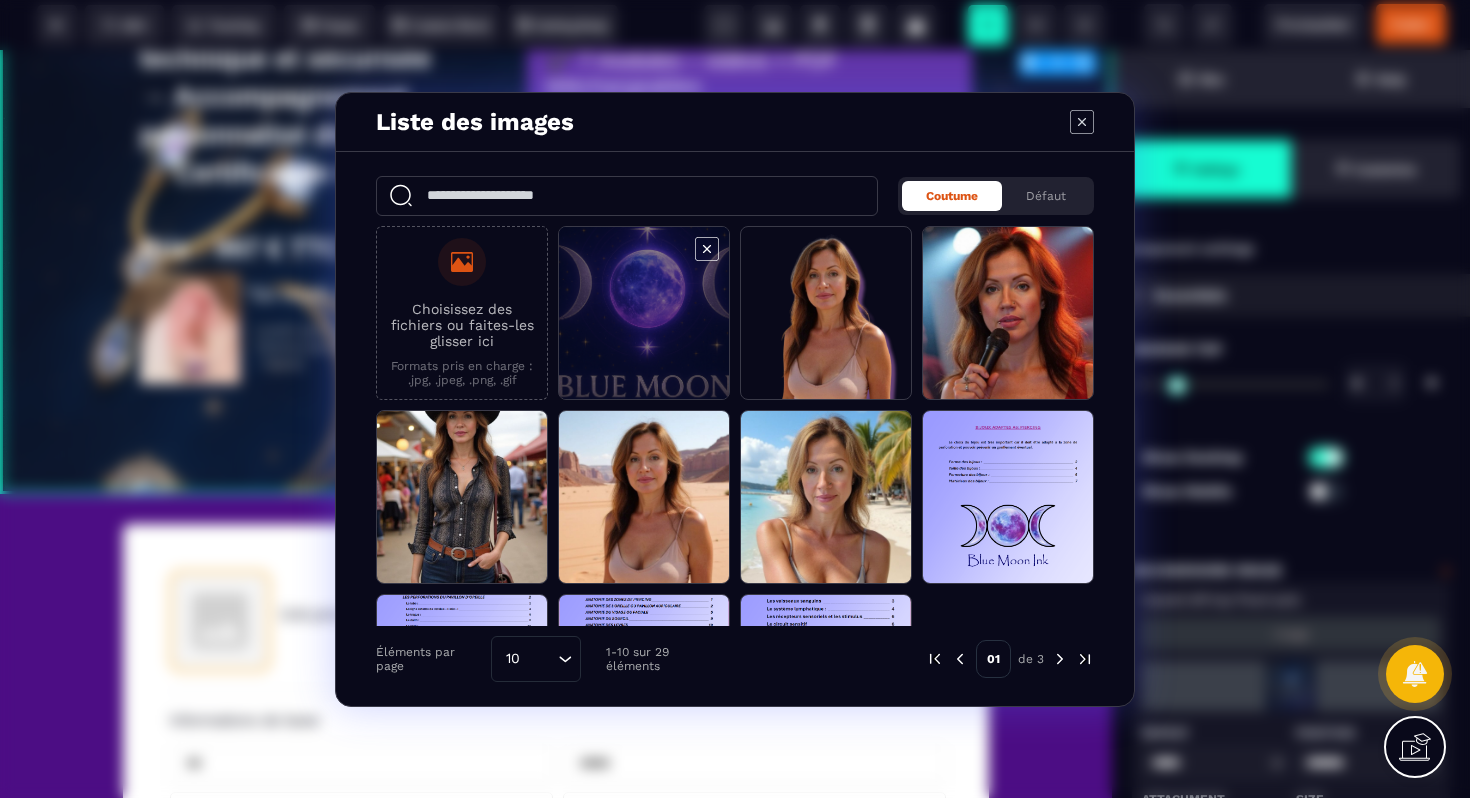 click at bounding box center (644, 314) 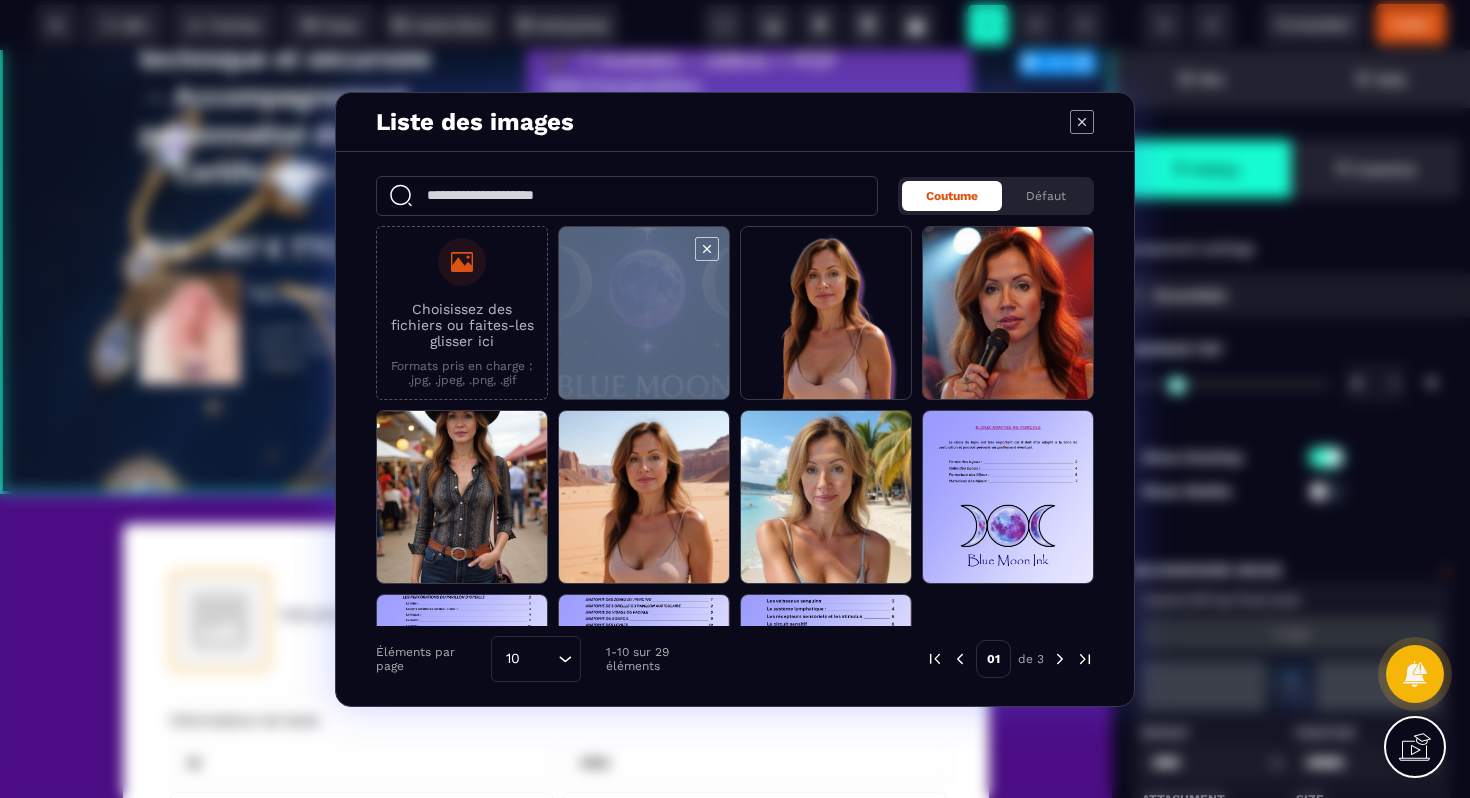 click at bounding box center [644, 314] 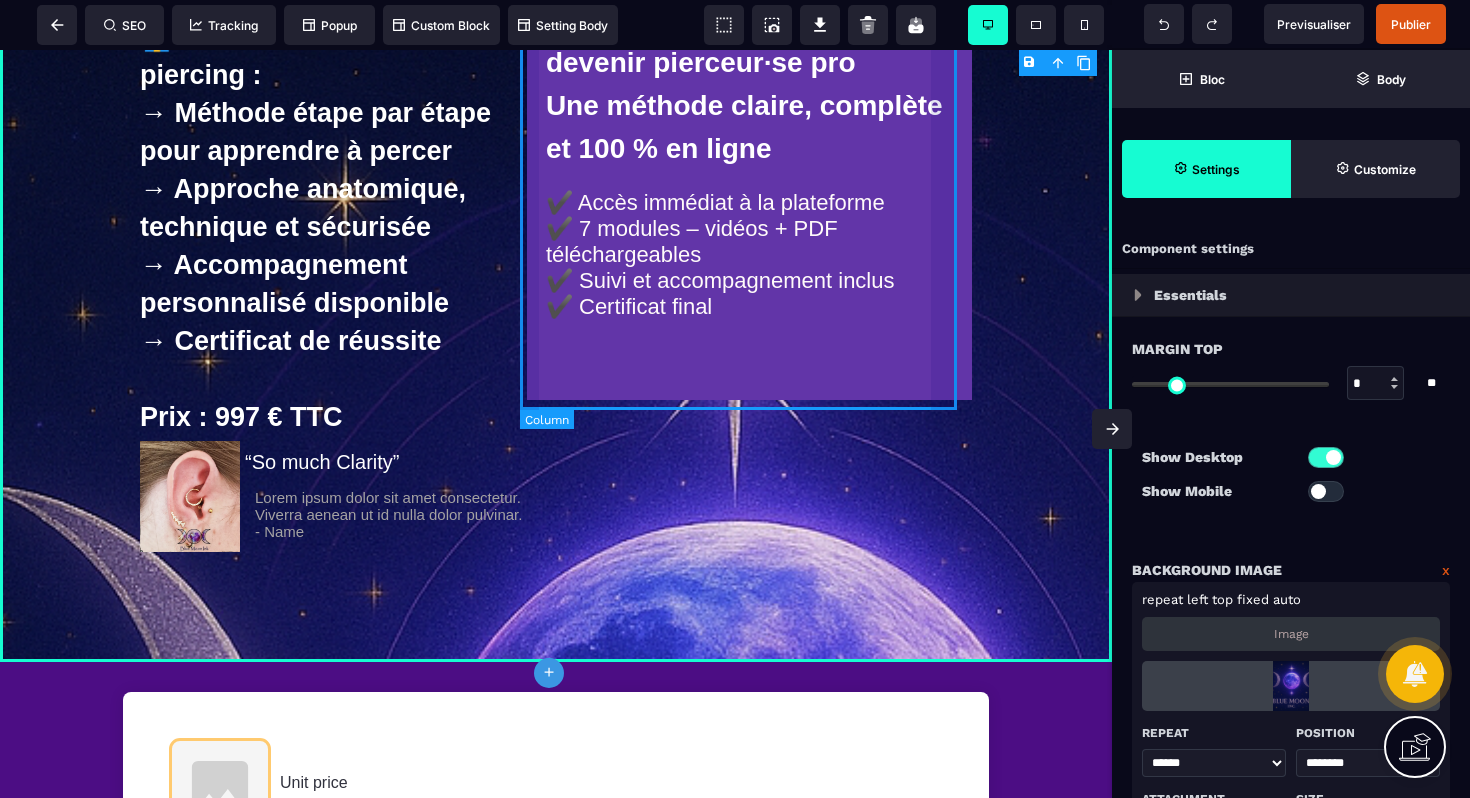 scroll, scrollTop: 554, scrollLeft: 0, axis: vertical 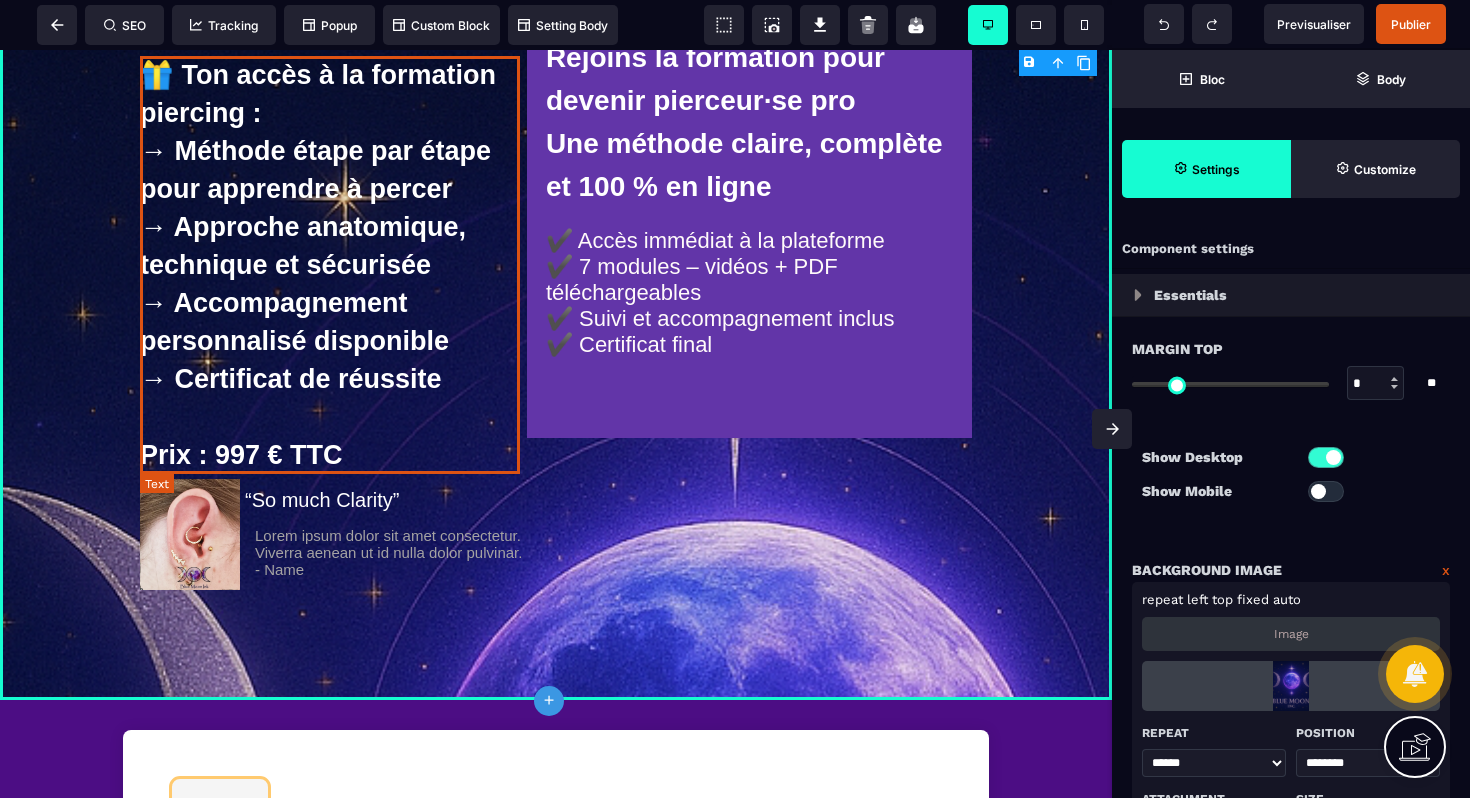 click on "🎁 Ton accès à la formation piercing : → Méthode étape par étape pour apprendre à percer   → Approche anatomique, technique et sécurisée   → Accompagnement personnalisé disponible   → Certificat de réussite Prix : 997 € TTC" at bounding box center (333, 265) 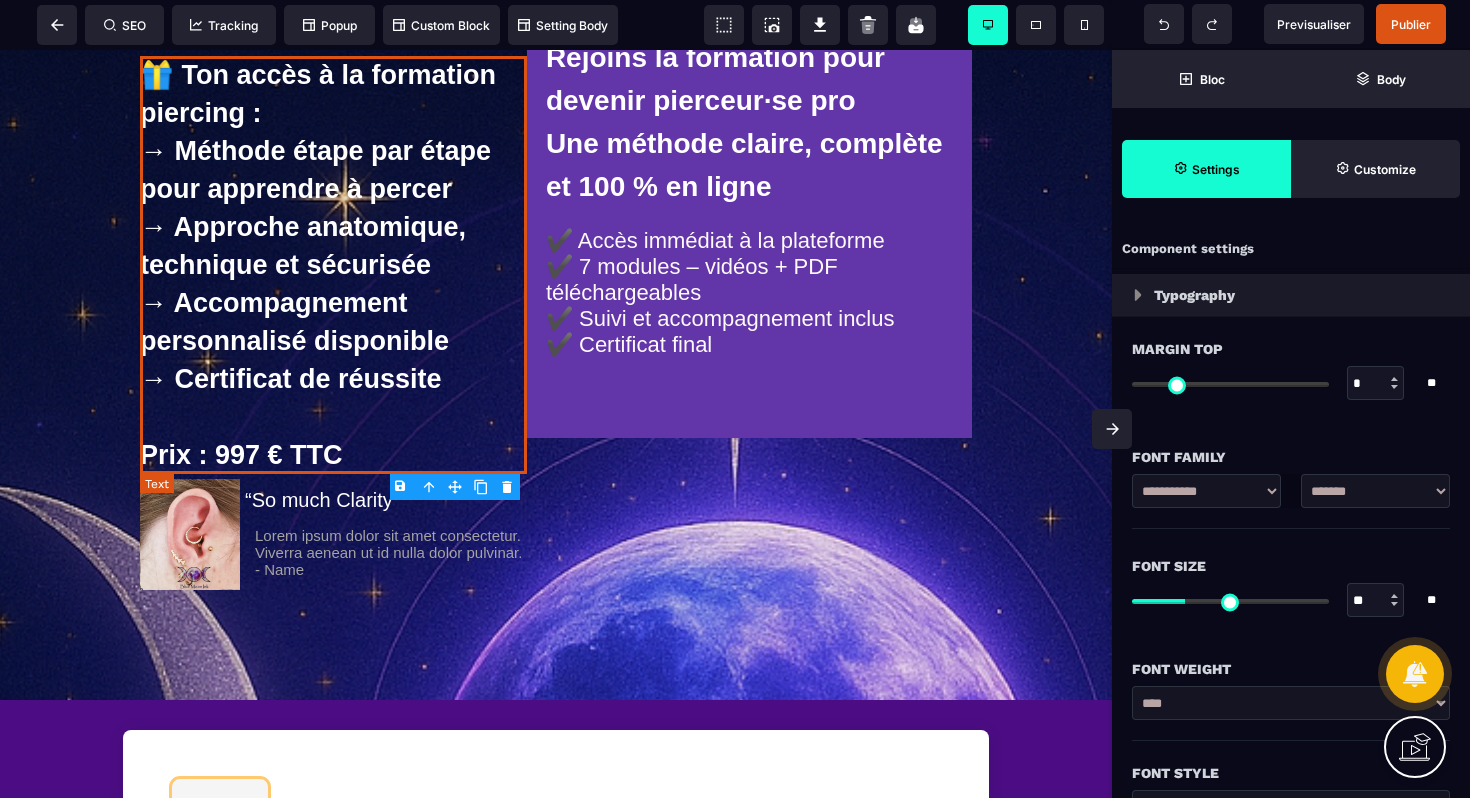 drag, startPoint x: 282, startPoint y: 459, endPoint x: 250, endPoint y: 460, distance: 32.01562 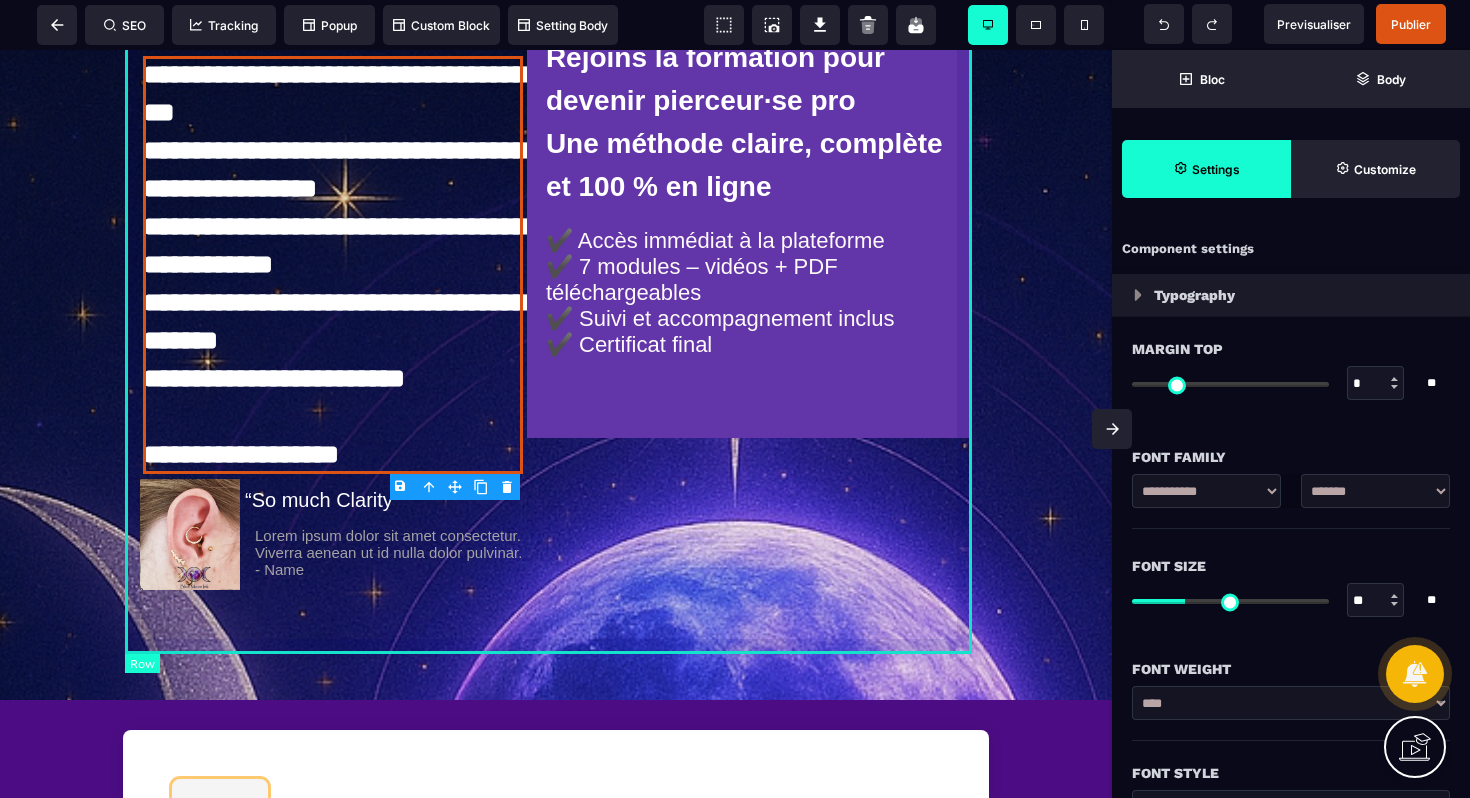 click on "**********" at bounding box center [556, 325] 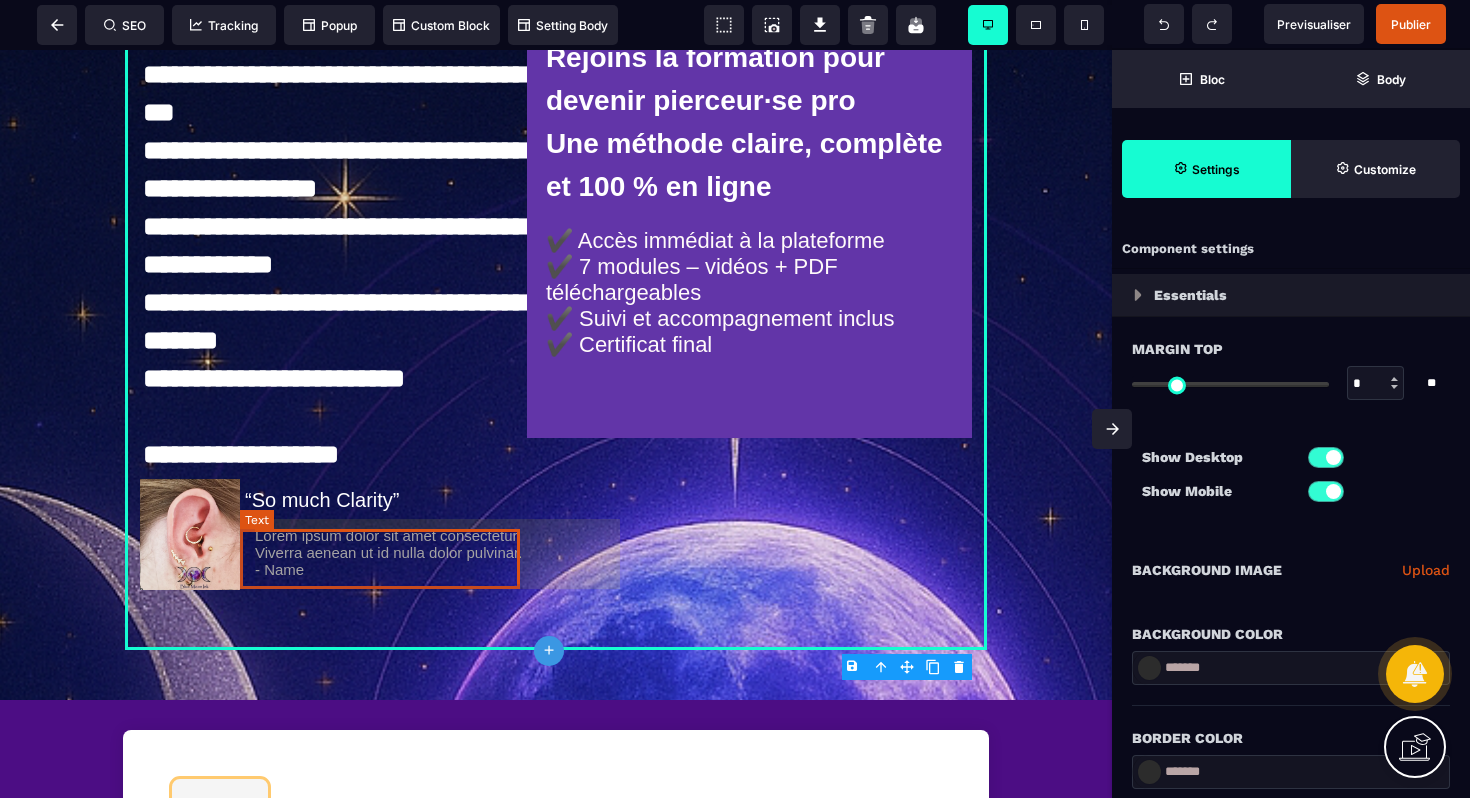 click on "Lorem ipsum dolor sit amet consectetur. Viverra aenean ut id nulla dolor pulvinar. - Name" at bounding box center (383, 555) 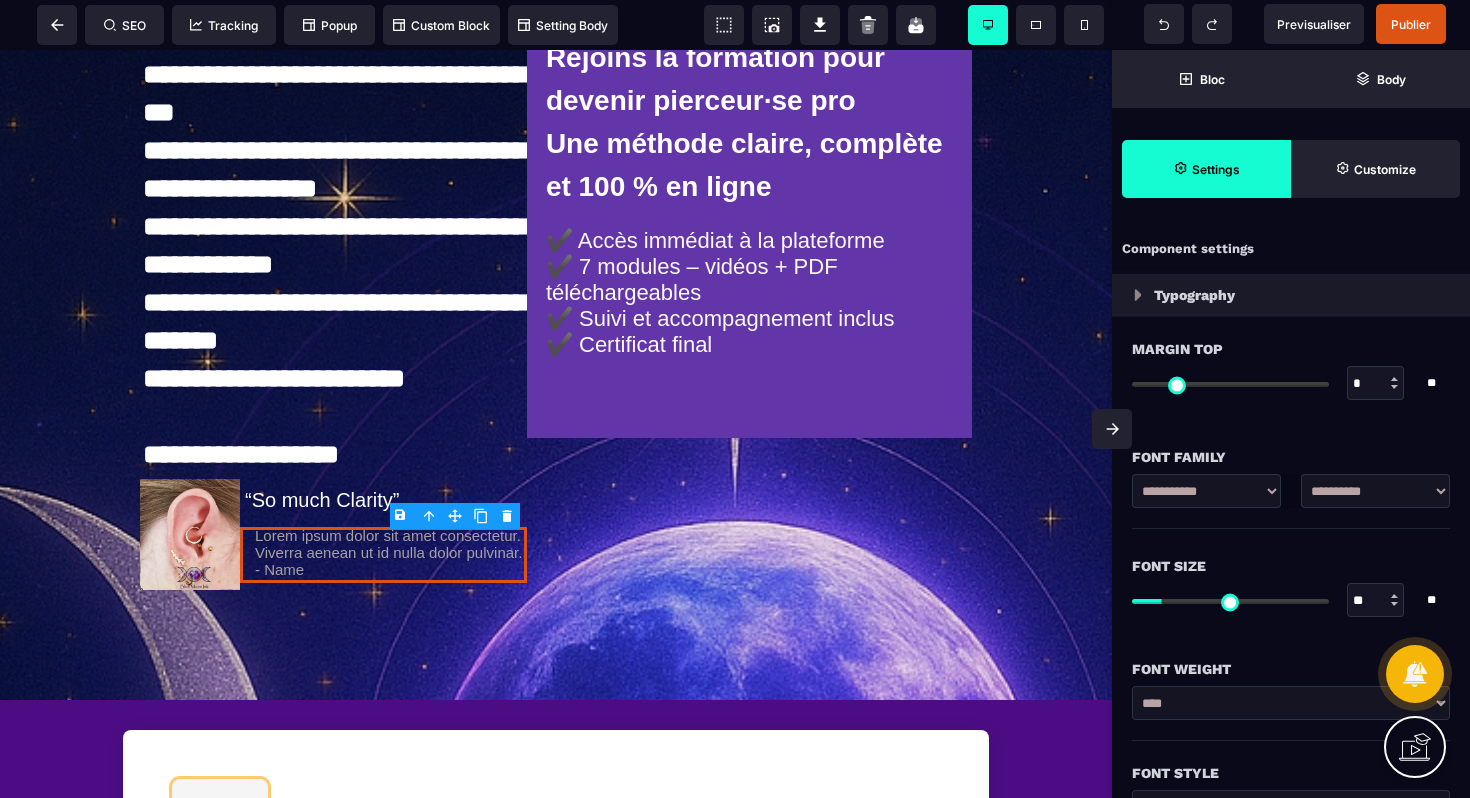 click on "B I U S
A *******
Text
SEO
Tracking
Popup" at bounding box center (735, 399) 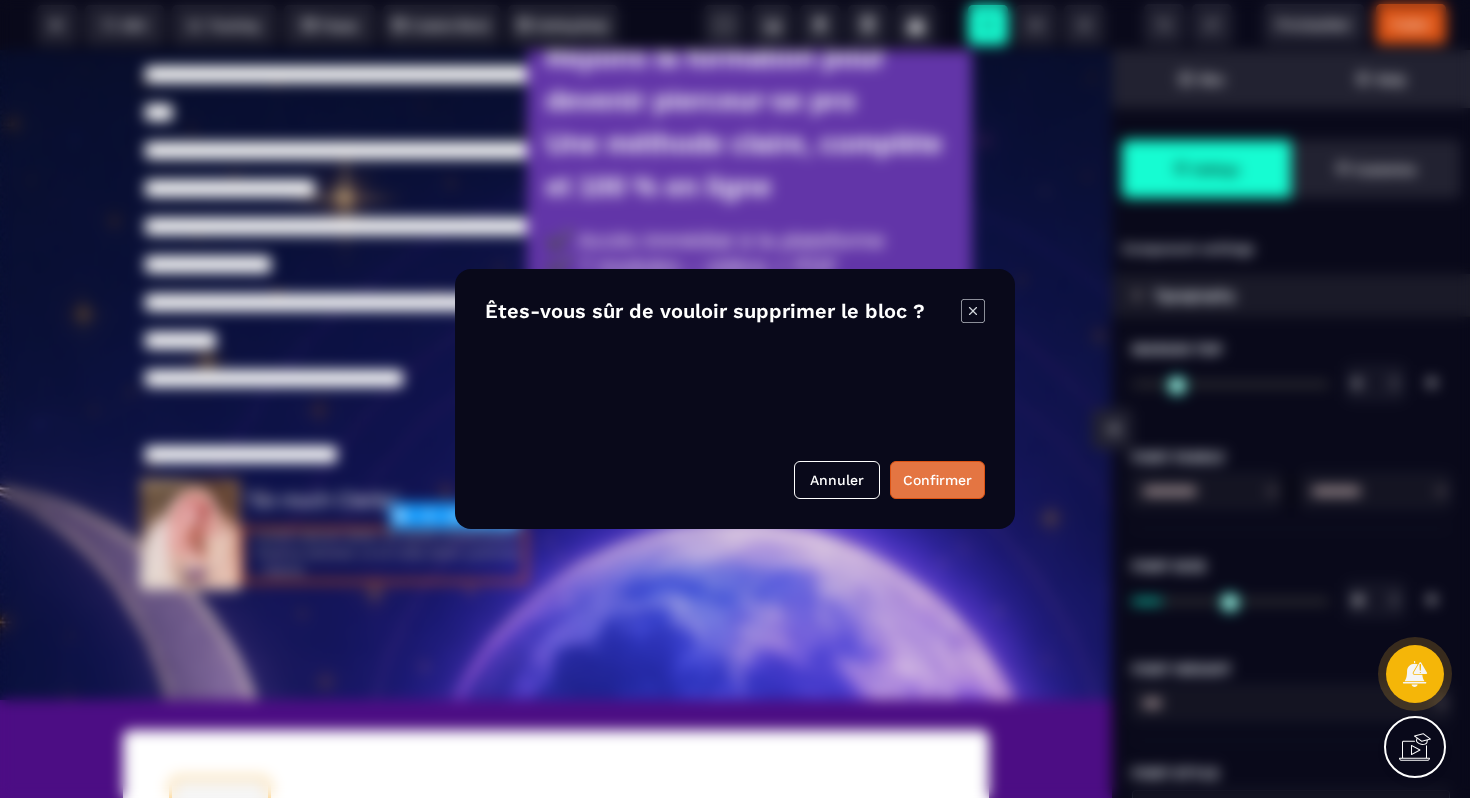 click on "Confirmer" at bounding box center [937, 480] 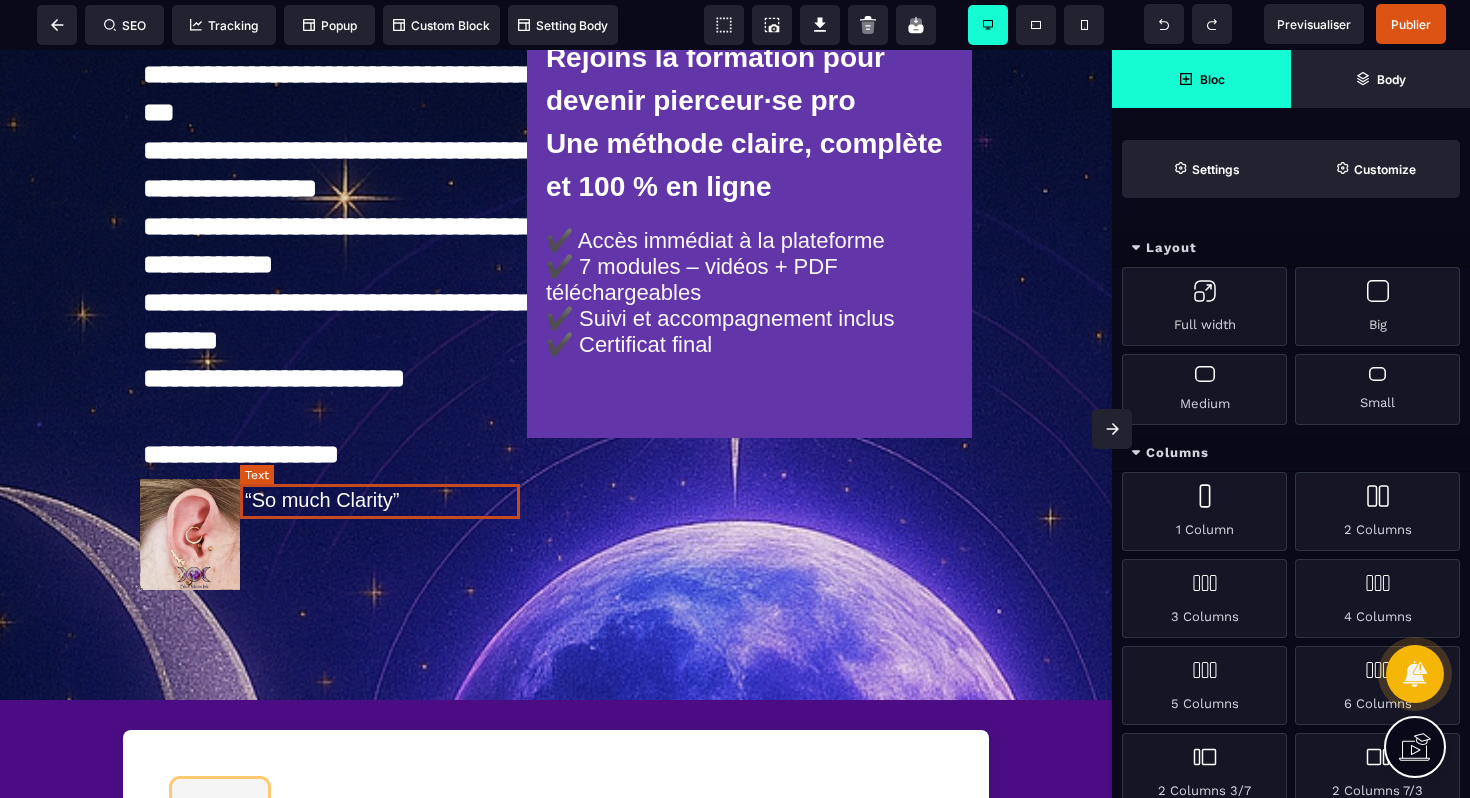 drag, startPoint x: 429, startPoint y: 505, endPoint x: 466, endPoint y: 500, distance: 37.336308 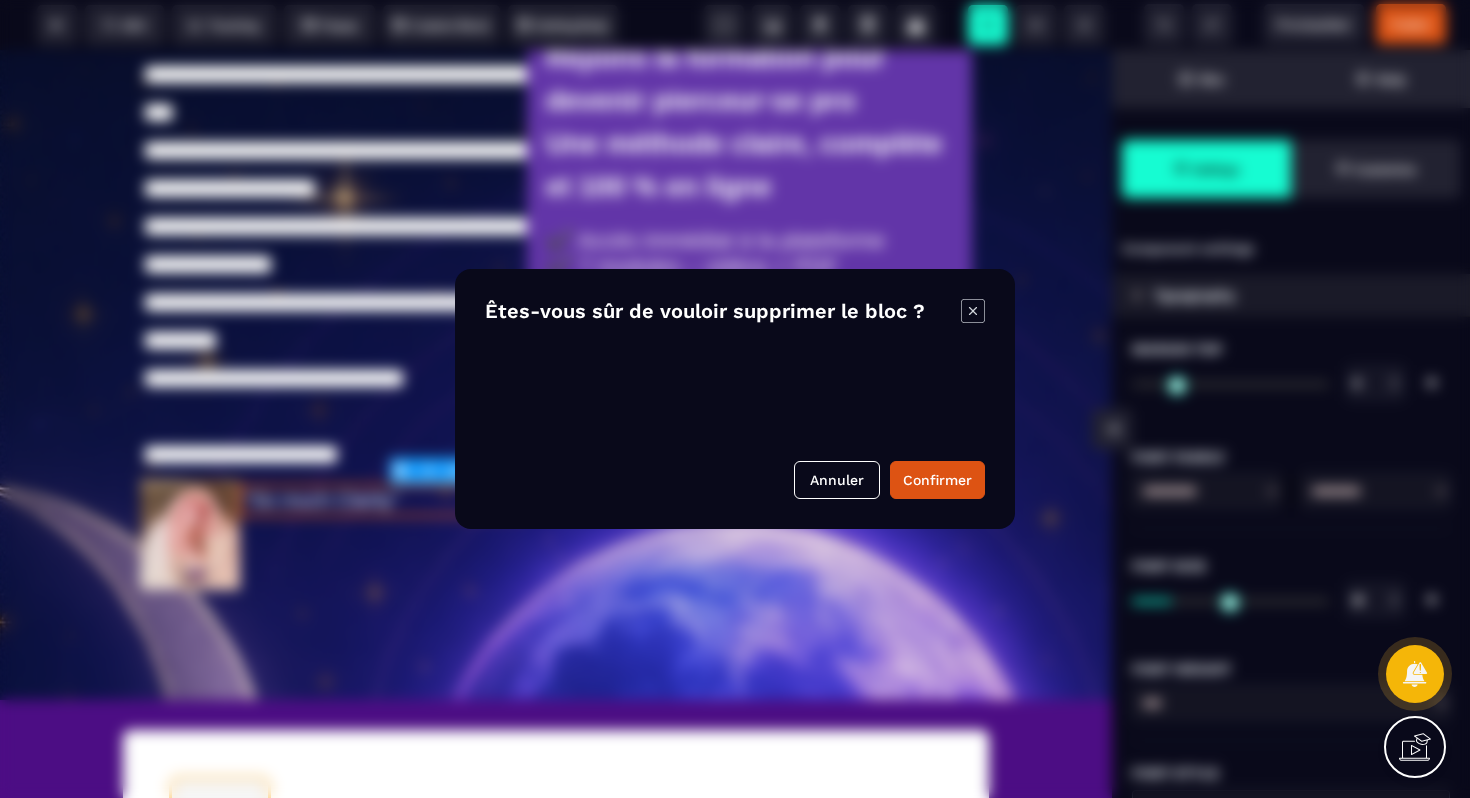click on "B I U S
A *******
Row
SEO
Tracking
Popup" at bounding box center (735, 399) 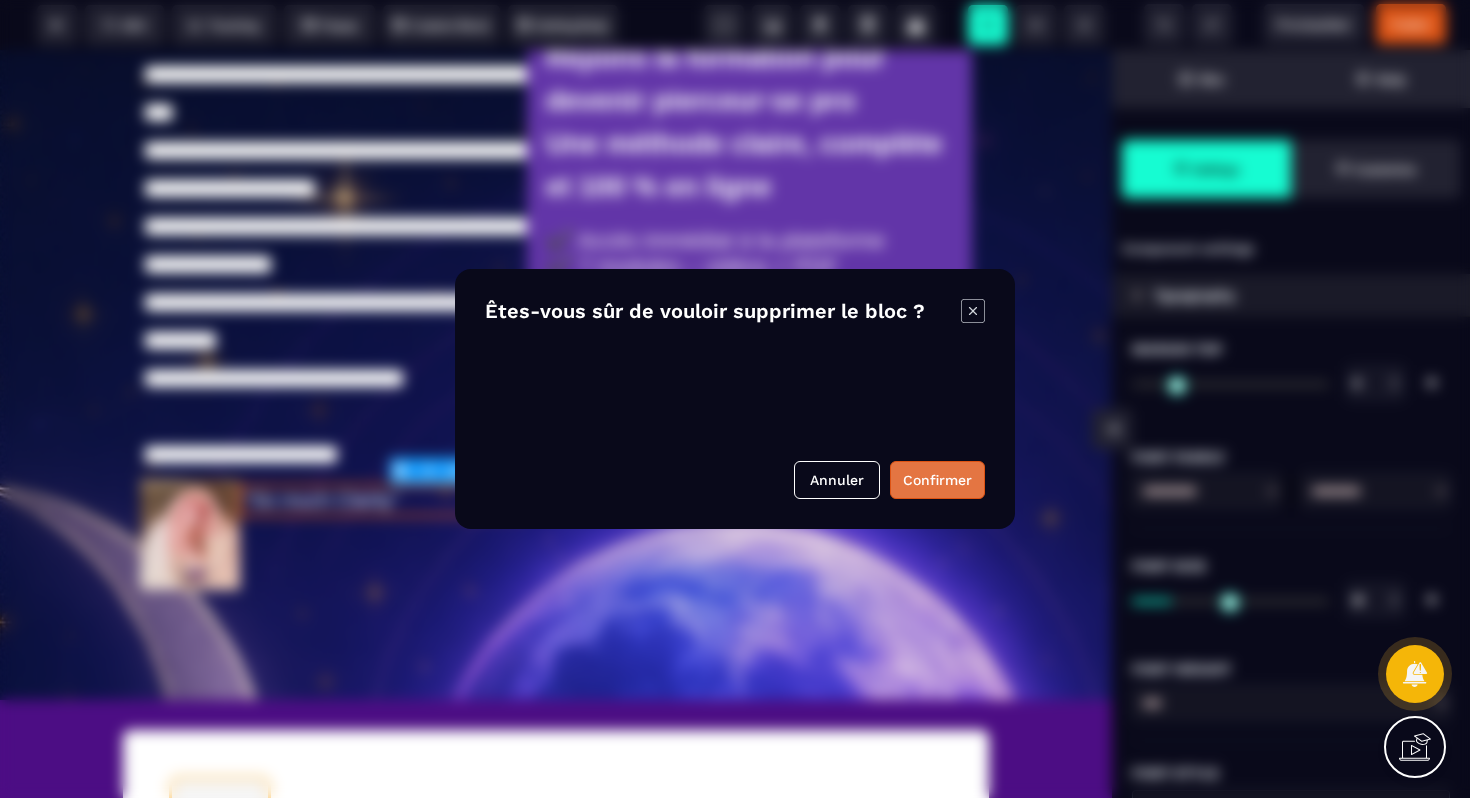 click on "Confirmer" at bounding box center [937, 480] 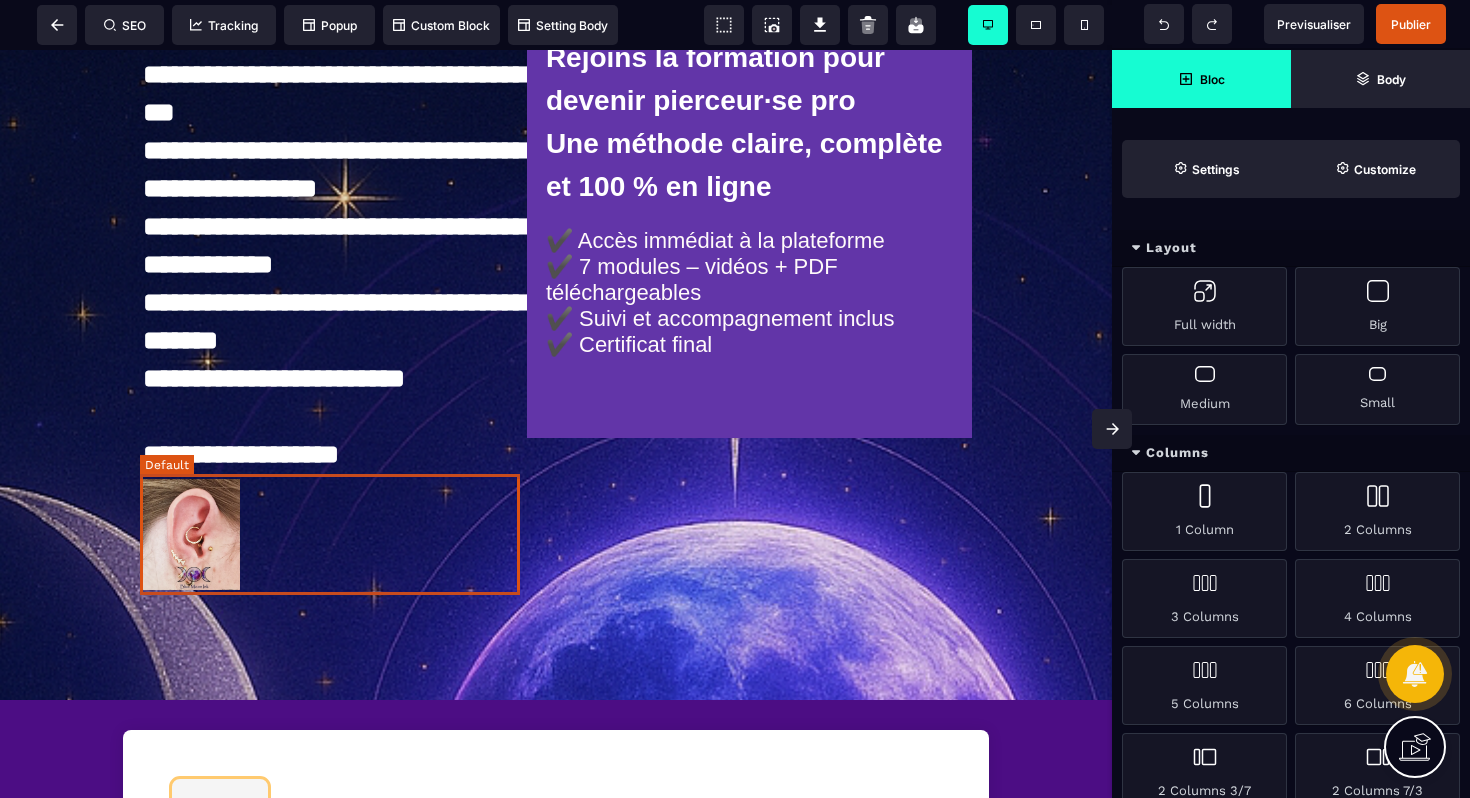 click at bounding box center [333, 534] 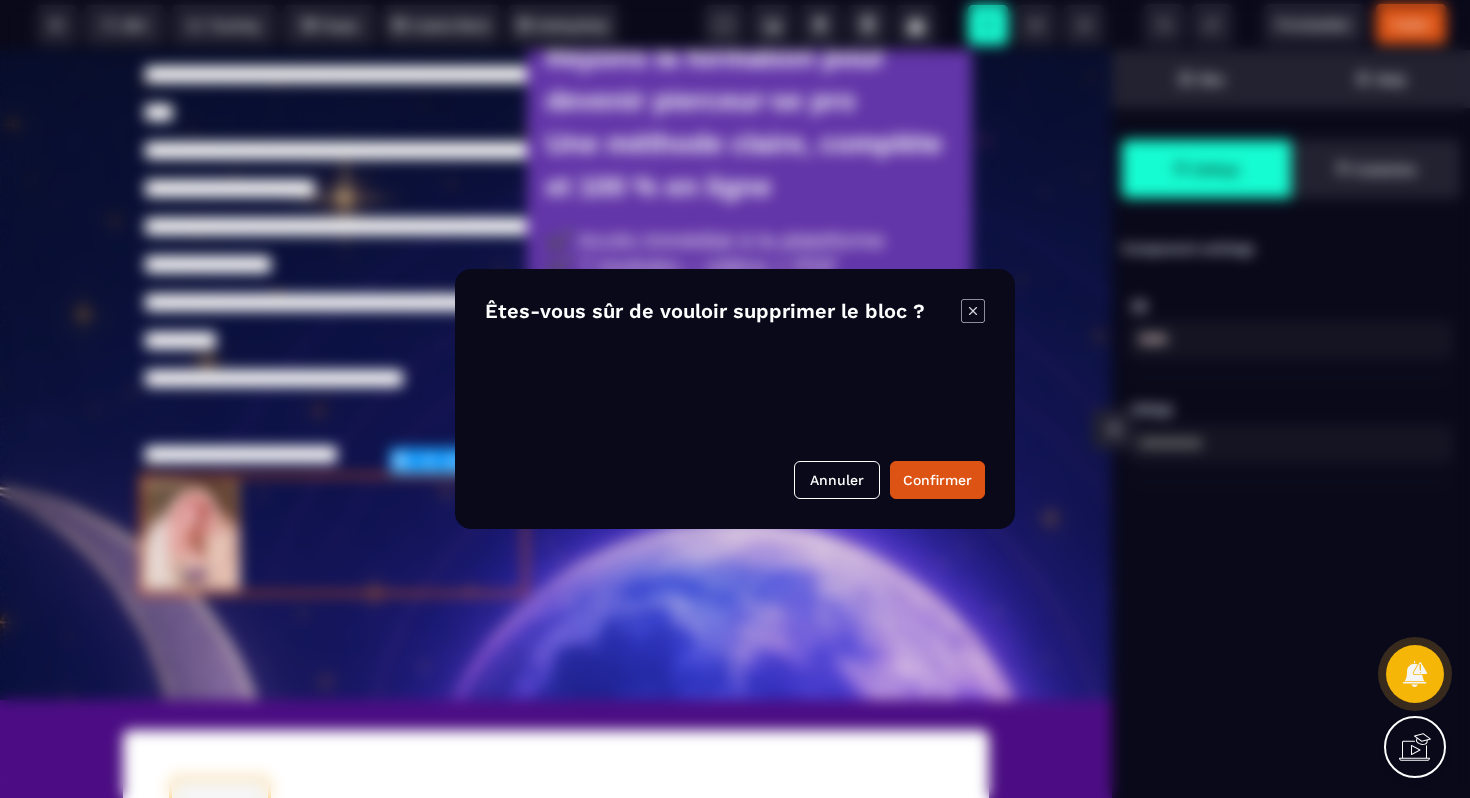 click on "B I U S
A *******
Row
SEO
Tracking
Popup" at bounding box center (735, 399) 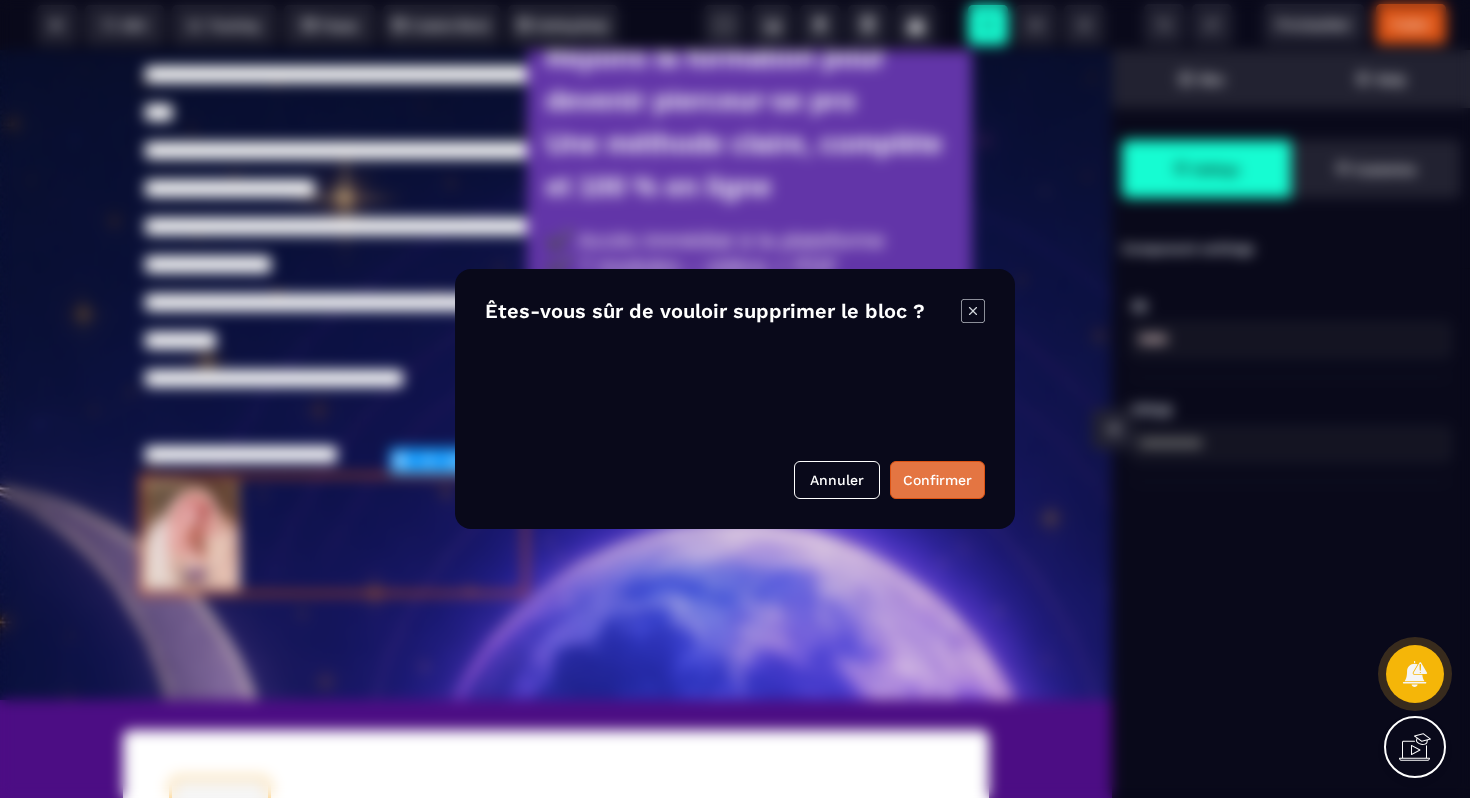 click on "Confirmer" at bounding box center (937, 480) 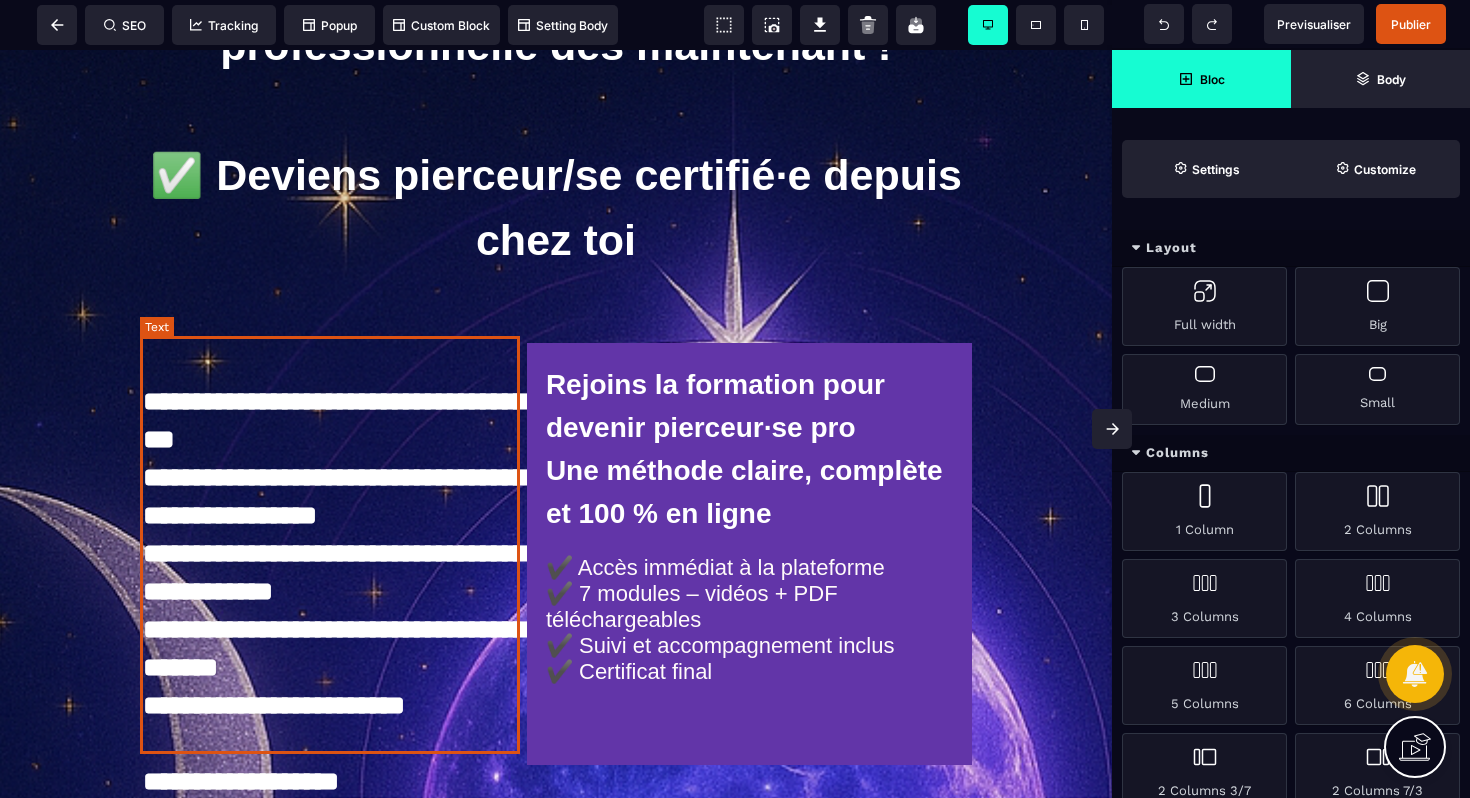 scroll, scrollTop: 205, scrollLeft: 0, axis: vertical 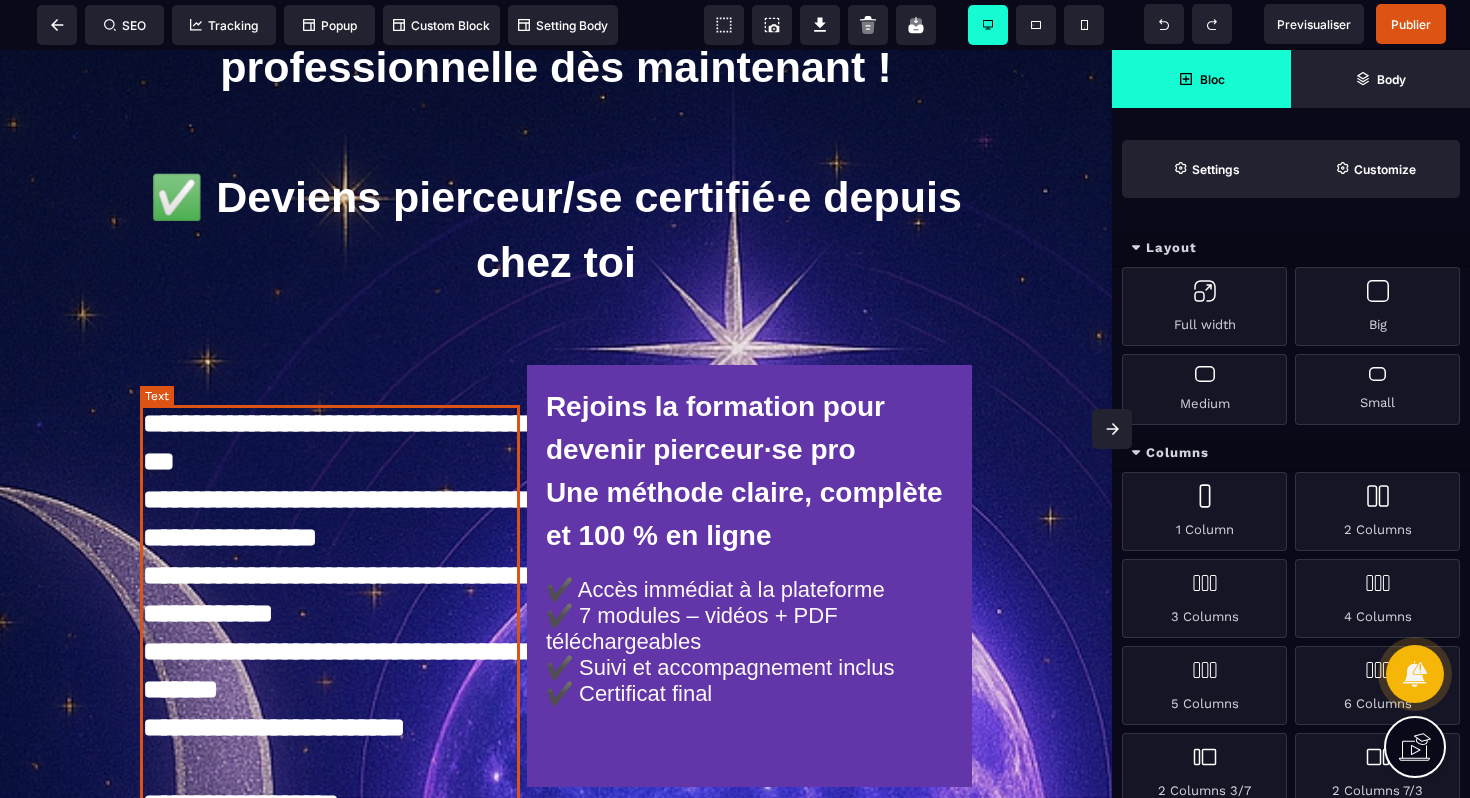 click on "**********" at bounding box center [333, 614] 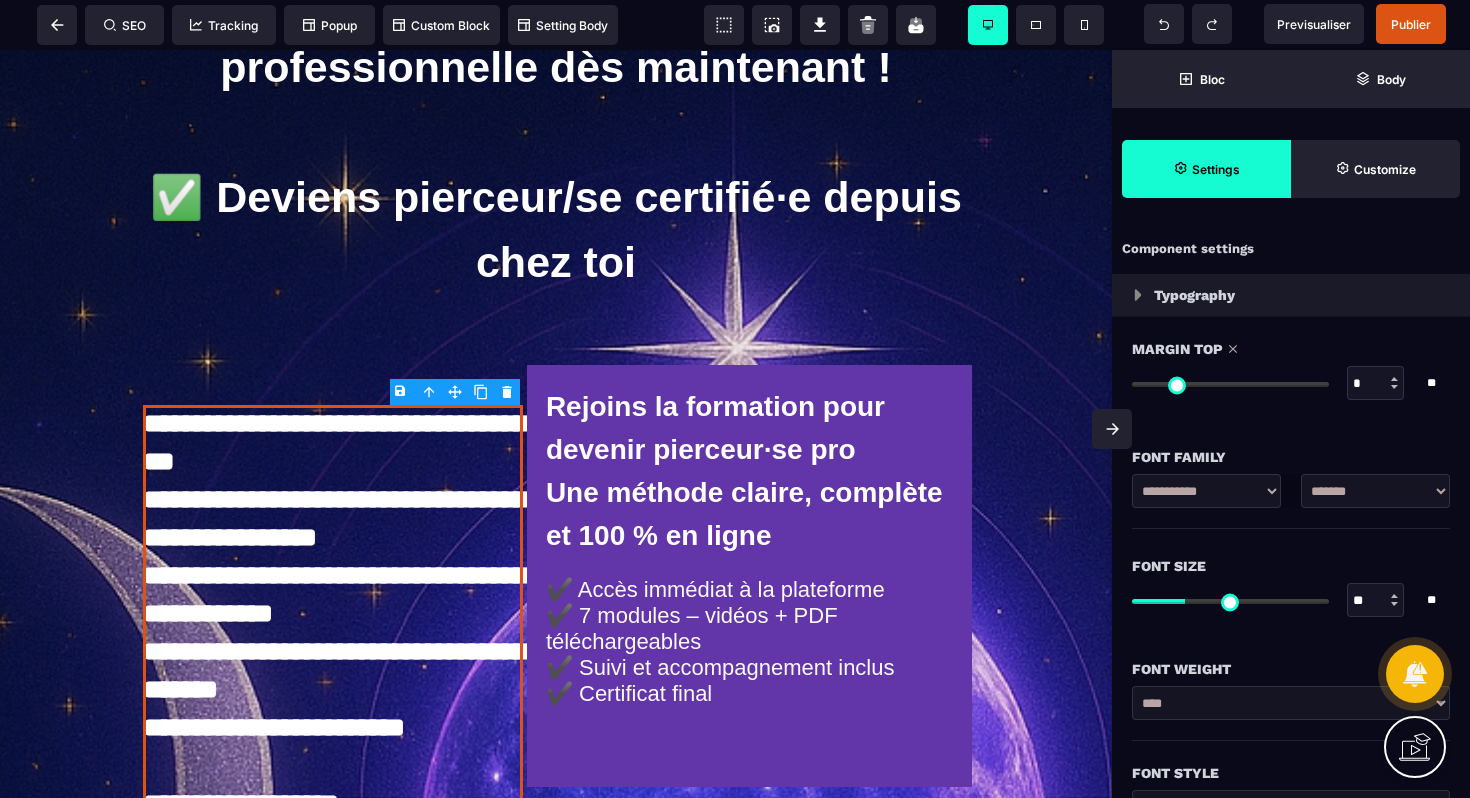 drag, startPoint x: 1148, startPoint y: 383, endPoint x: 1089, endPoint y: 337, distance: 74.8131 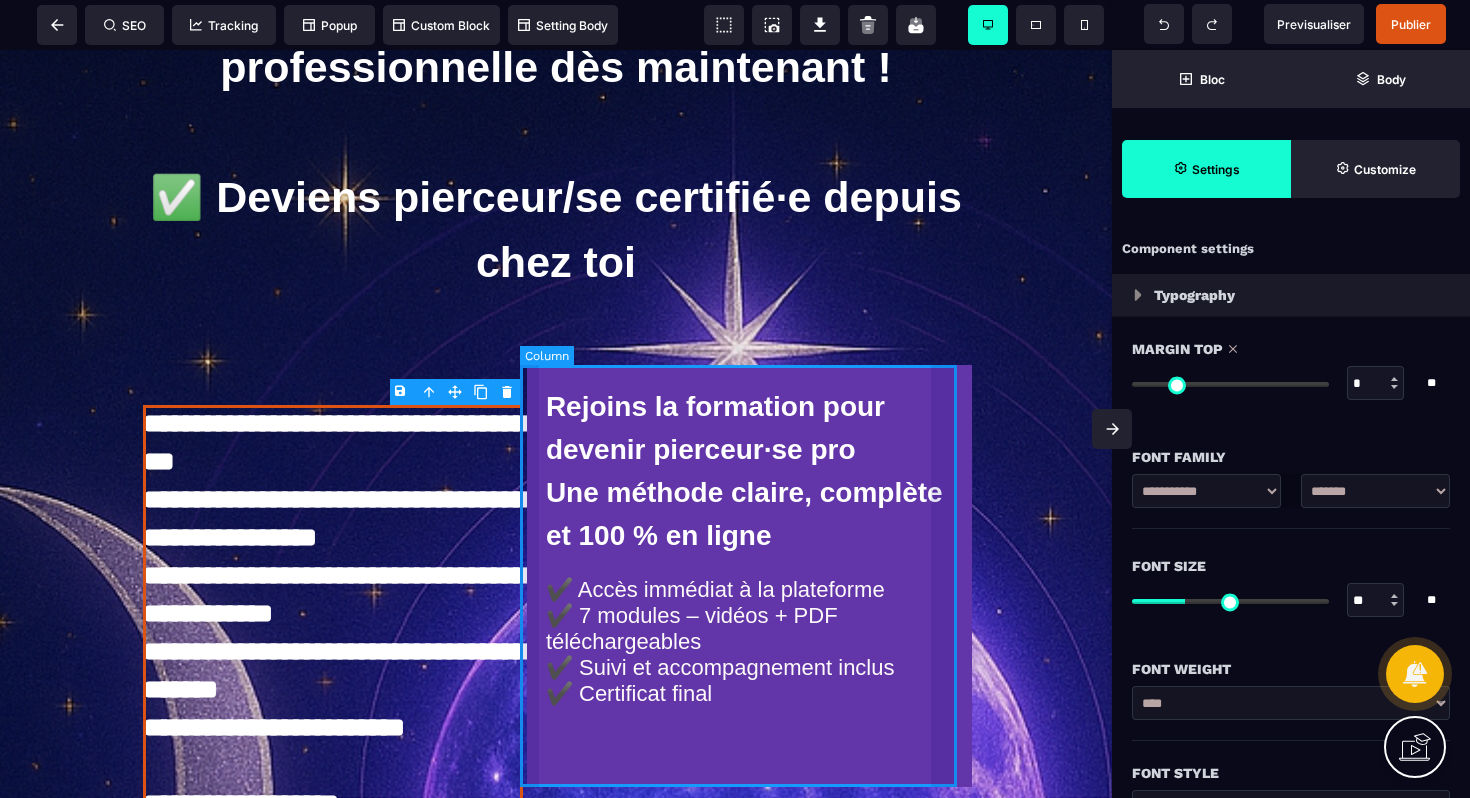 click on "Rejoins la formation pour devenir pierceur·se pro Une méthode claire, complète et 100 % en ligne ✔️ Accès immédiat à la plateforme   ✔️ 7 modules – vidéos + PDF téléchargeables   ✔️ Suivi et accompagnement inclus   ✔️ Certificat final" at bounding box center [749, 576] 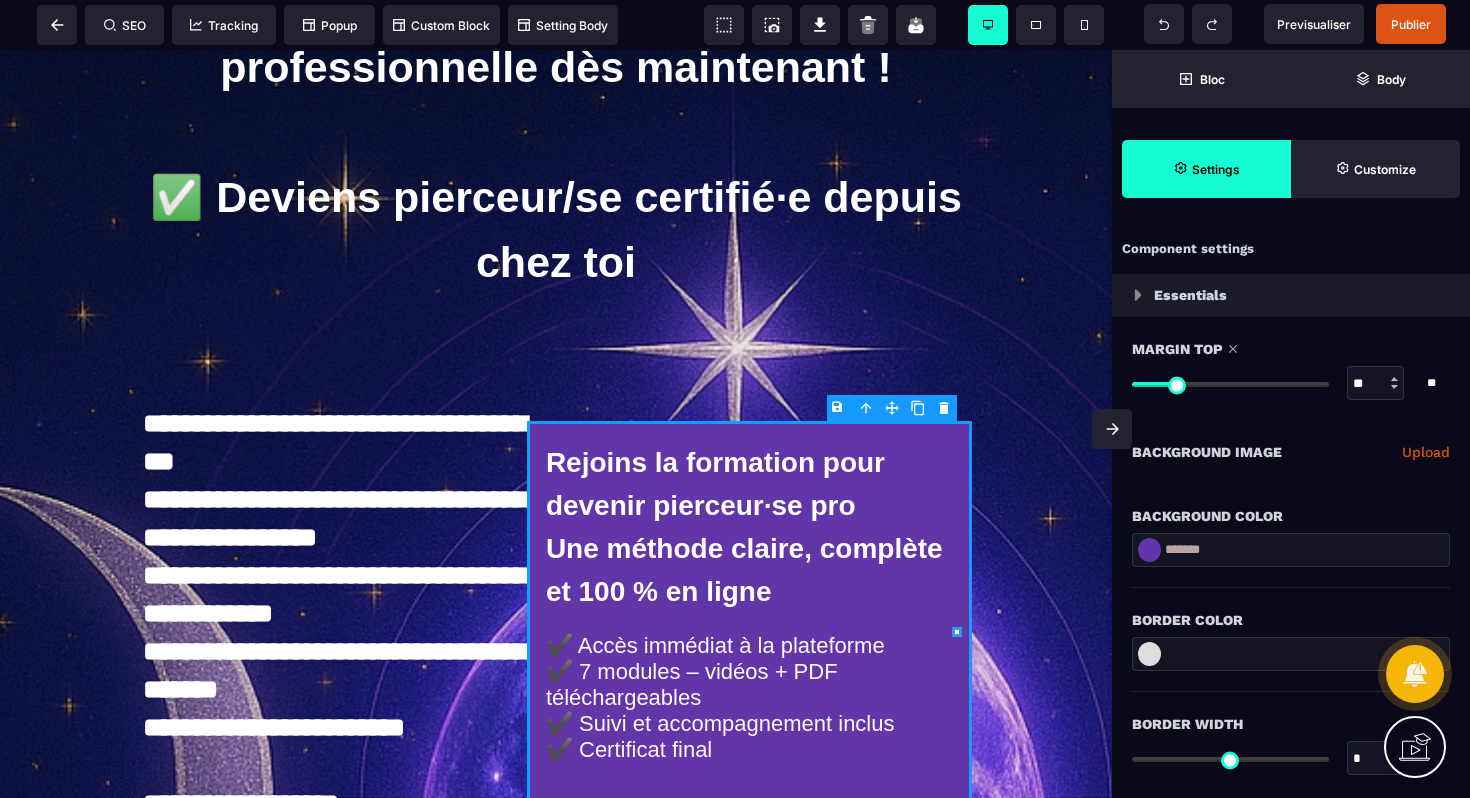 drag, startPoint x: 1145, startPoint y: 383, endPoint x: 1180, endPoint y: 382, distance: 35.014282 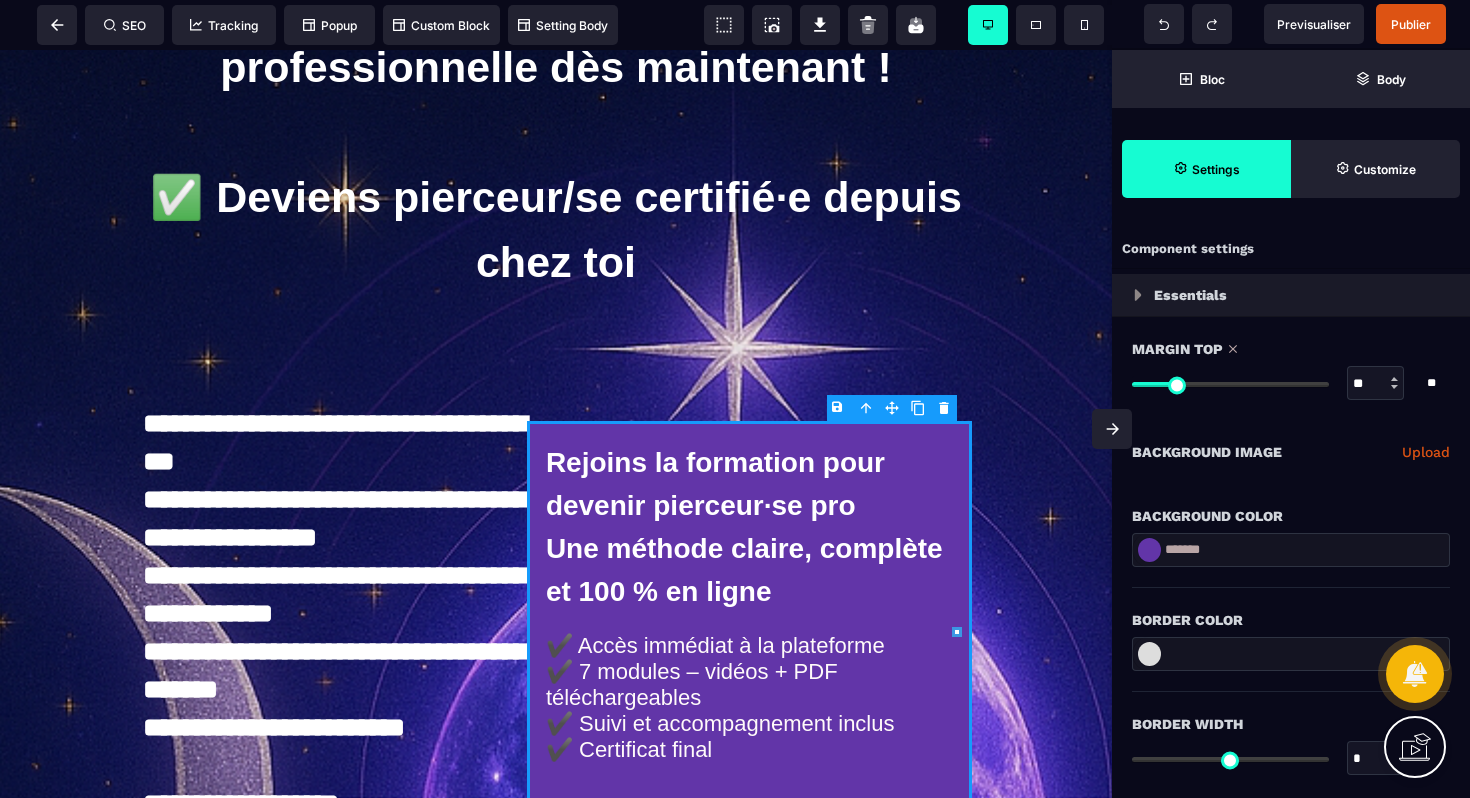 click at bounding box center [1230, 384] 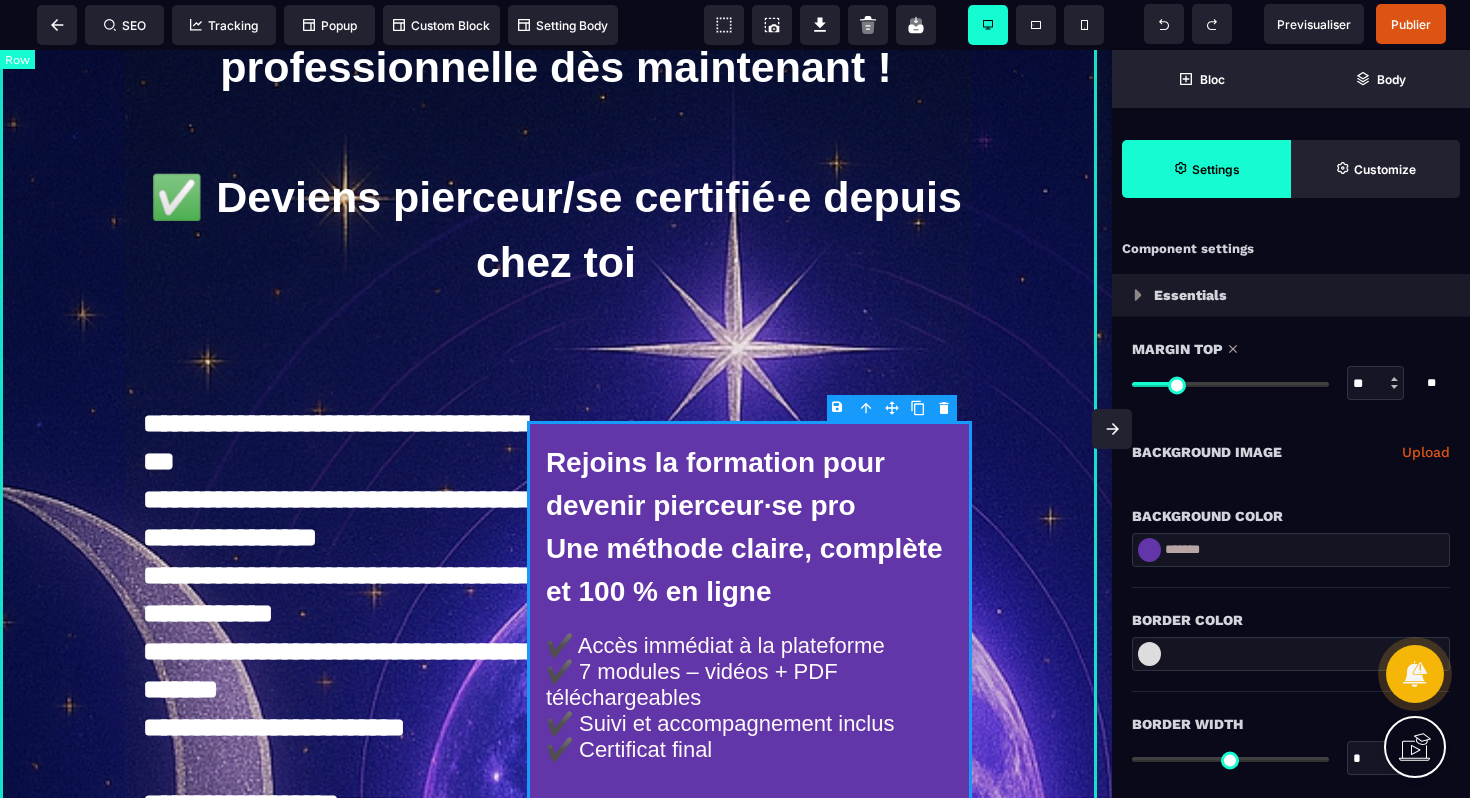 click on "**********" at bounding box center [556, 386] 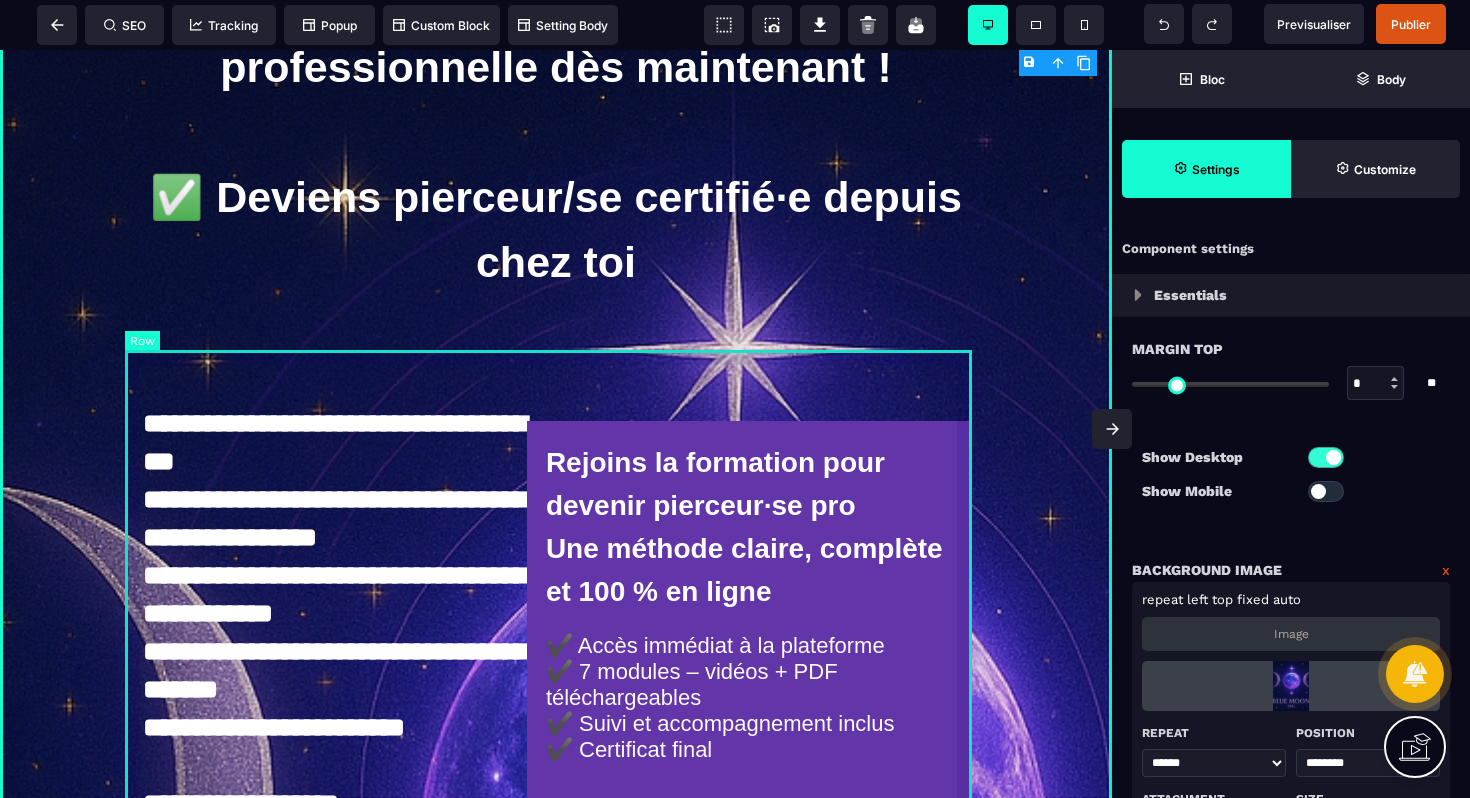 click on "**********" at bounding box center [556, 614] 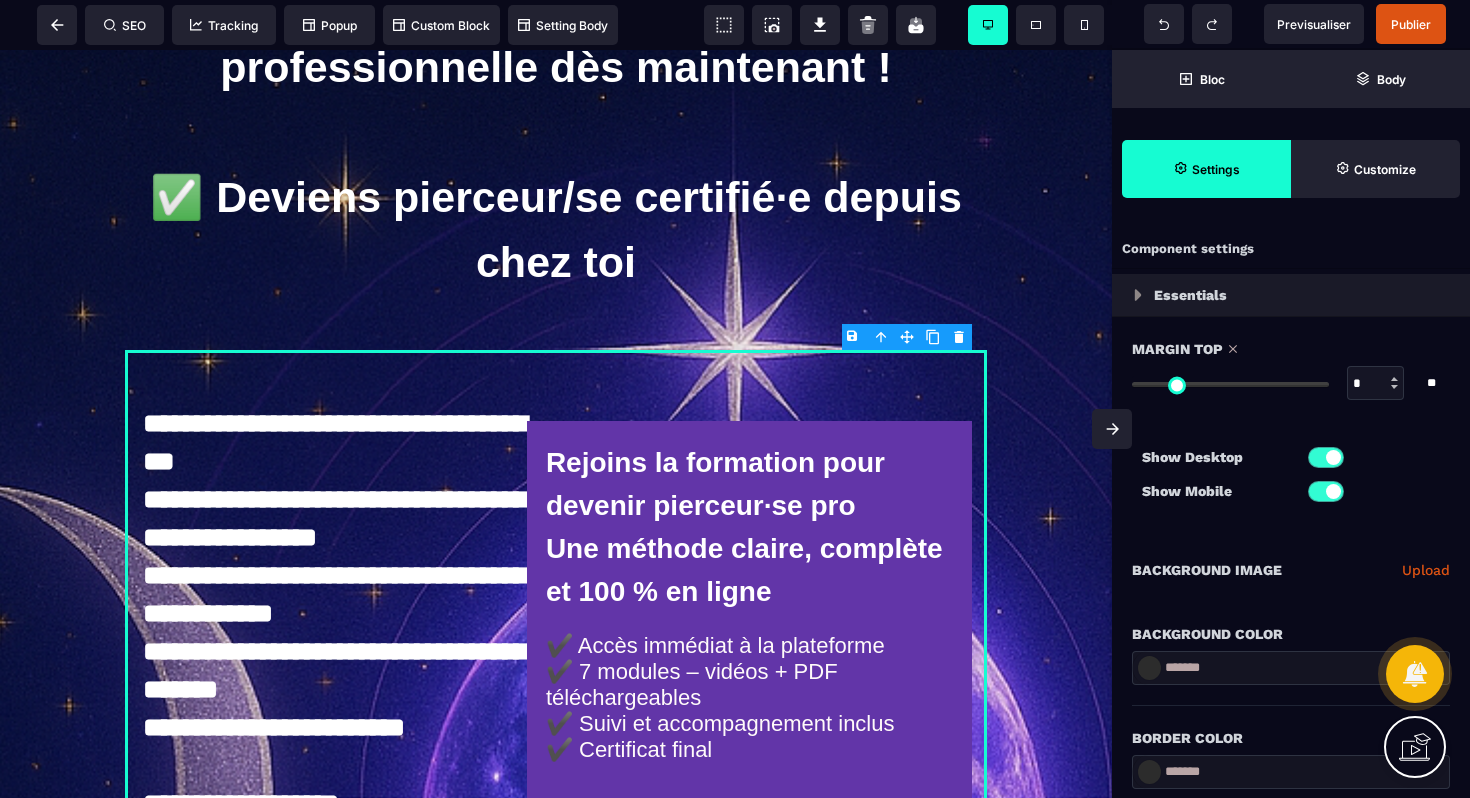 drag, startPoint x: 1142, startPoint y: 386, endPoint x: 1092, endPoint y: 344, distance: 65.29931 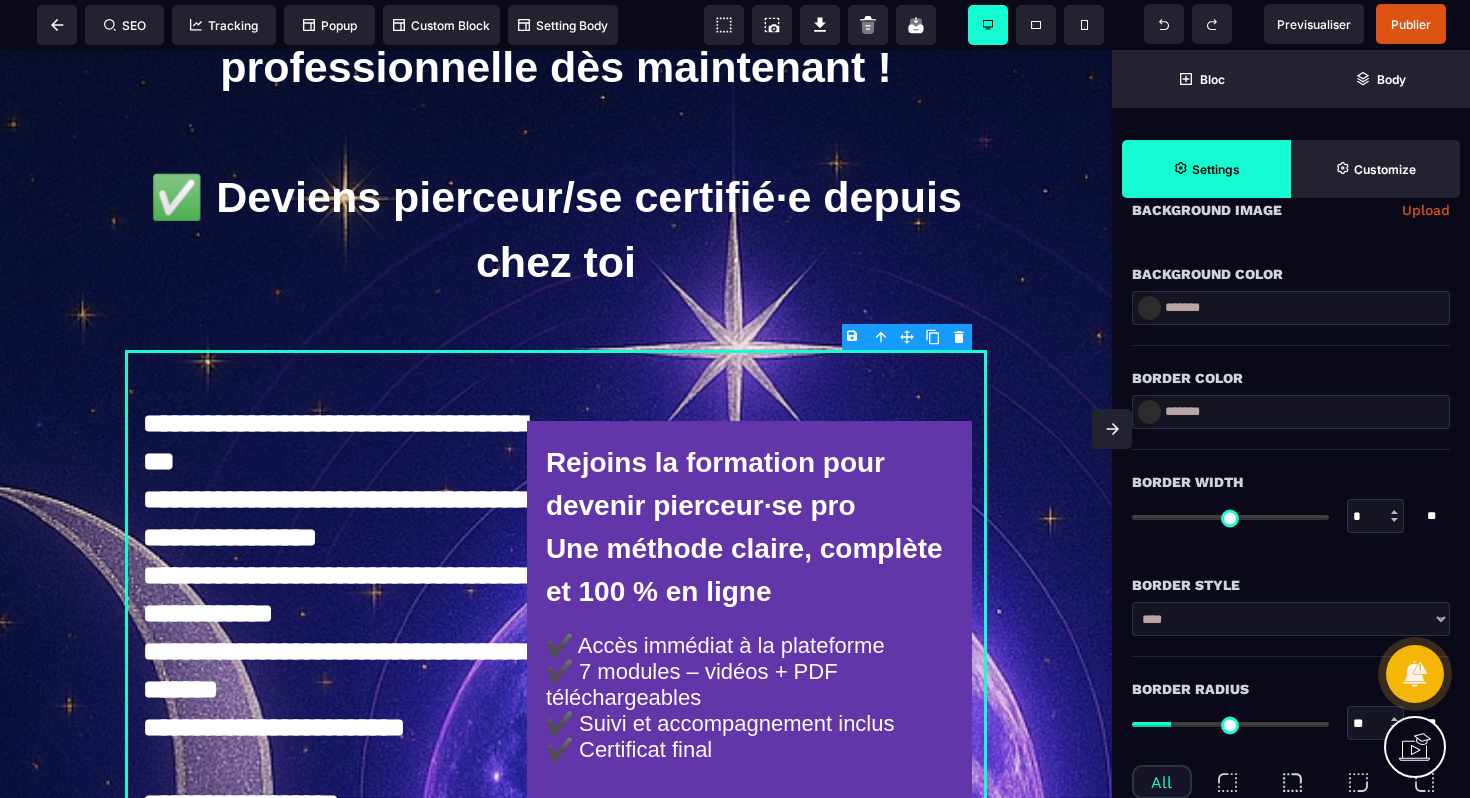 scroll, scrollTop: 479, scrollLeft: 0, axis: vertical 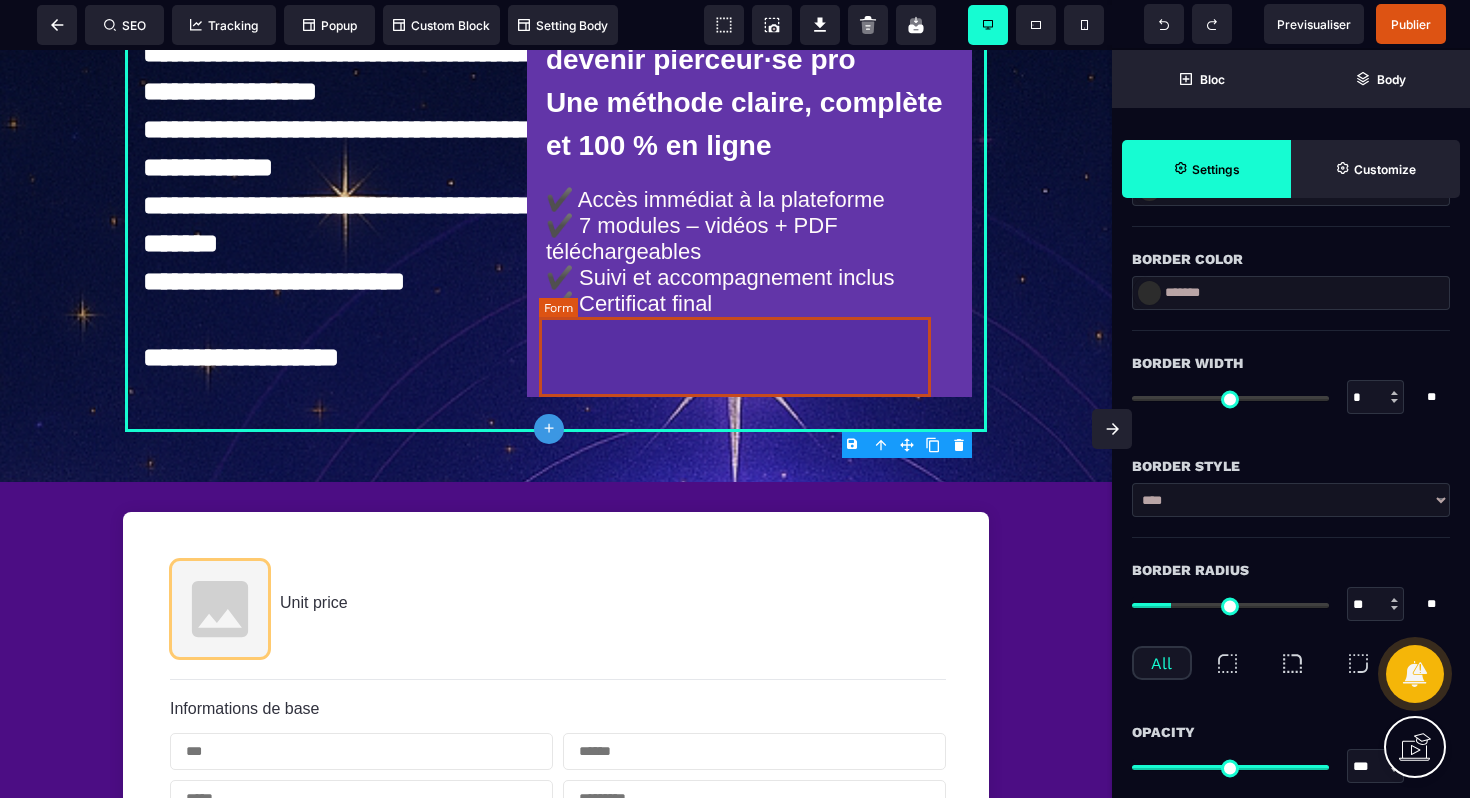 click at bounding box center (746, 357) 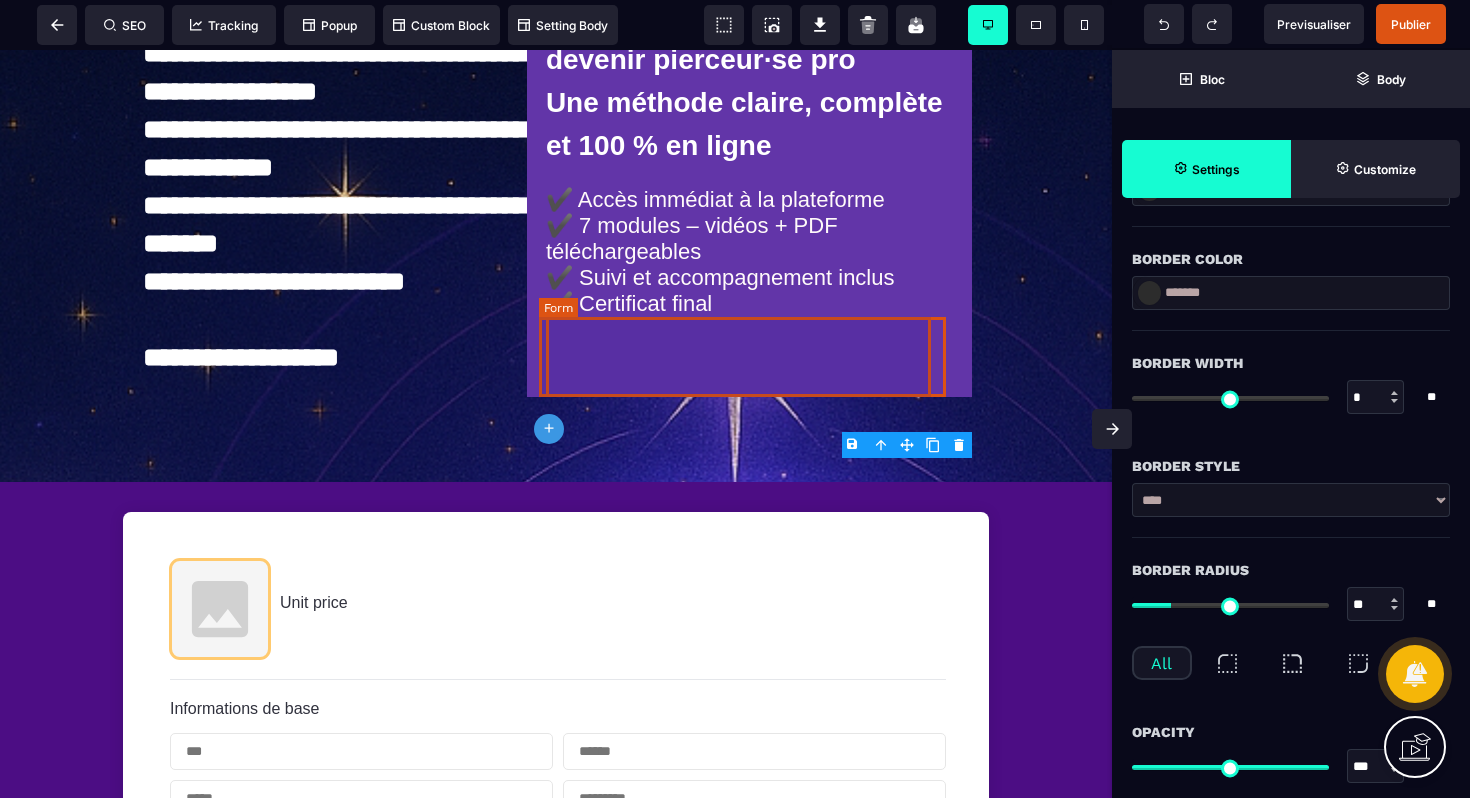 scroll, scrollTop: 0, scrollLeft: 0, axis: both 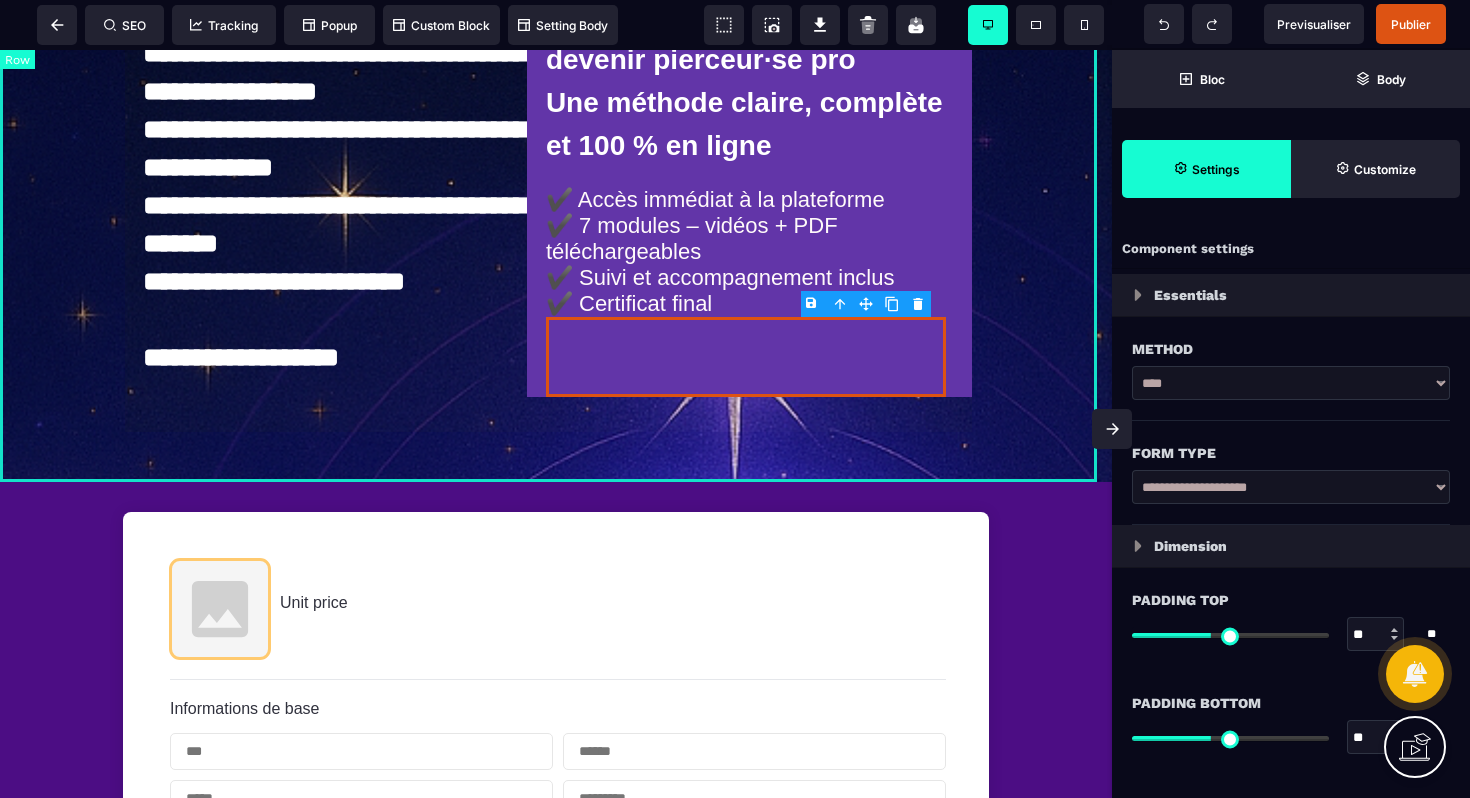 click on "**********" at bounding box center [556, -60] 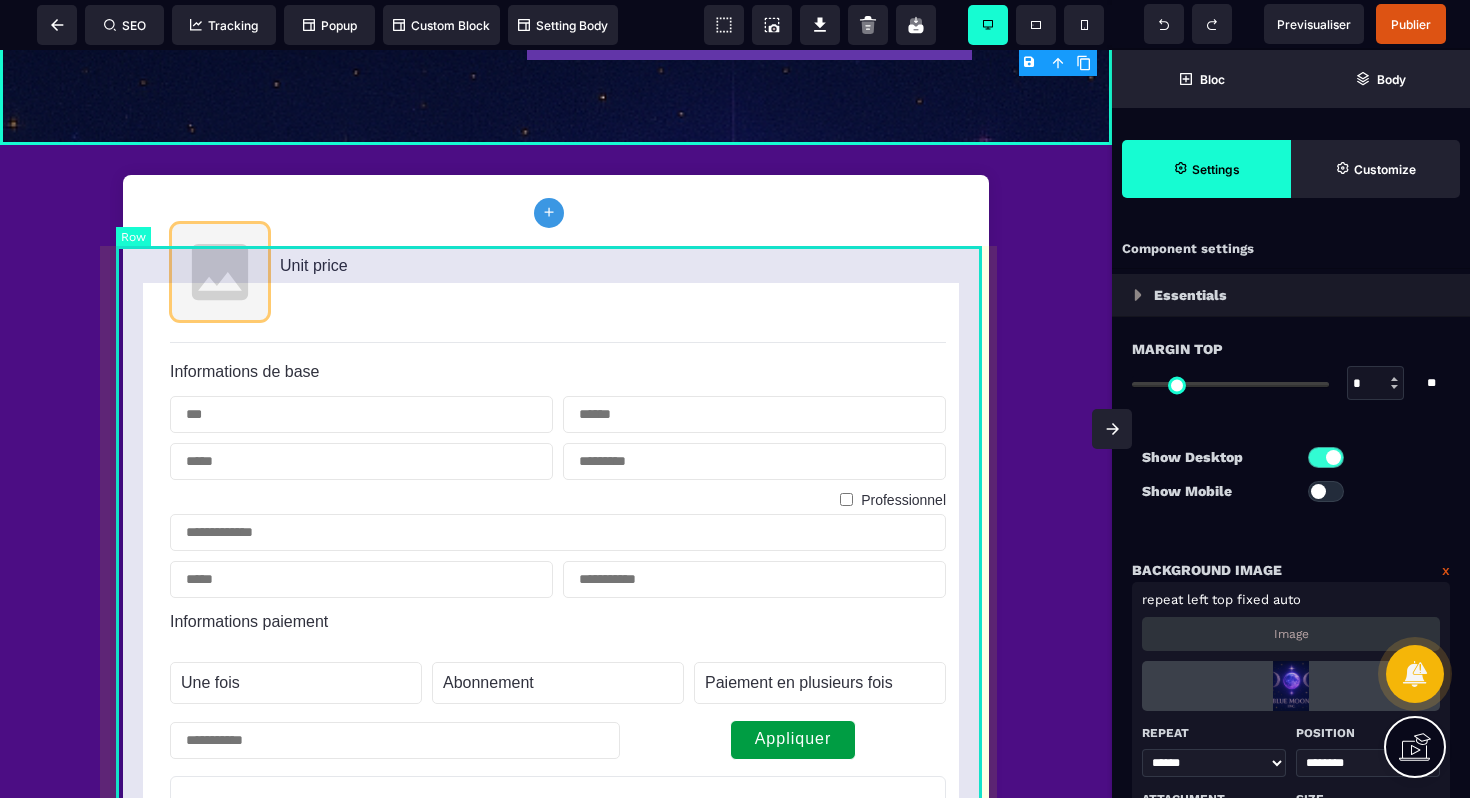 scroll, scrollTop: 1094, scrollLeft: 0, axis: vertical 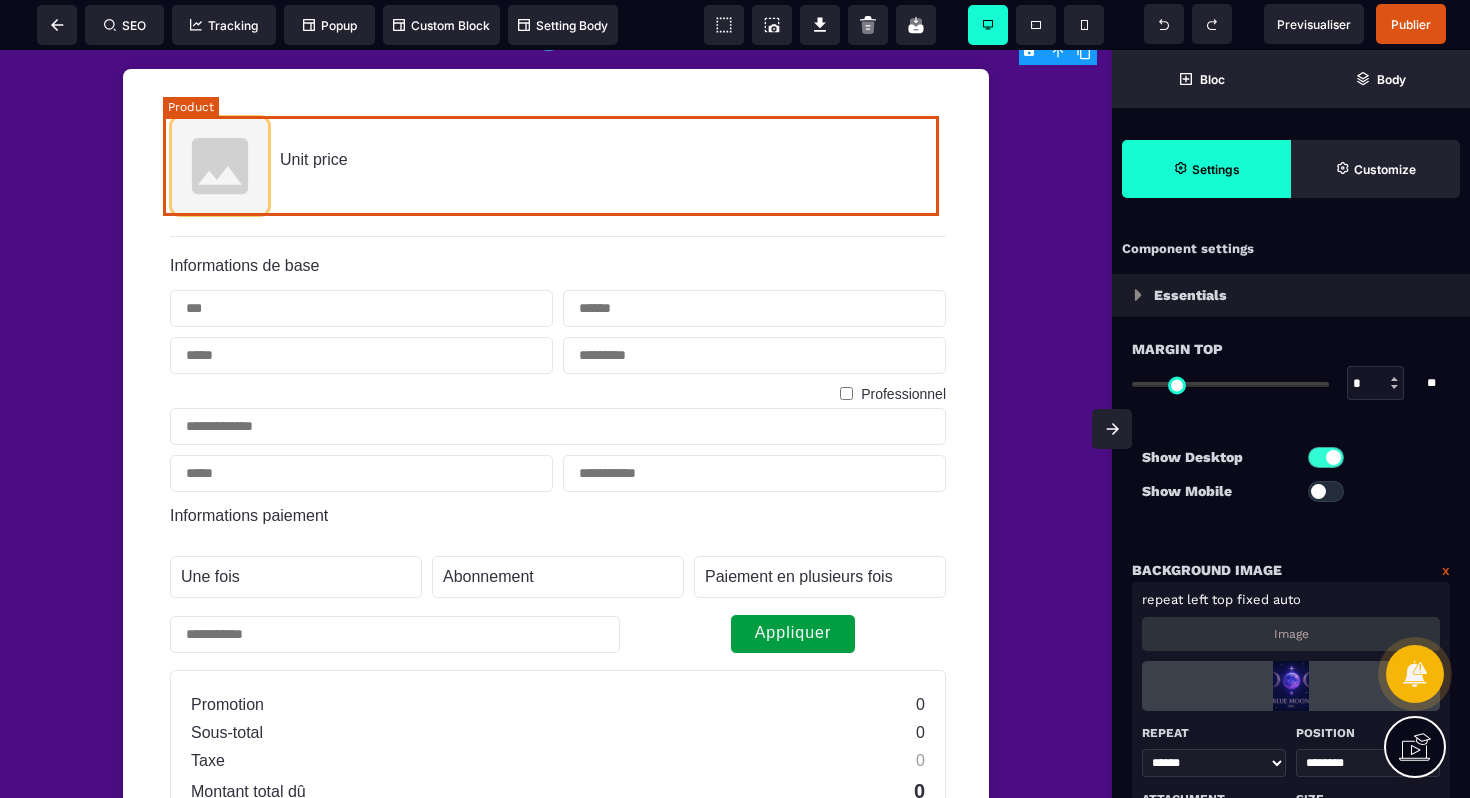 click at bounding box center [220, 166] 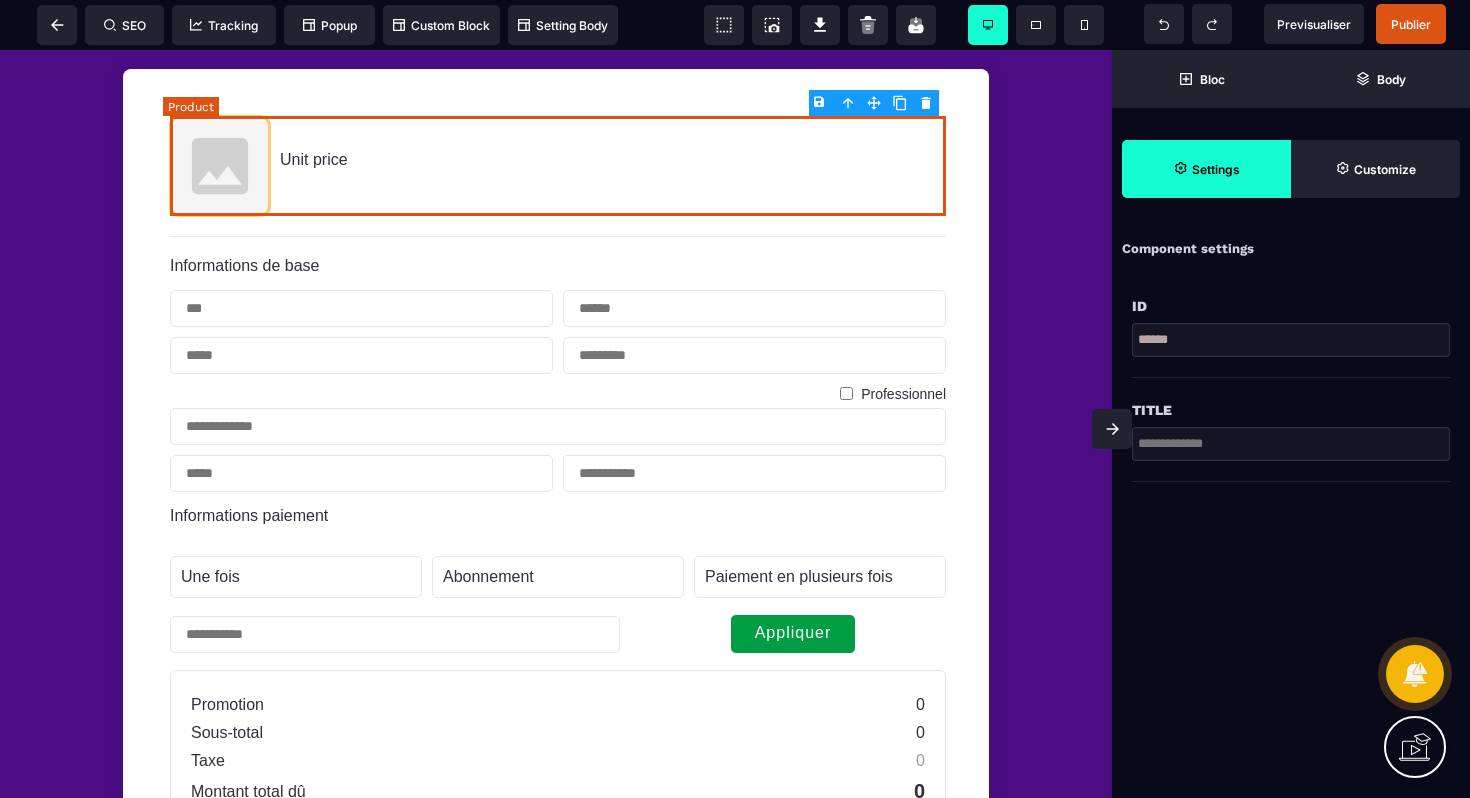 click at bounding box center (220, 166) 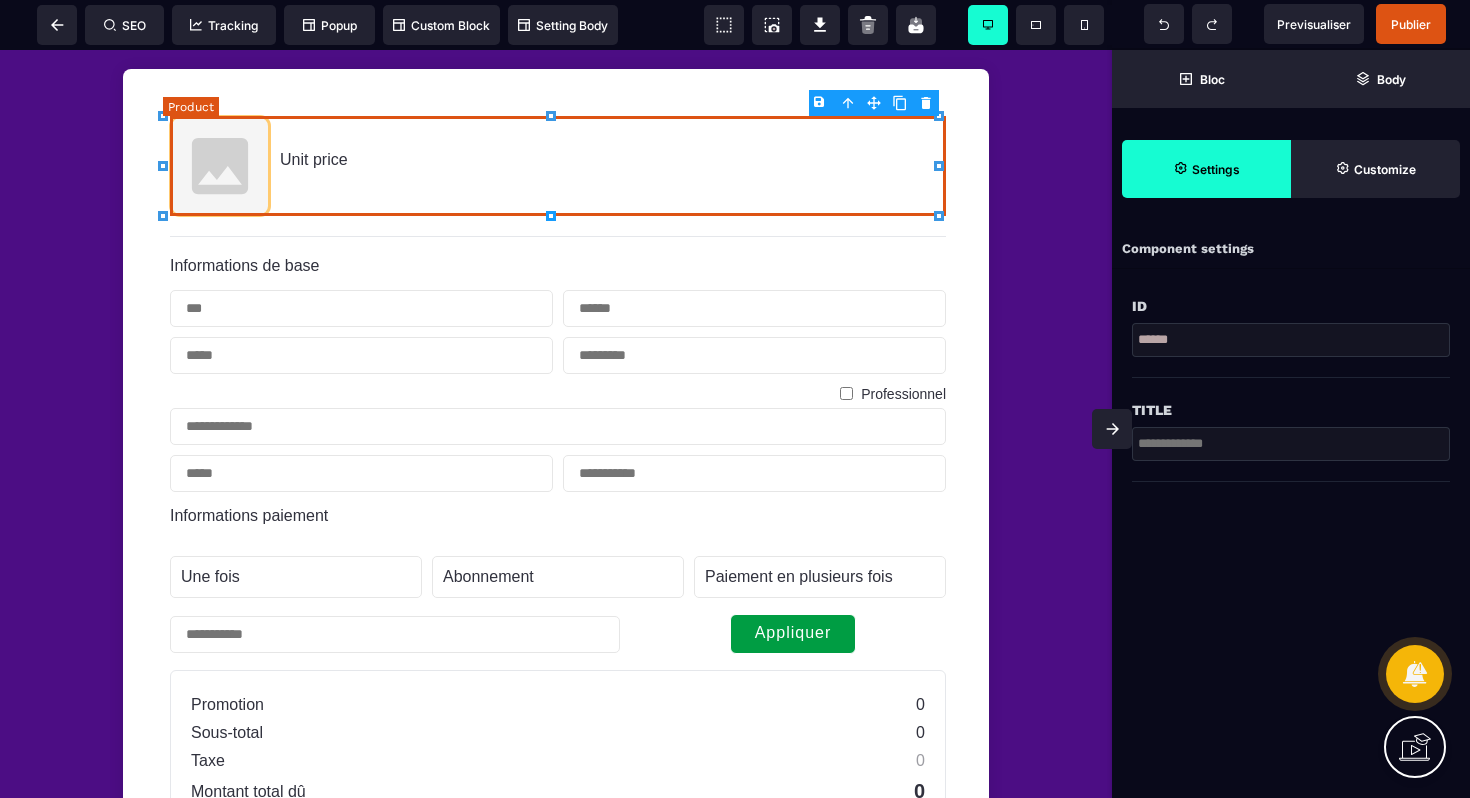 click on "Unit price" at bounding box center (558, 166) 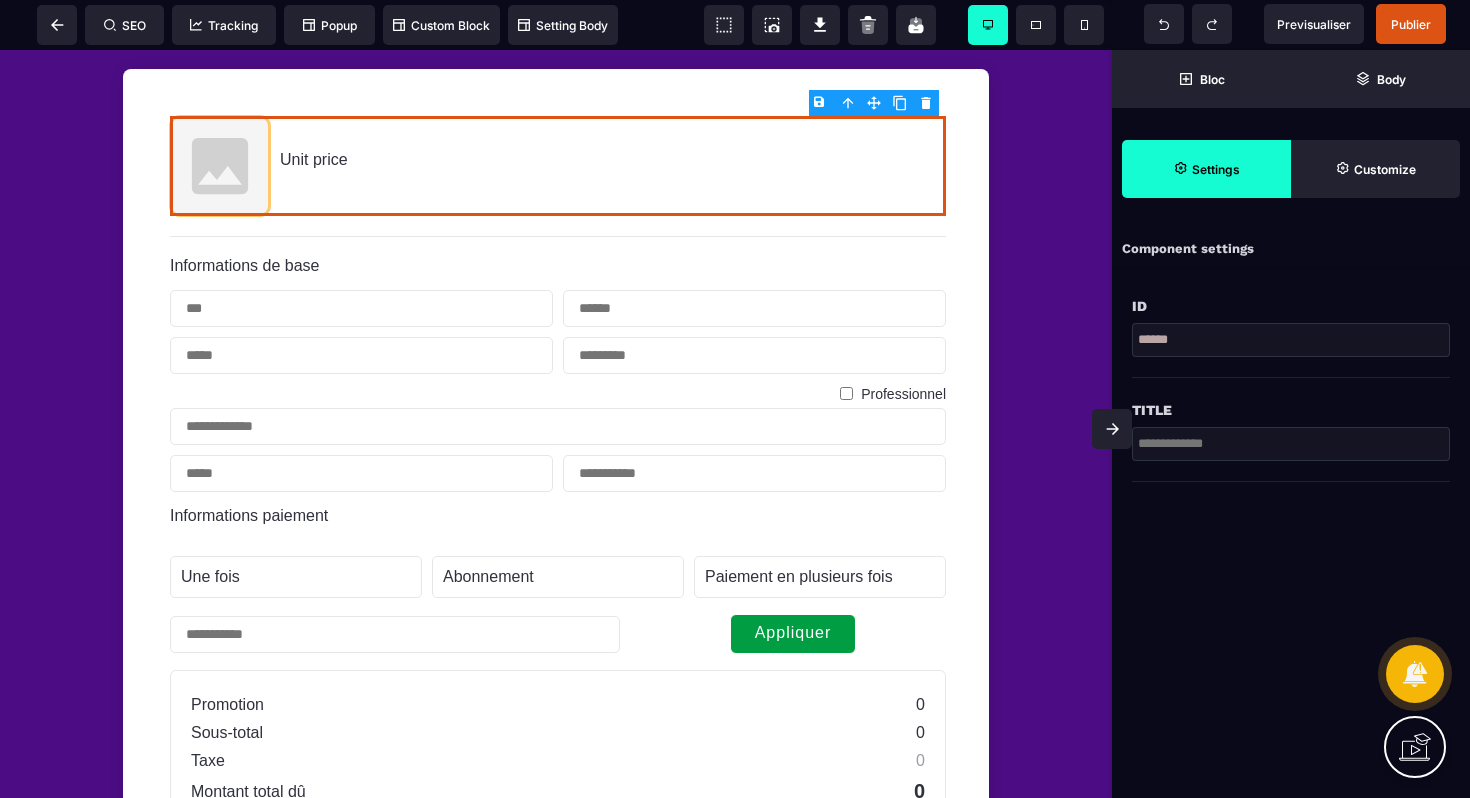 click on "B I U S
A *******
Product
SEO
Tracking" at bounding box center (735, 399) 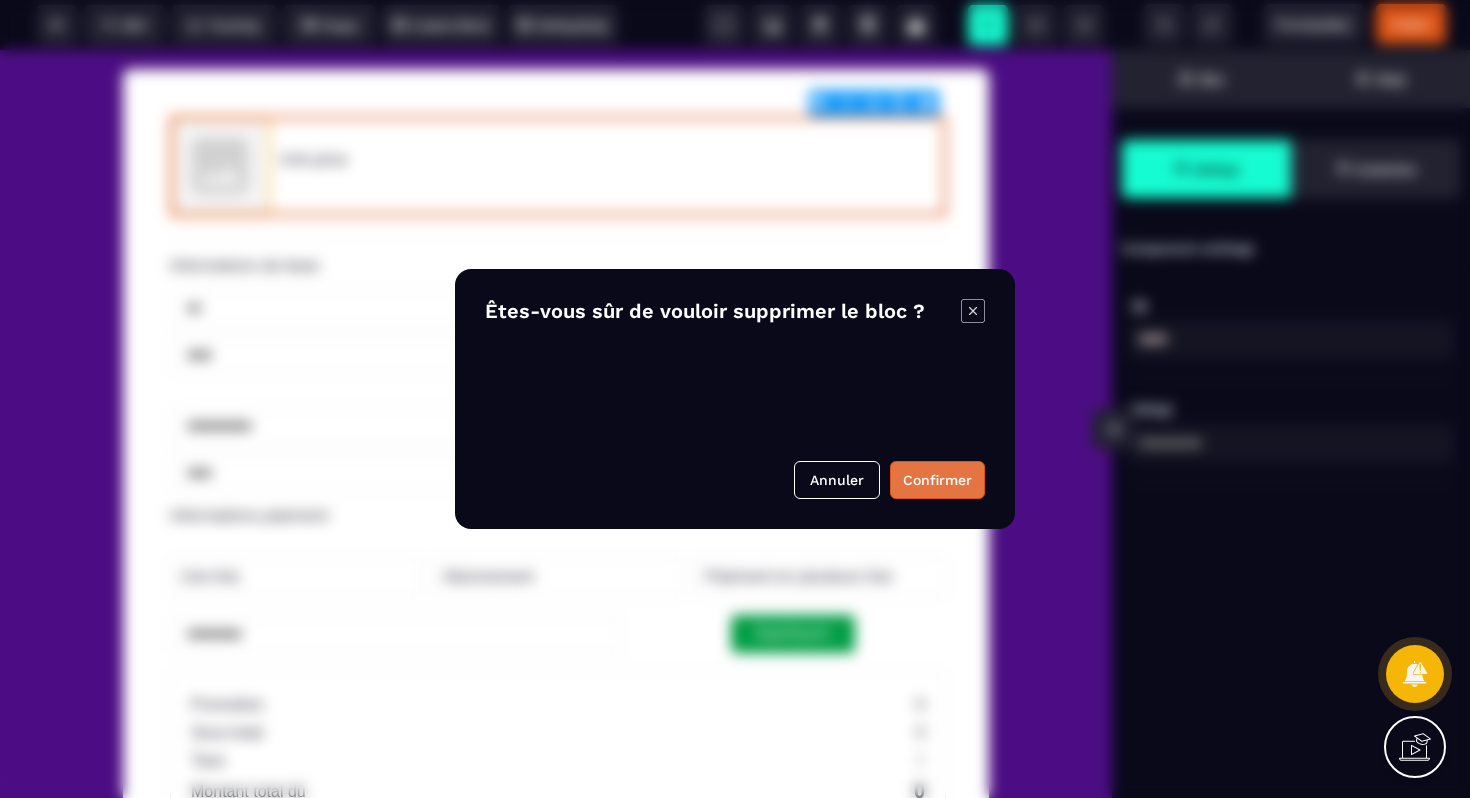 click on "Confirmer" at bounding box center (937, 480) 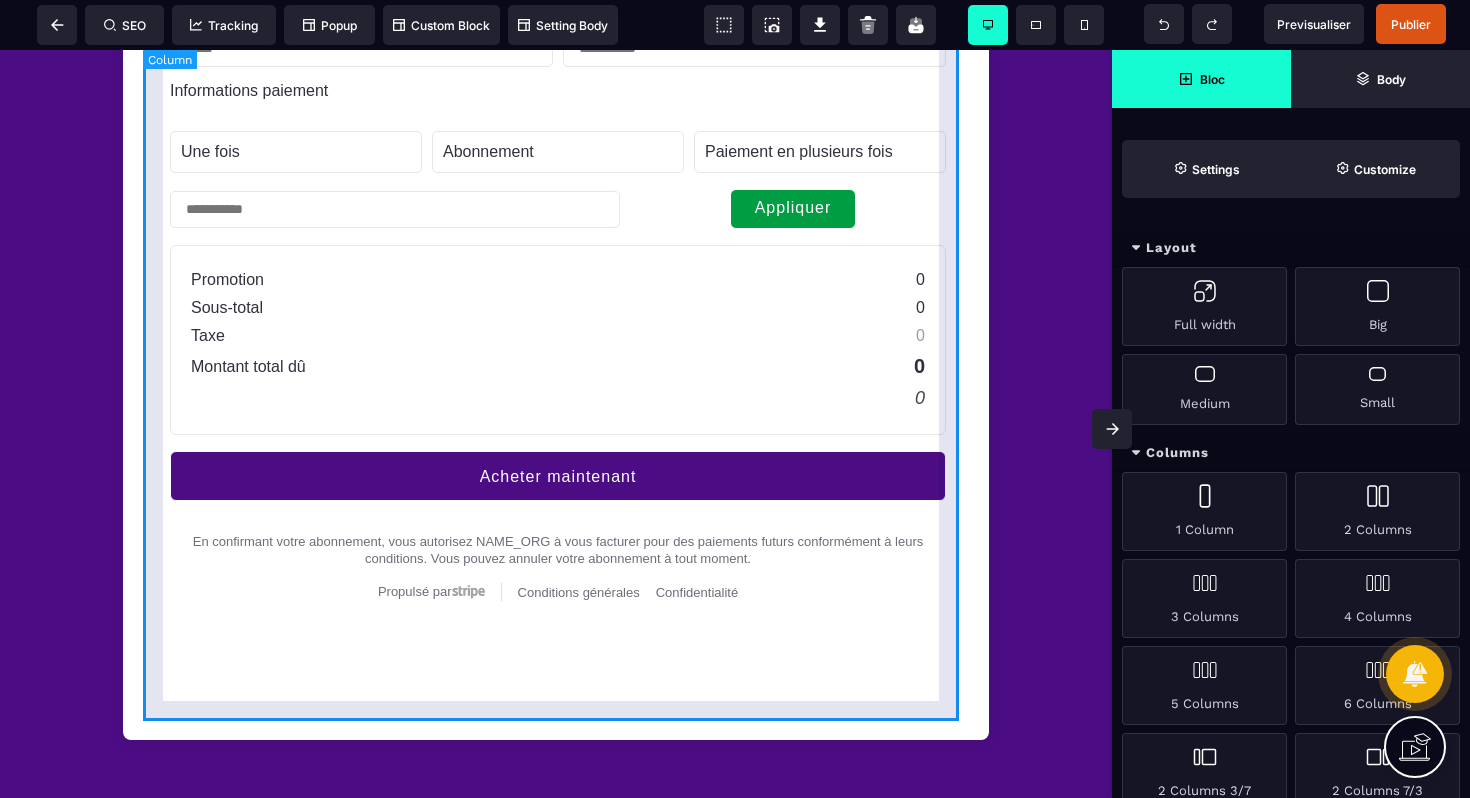 scroll, scrollTop: 1429, scrollLeft: 0, axis: vertical 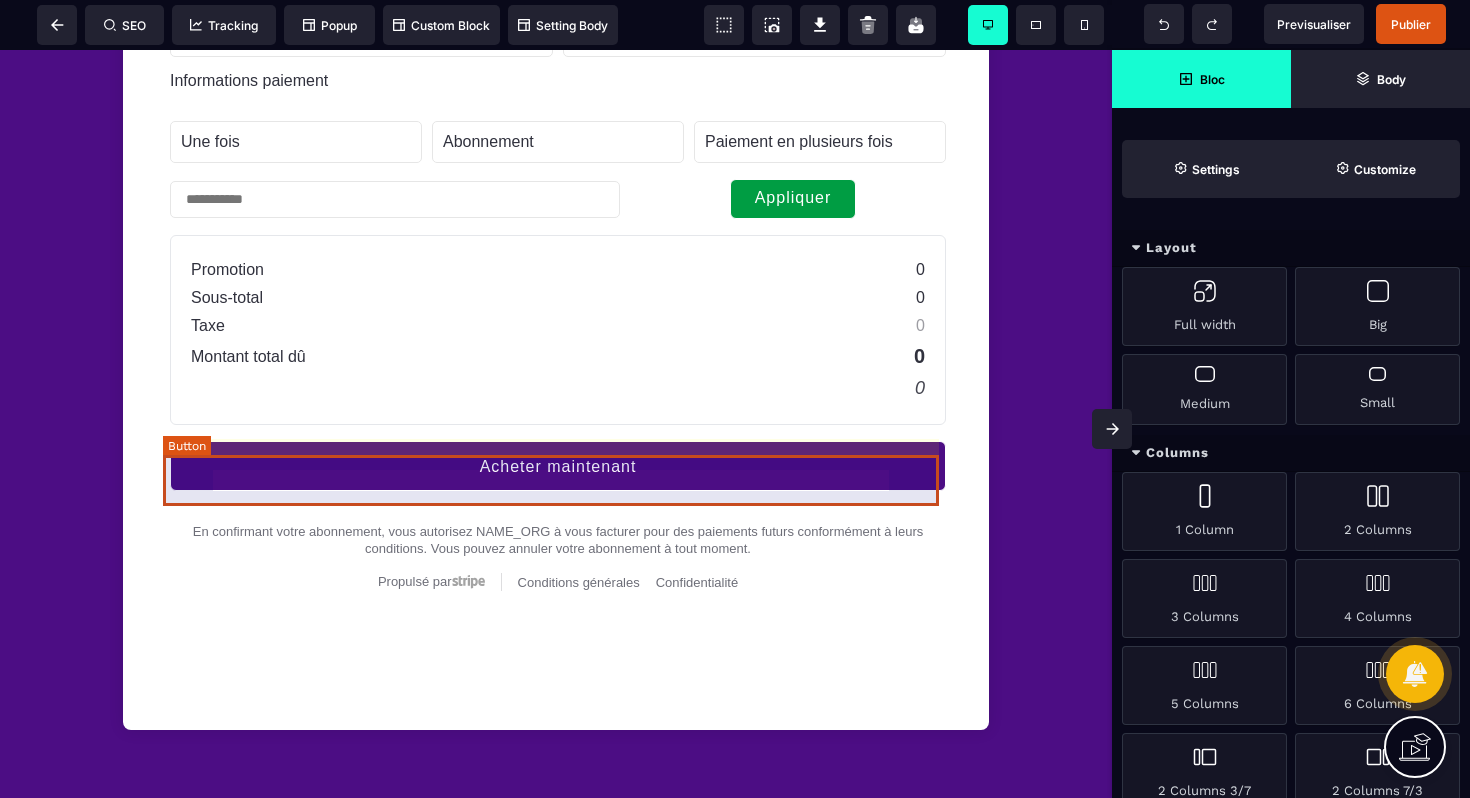 click on "Acheter maintenant" at bounding box center [558, 466] 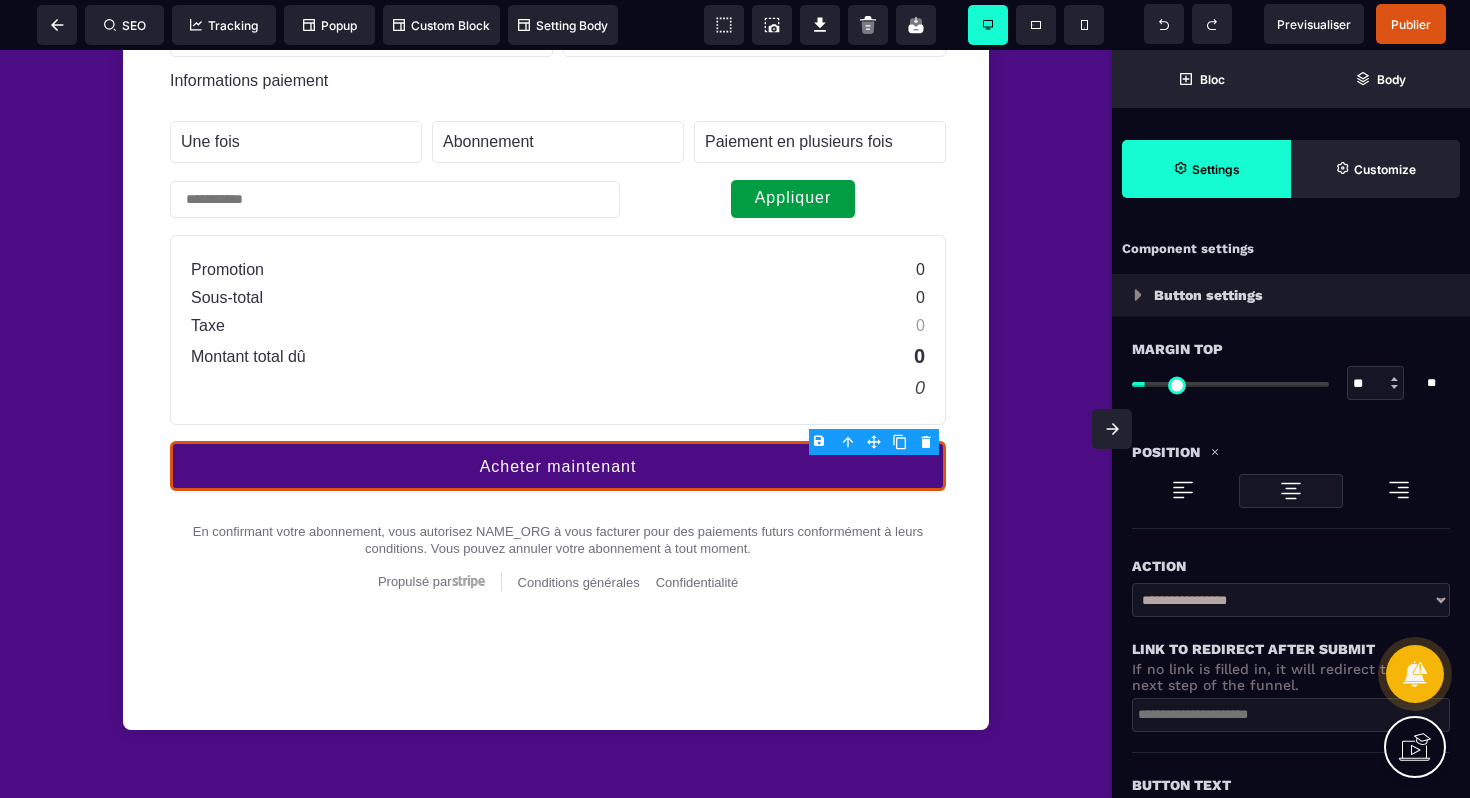 click on "**********" at bounding box center (1291, 600) 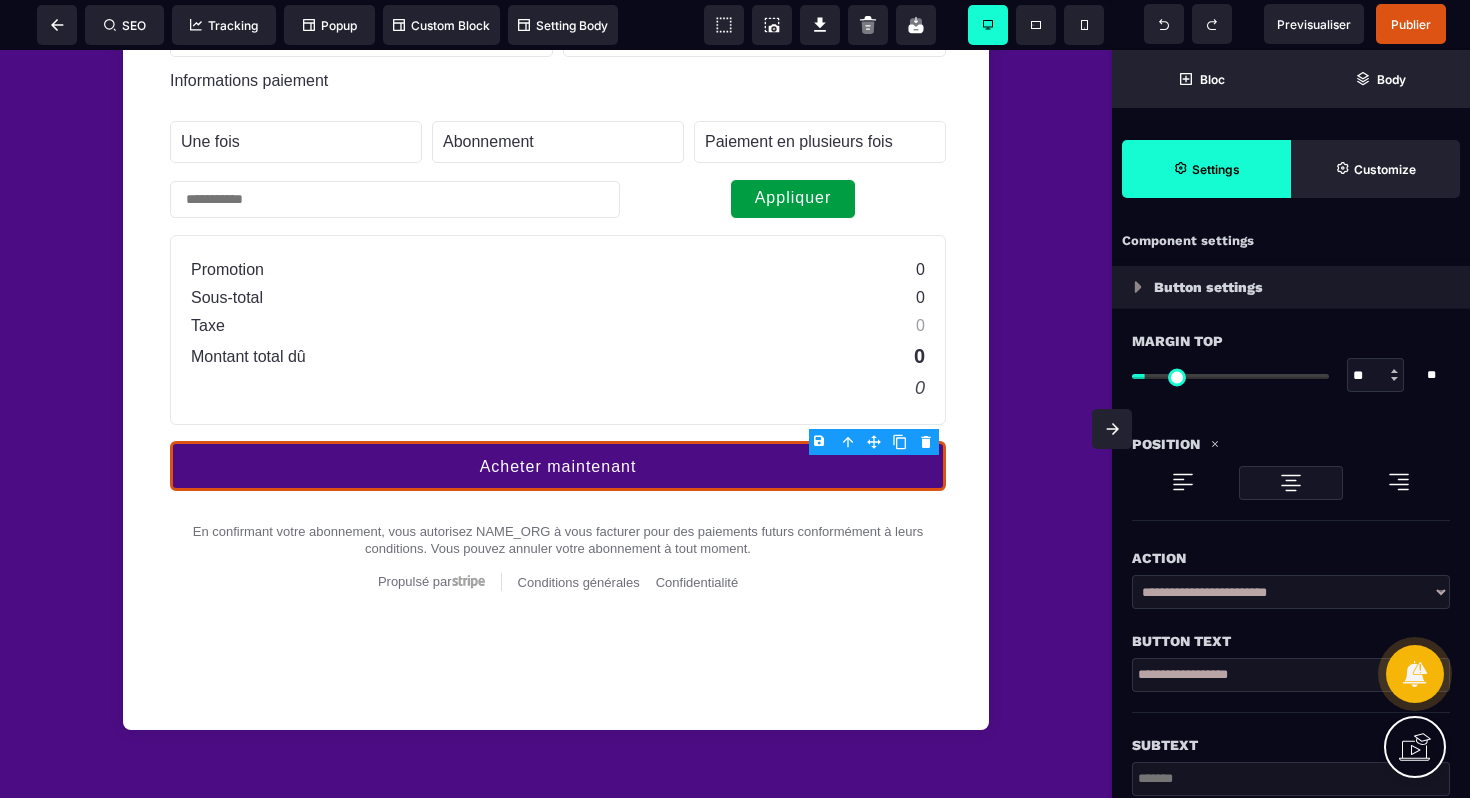 scroll, scrollTop: 0, scrollLeft: 0, axis: both 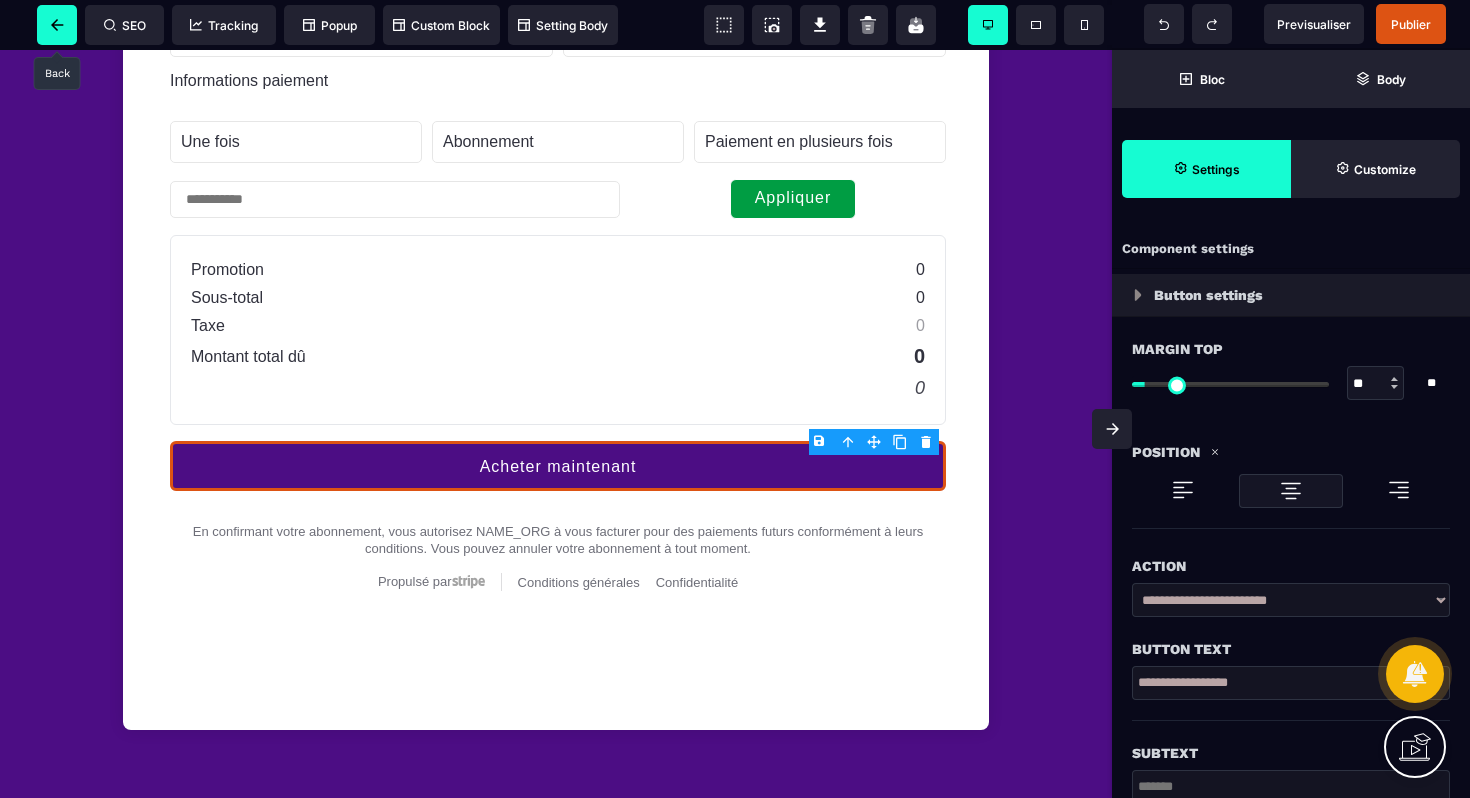 click at bounding box center [57, 25] 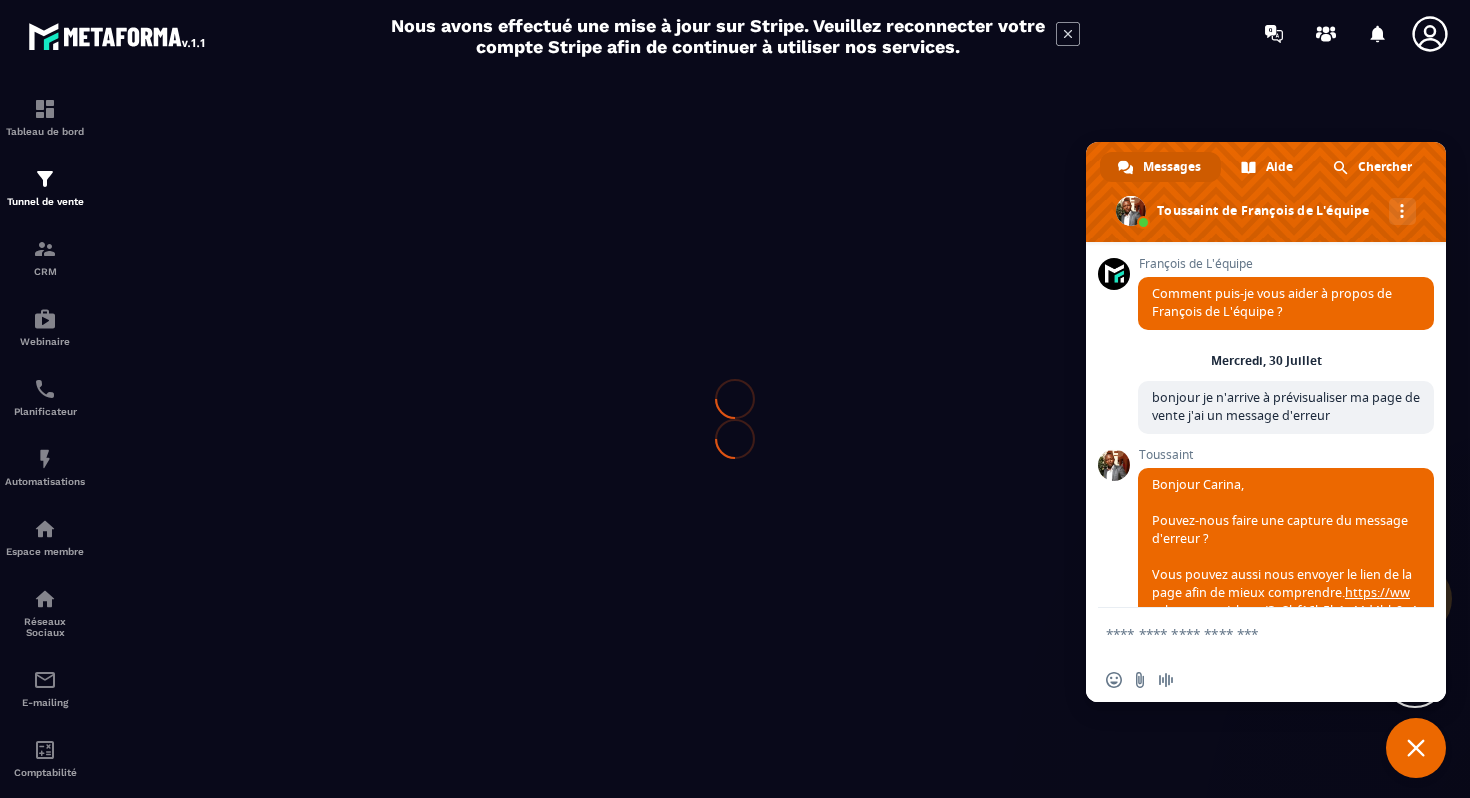 scroll, scrollTop: 0, scrollLeft: 0, axis: both 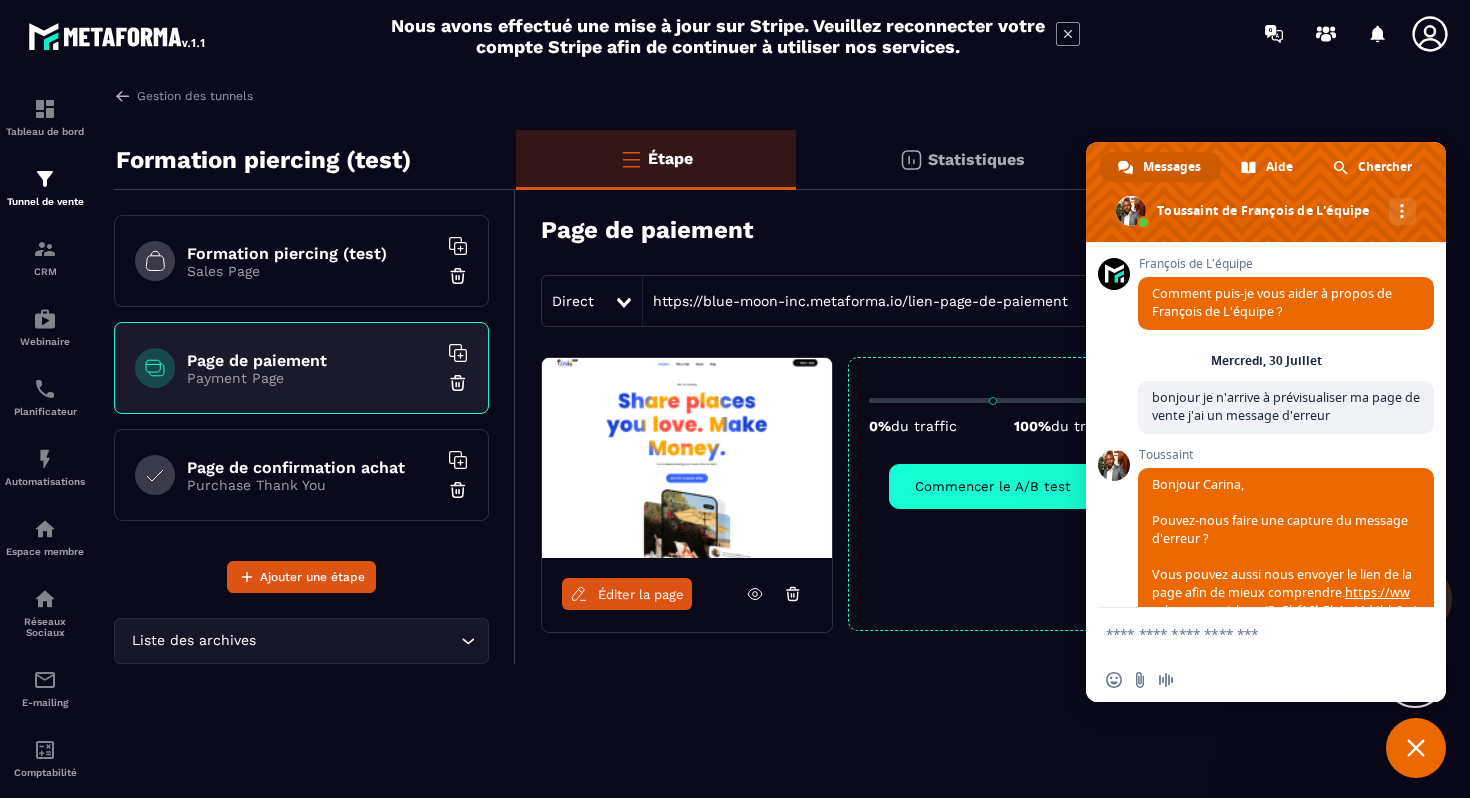 click on "Page de confirmation achat Purchase Thank You" at bounding box center [301, 475] 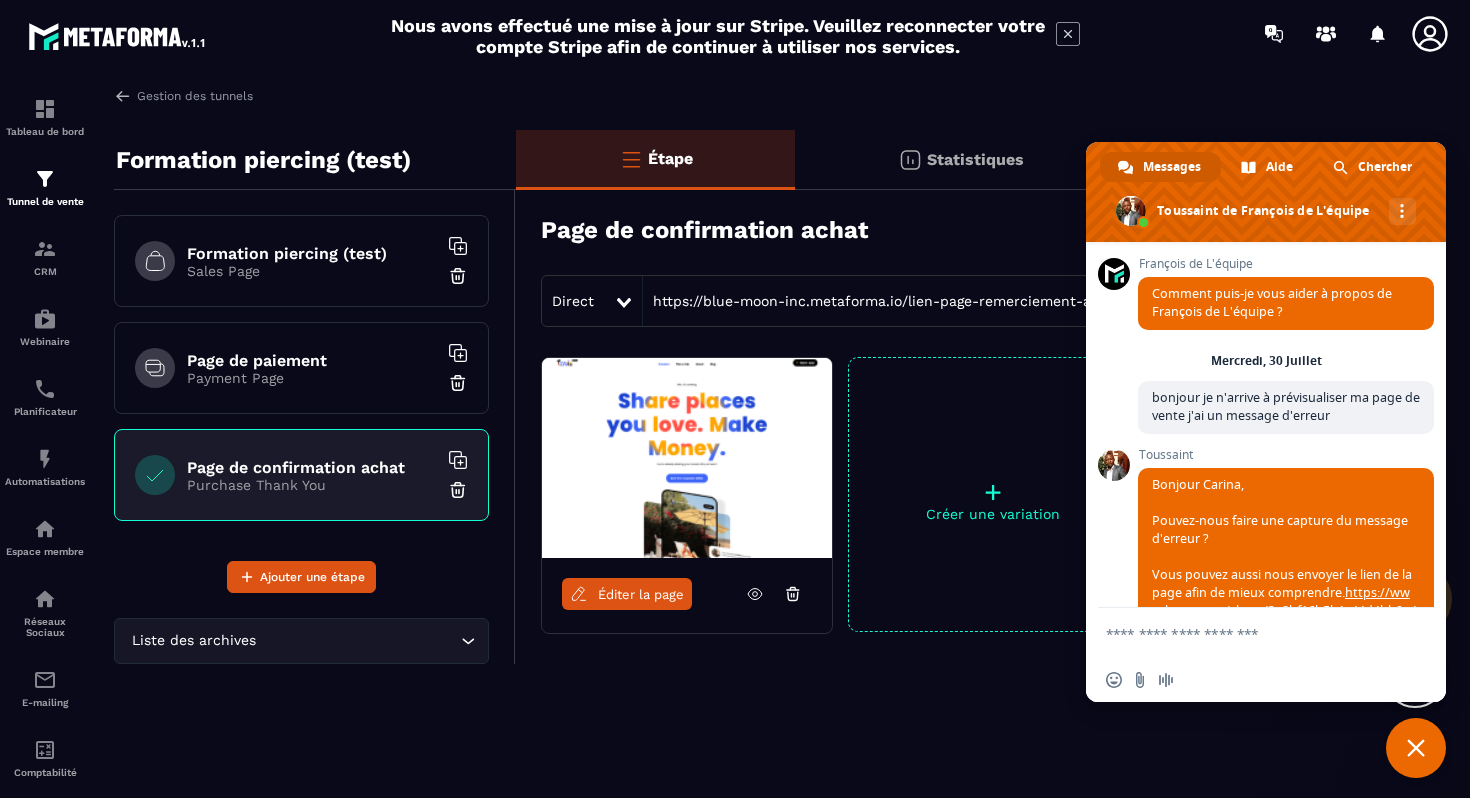 click on "Éditer la page" at bounding box center (641, 594) 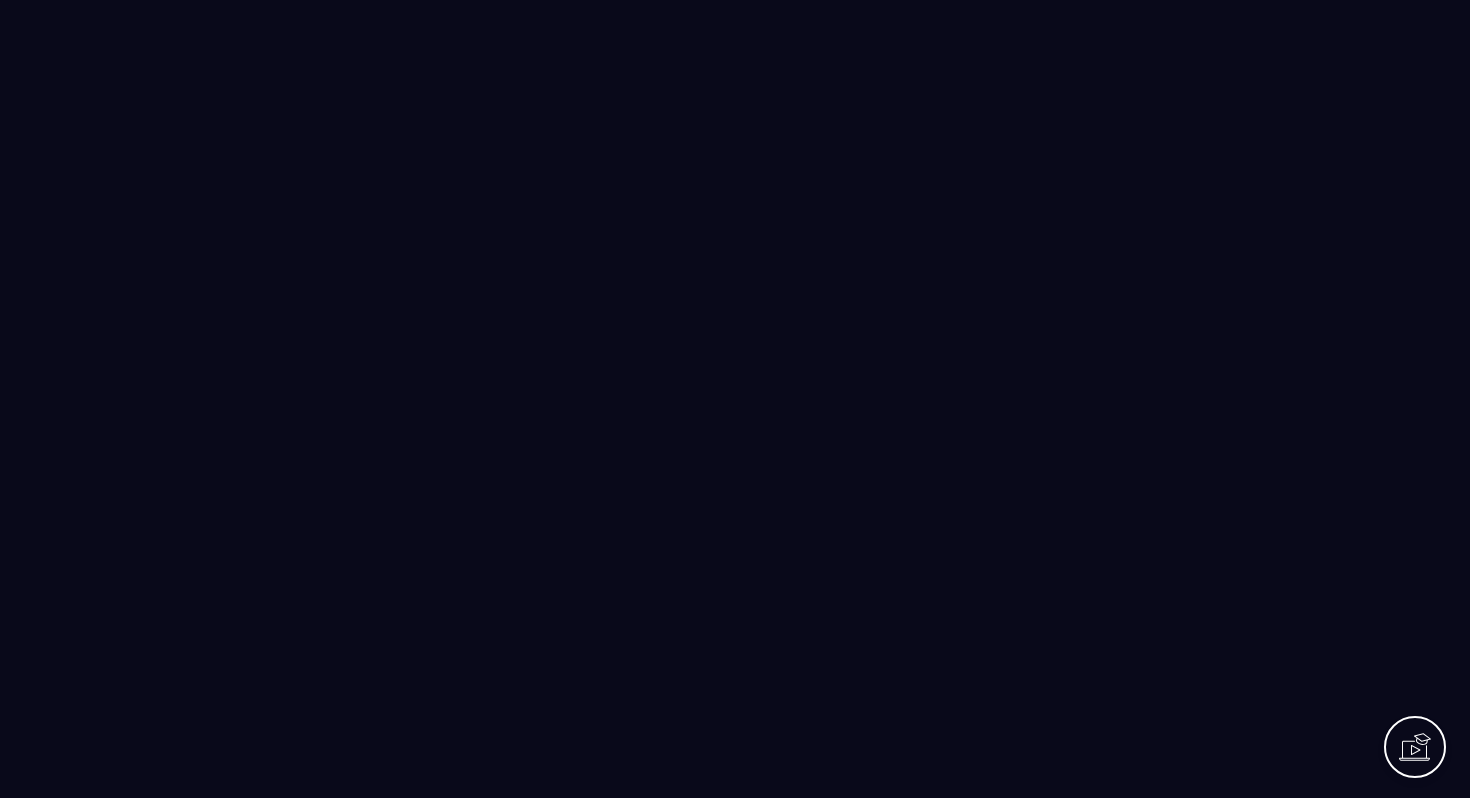 scroll, scrollTop: 0, scrollLeft: 0, axis: both 